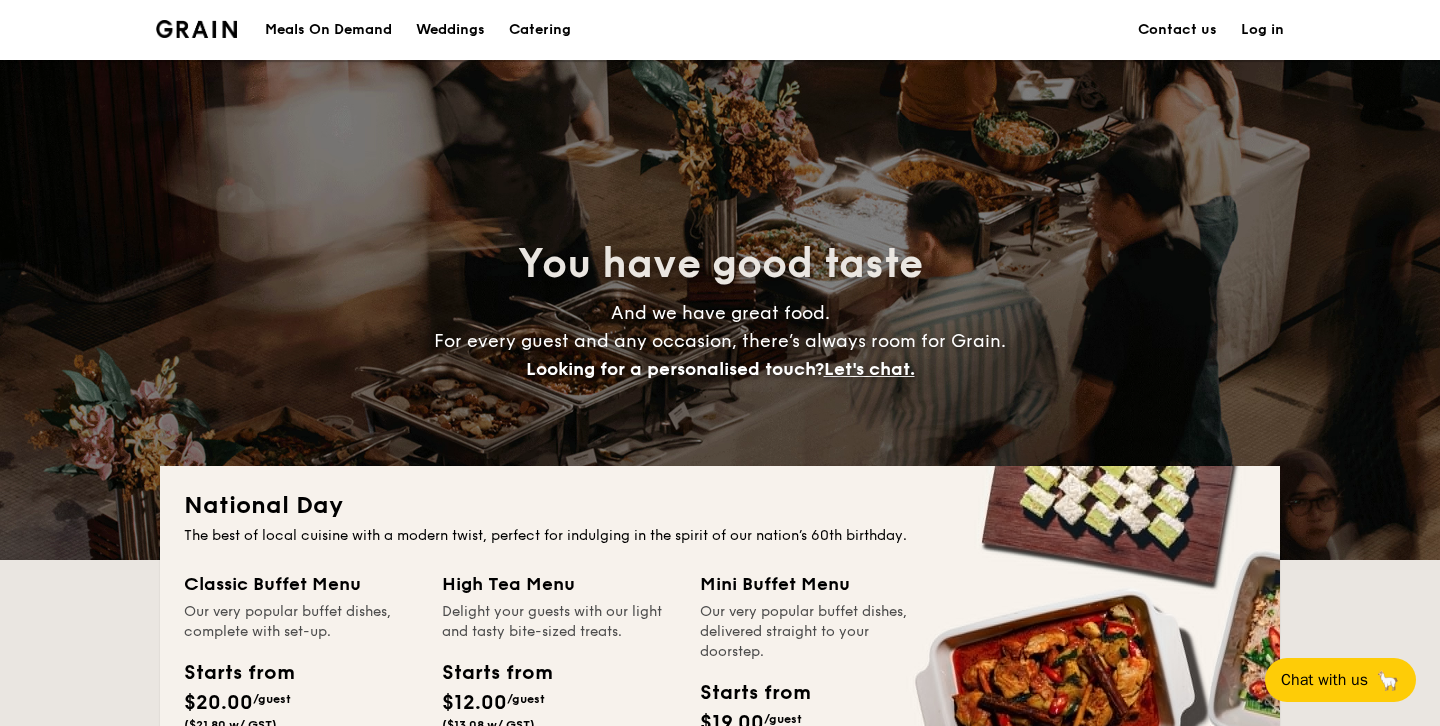 scroll, scrollTop: 0, scrollLeft: 0, axis: both 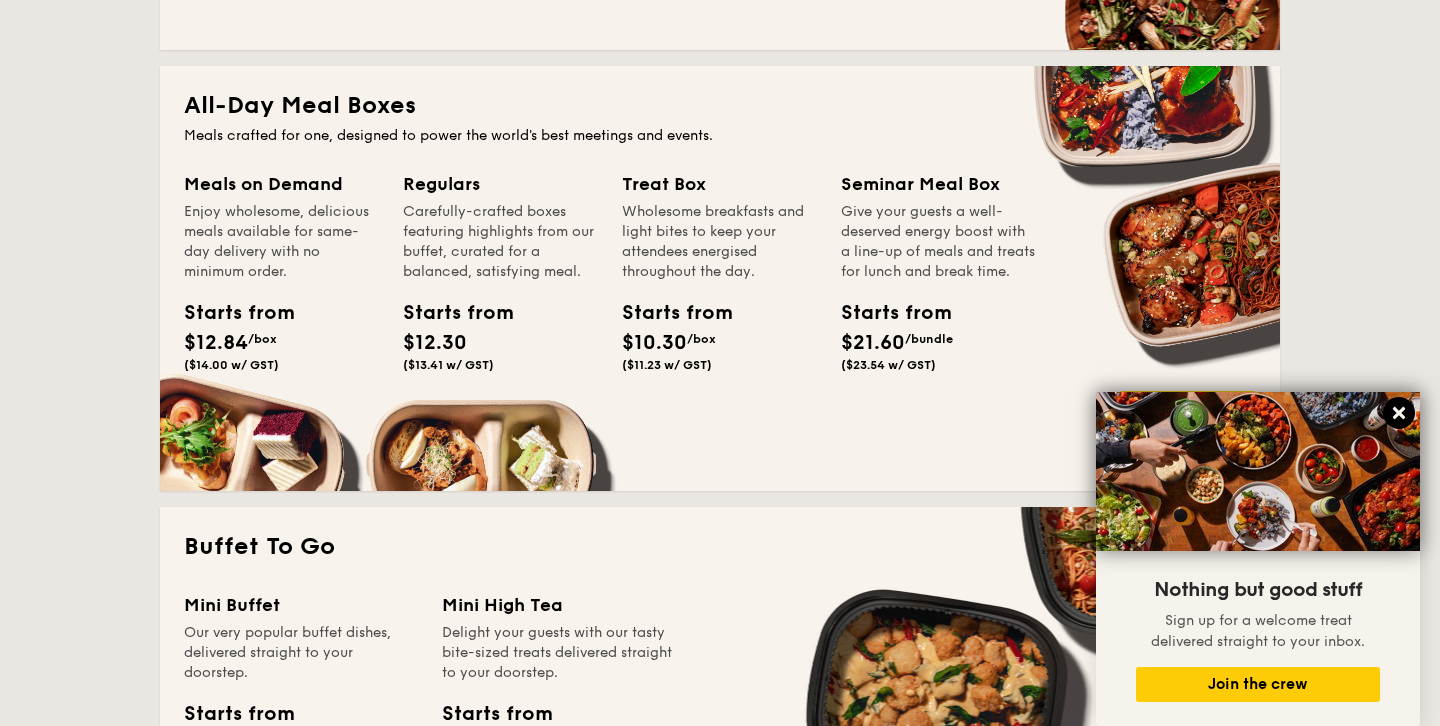 click 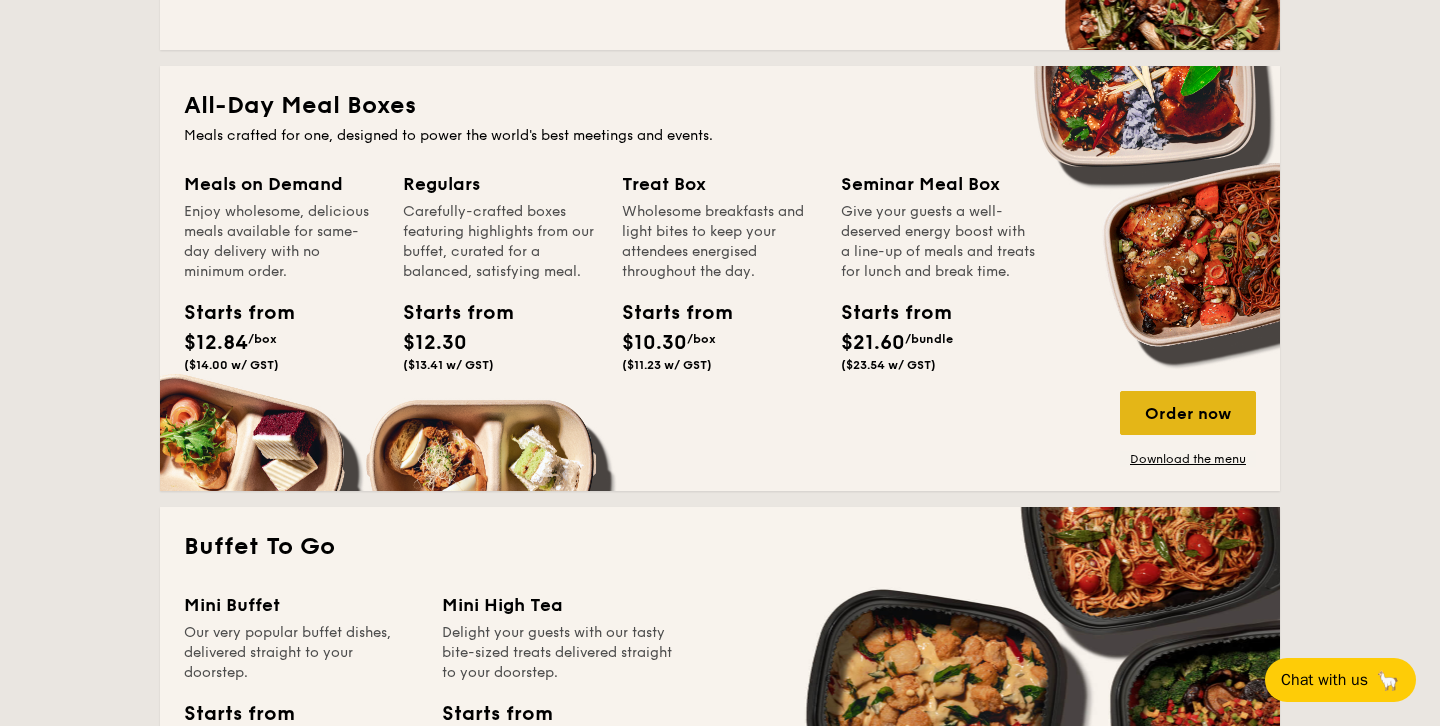 click on "Order now" at bounding box center (1188, 413) 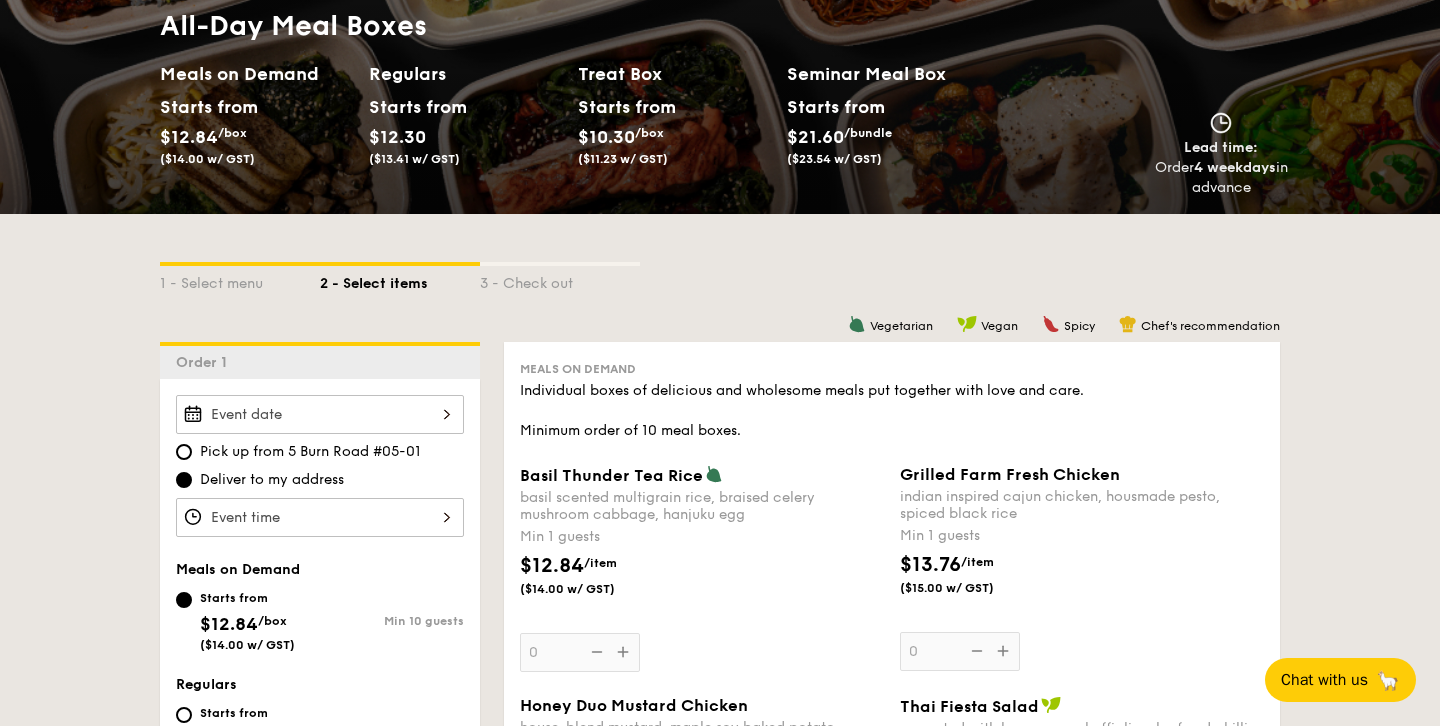 scroll, scrollTop: 266, scrollLeft: 0, axis: vertical 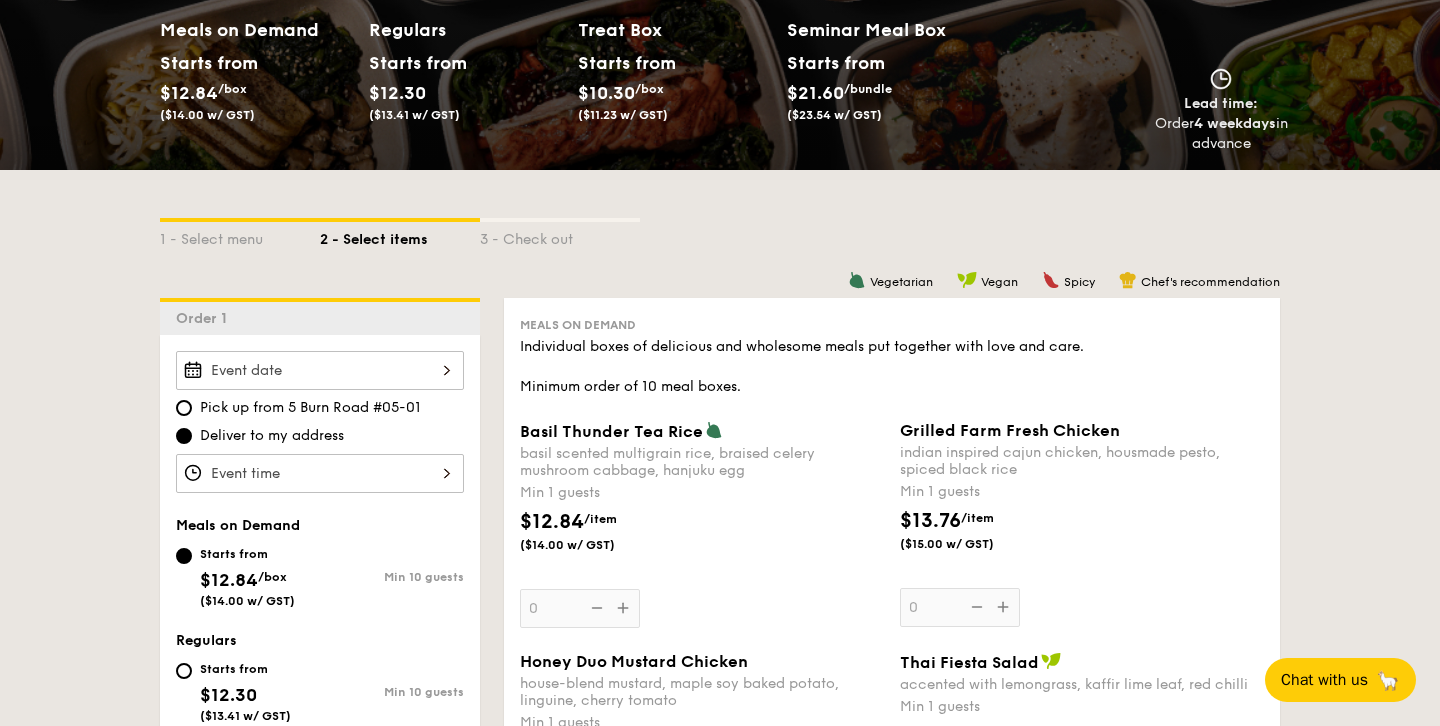 click on "Pick up from 5 Burn Road #05-01
Deliver to my address" at bounding box center (320, 422) 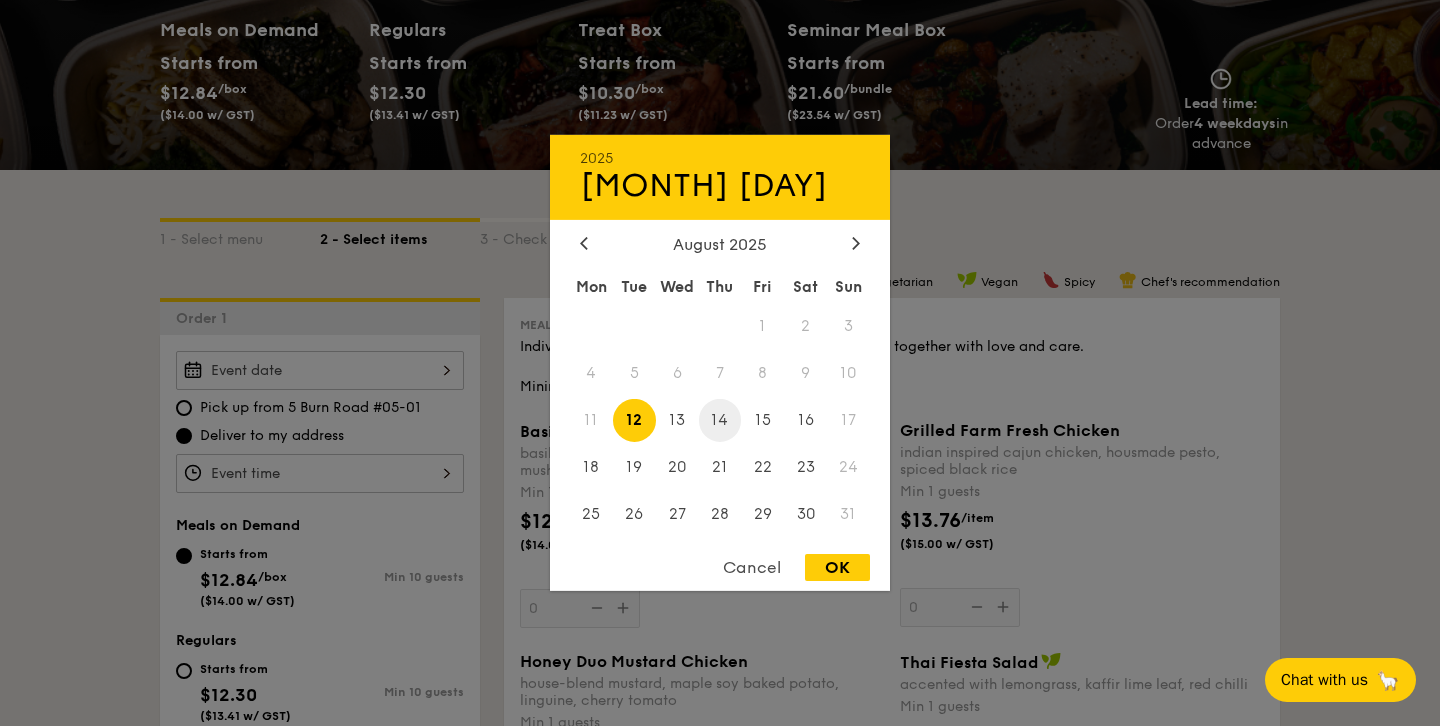 click on "14" at bounding box center (720, 420) 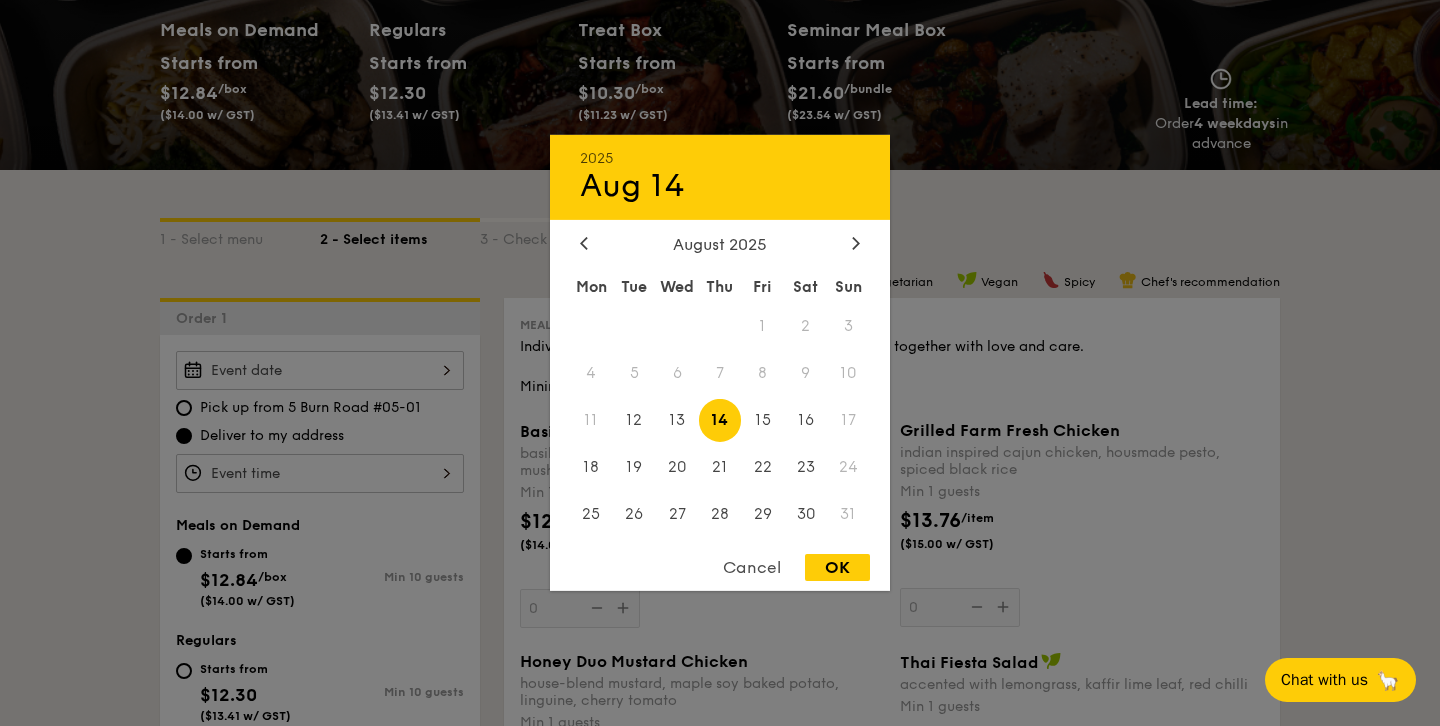 click on "OK" at bounding box center (837, 567) 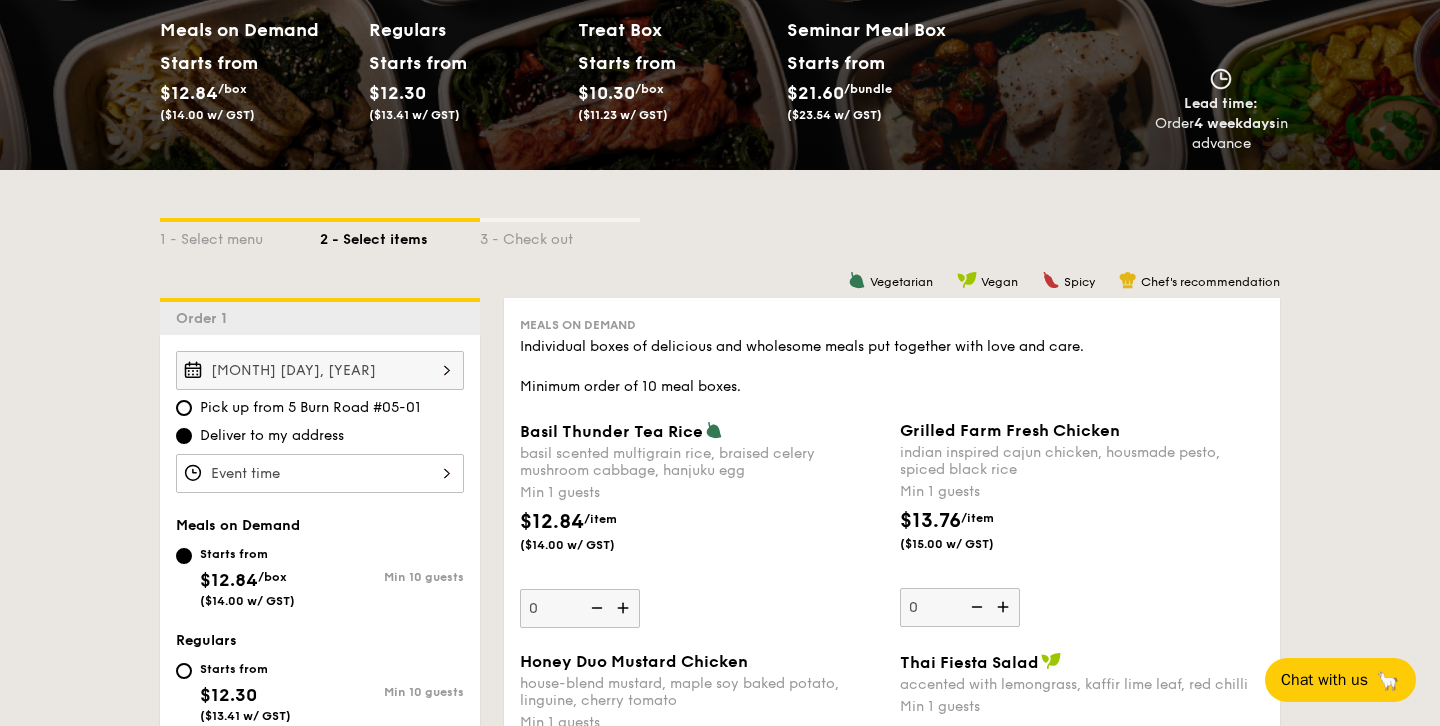 click on "12 1 2 3 4 5 6 7 8 9 10 11   00 15 30 45   am   pm   Cancel   OK" at bounding box center [320, 473] 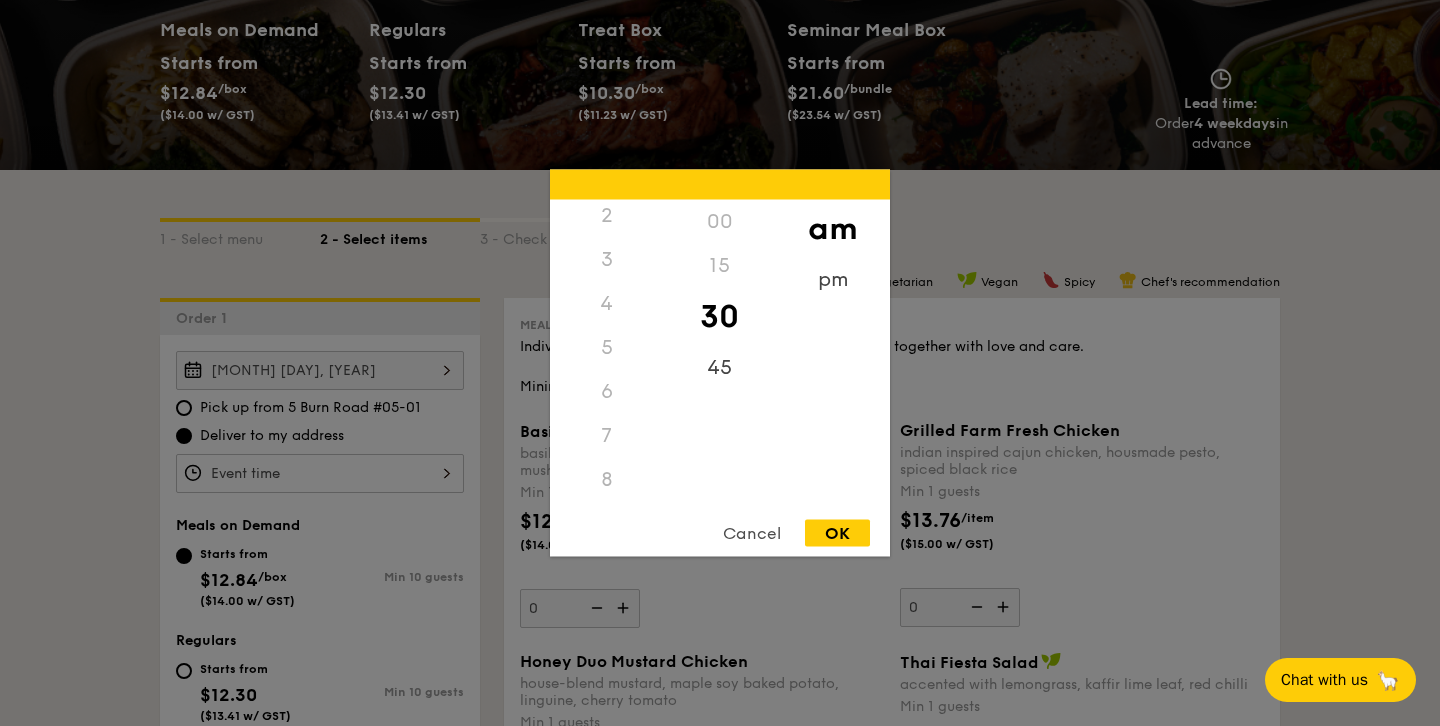 scroll, scrollTop: 85, scrollLeft: 0, axis: vertical 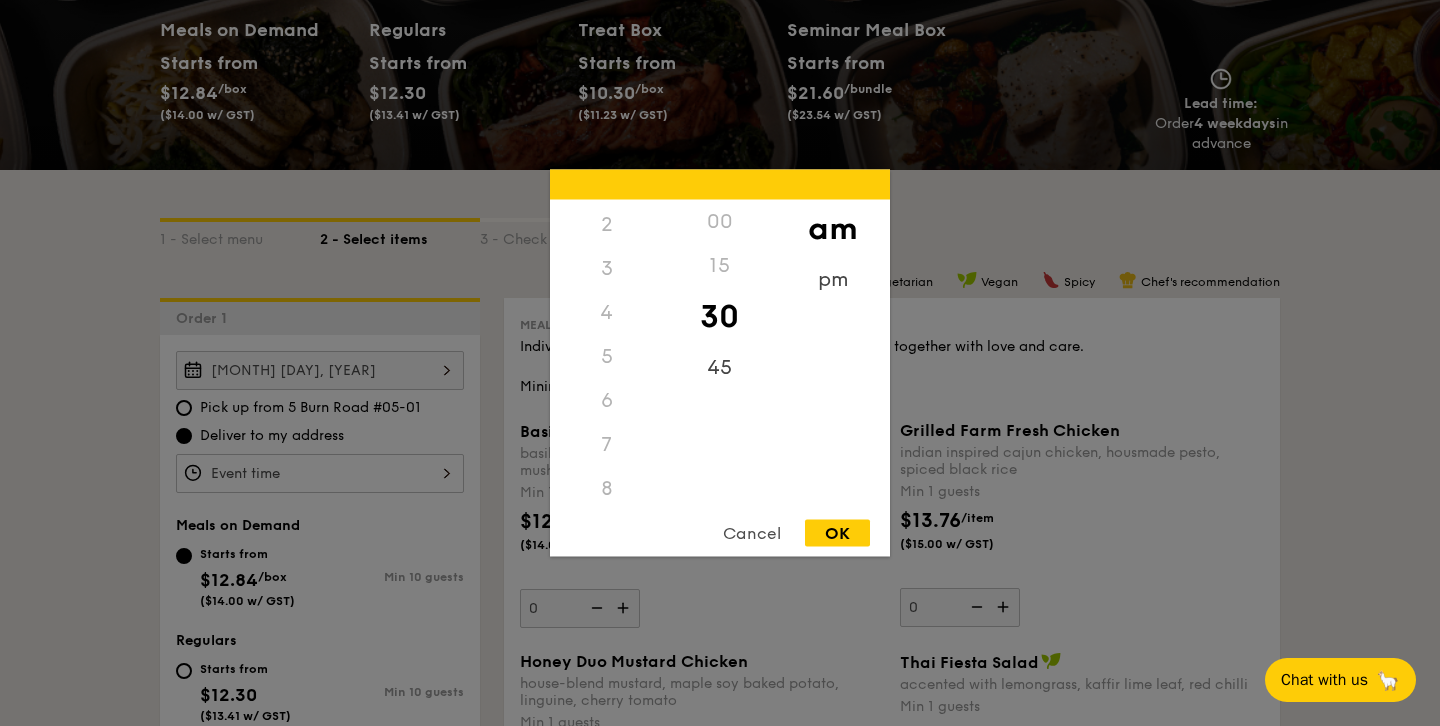 click on "2" at bounding box center (606, 225) 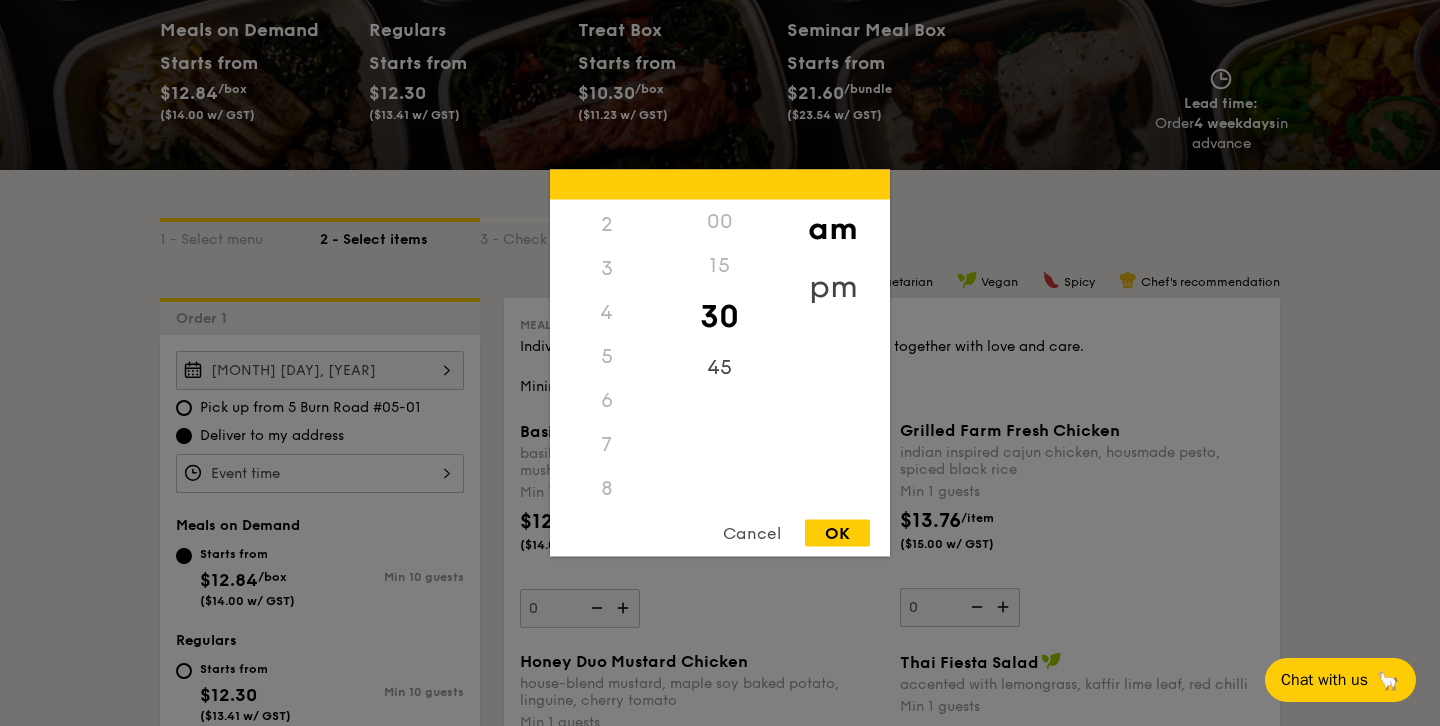 click on "pm" at bounding box center [832, 287] 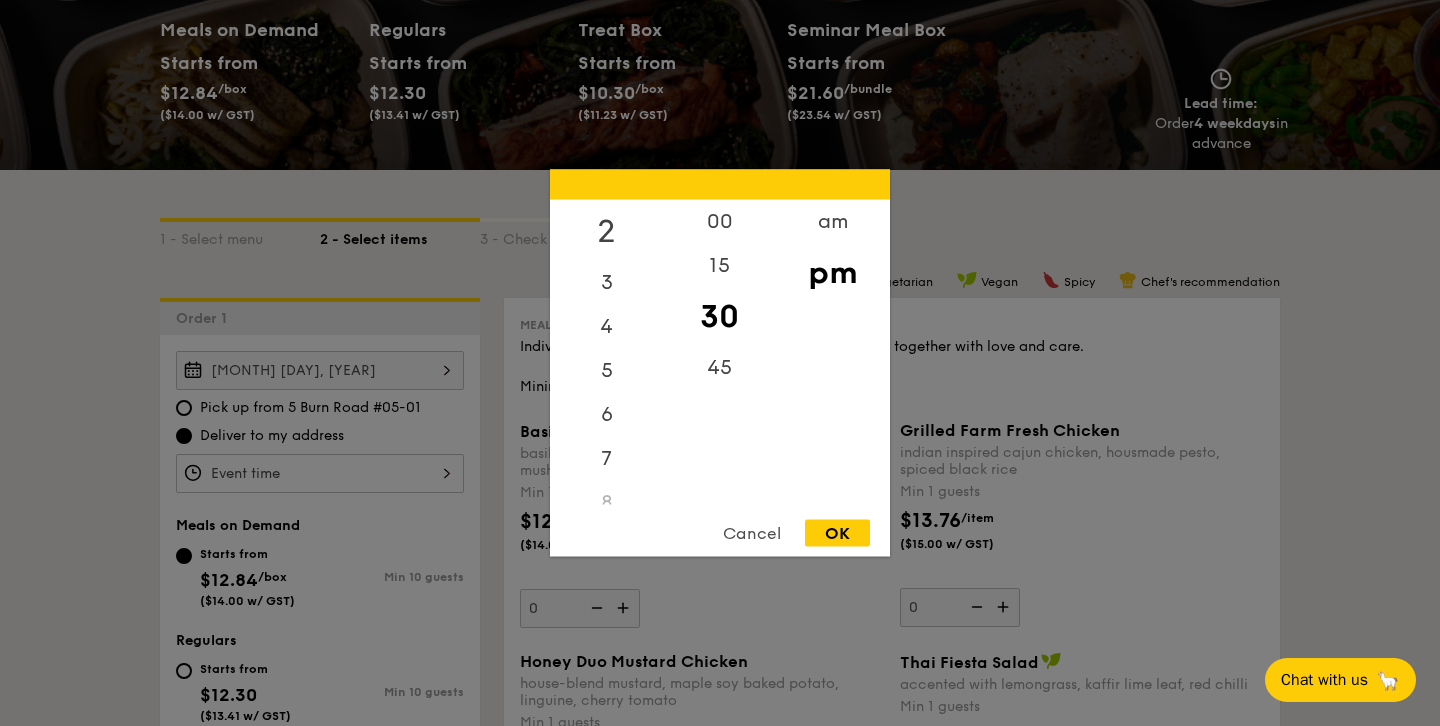 click on "2" at bounding box center [606, 232] 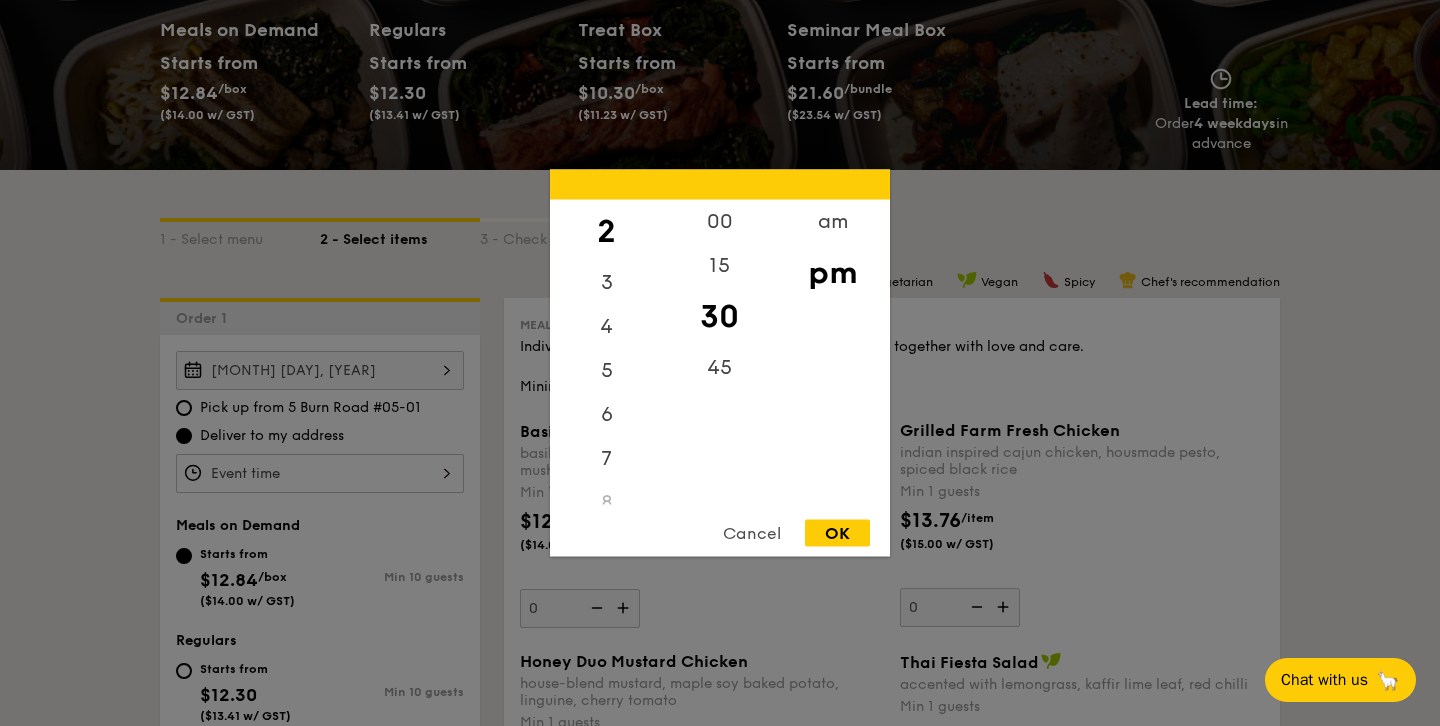 click on "OK" at bounding box center (837, 533) 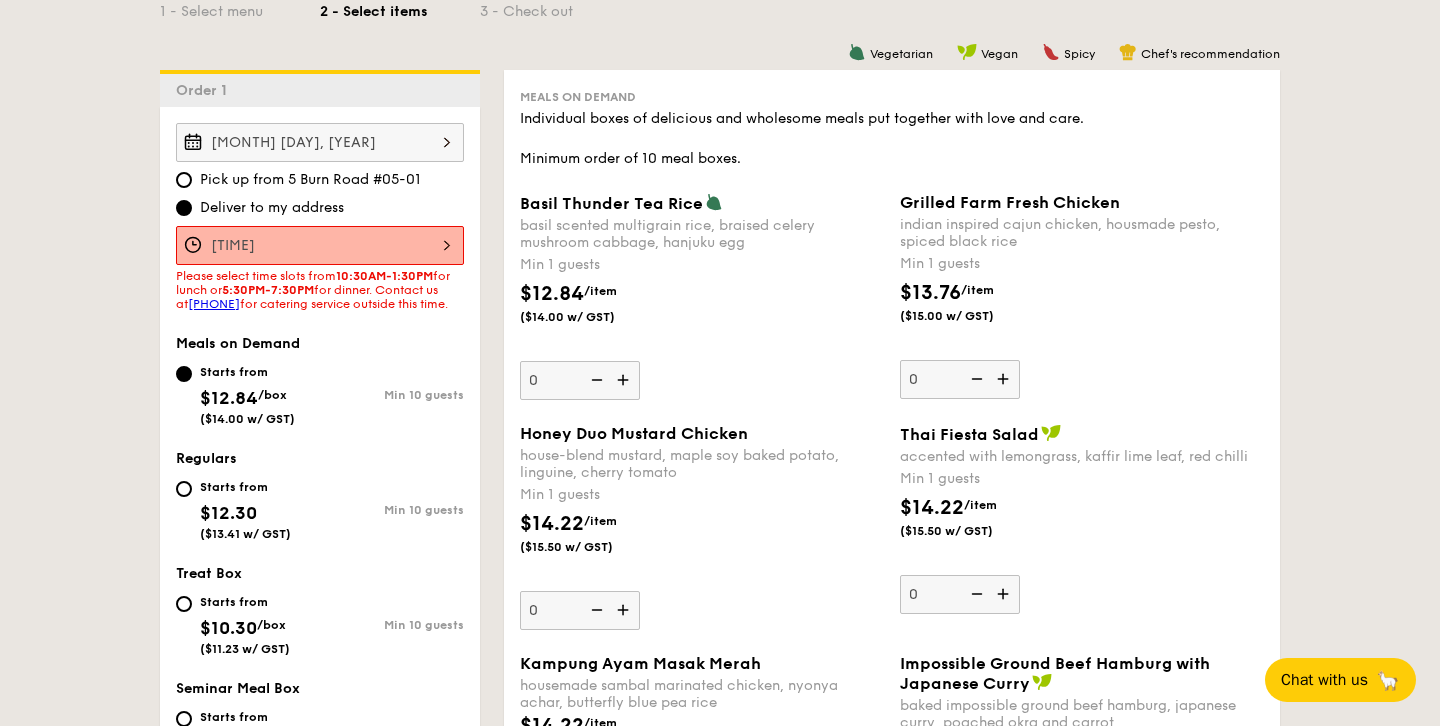 scroll, scrollTop: 502, scrollLeft: 0, axis: vertical 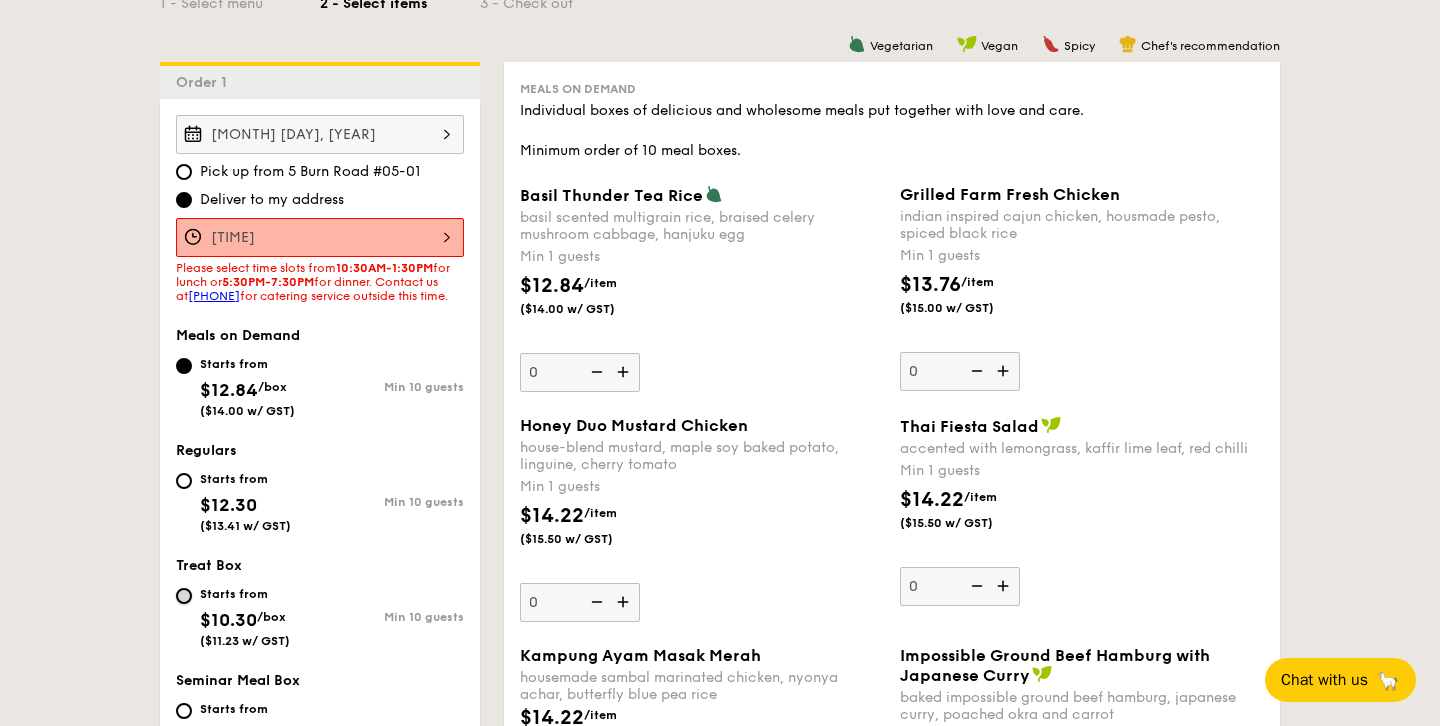 click on "Starts from
$10.30
/box
($11.23 w/ GST)
Min 10 guests" at bounding box center [184, 596] 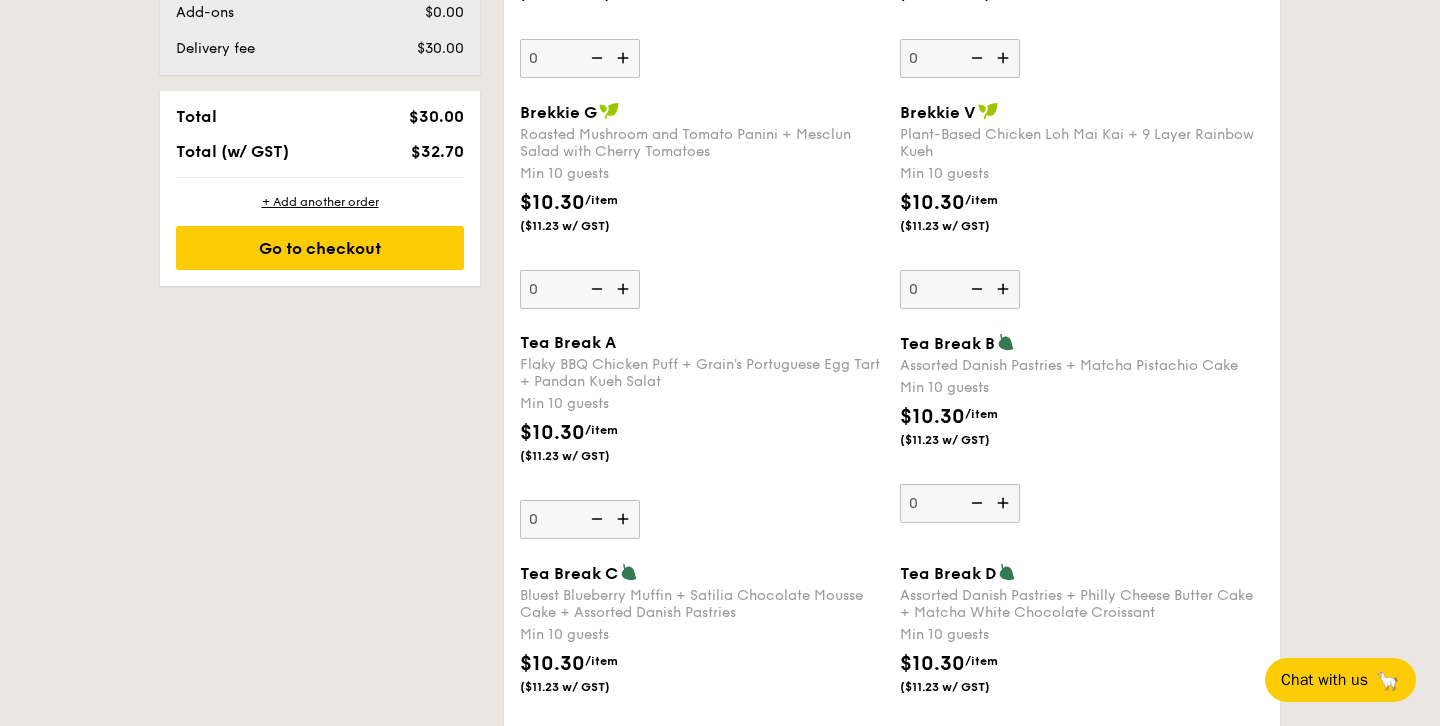 scroll, scrollTop: 1355, scrollLeft: 0, axis: vertical 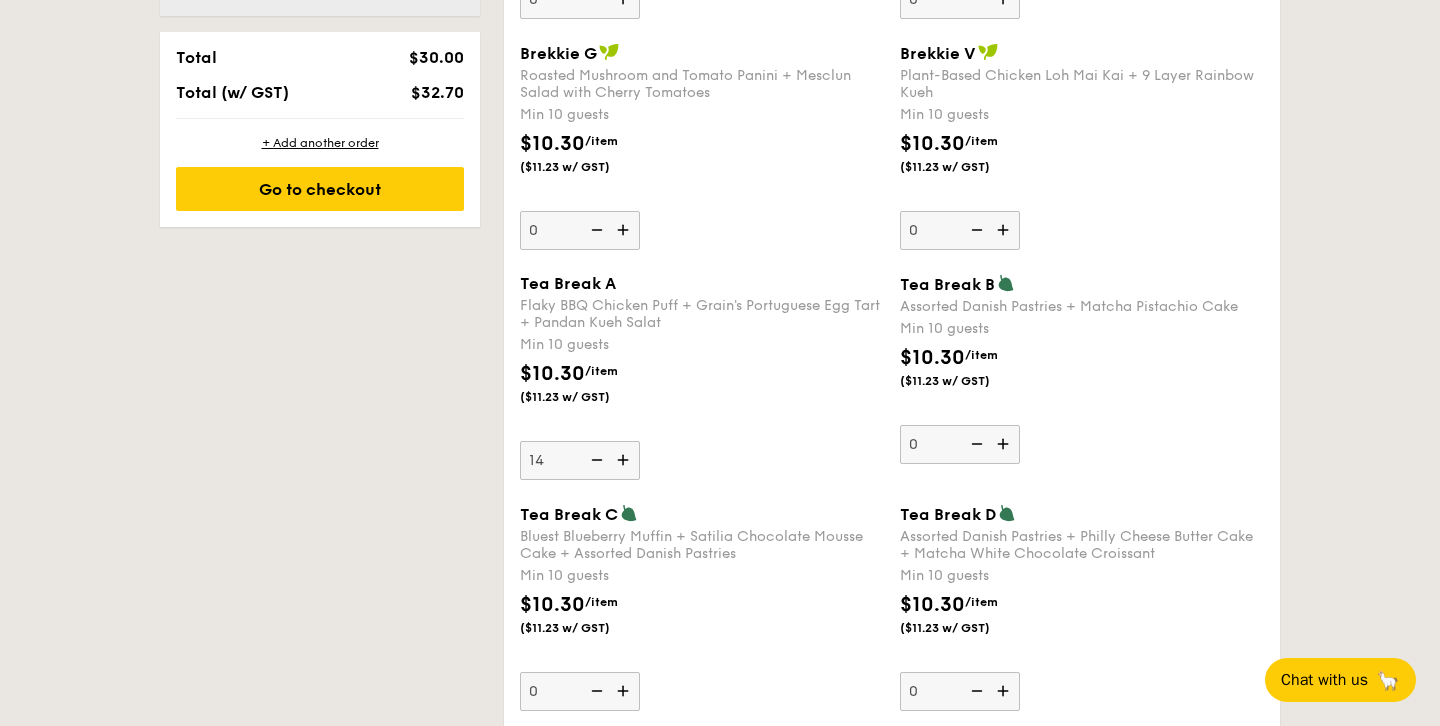 type on "14" 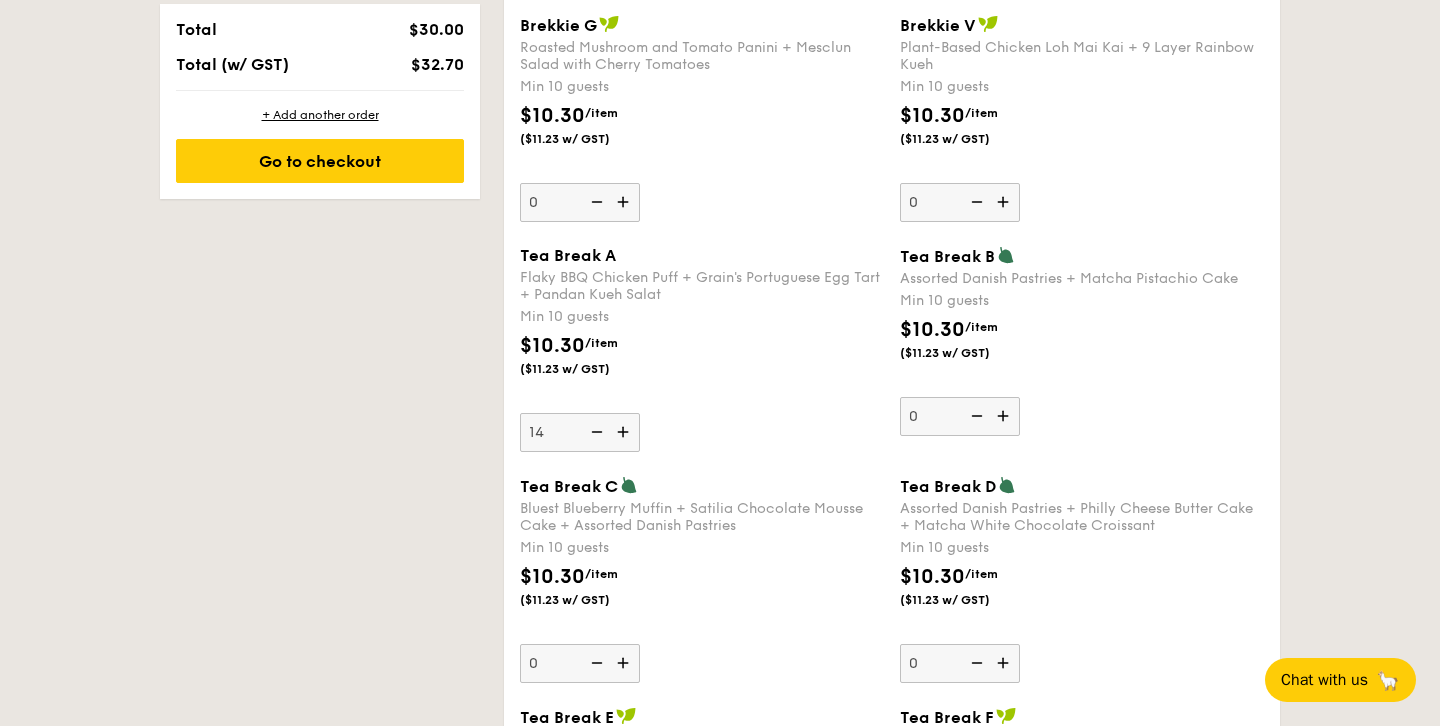 click on "[ITEM] - [PRICE] / [UNIT] ($[PRICE] w/ GST) [NUMBER]" at bounding box center (702, 349) 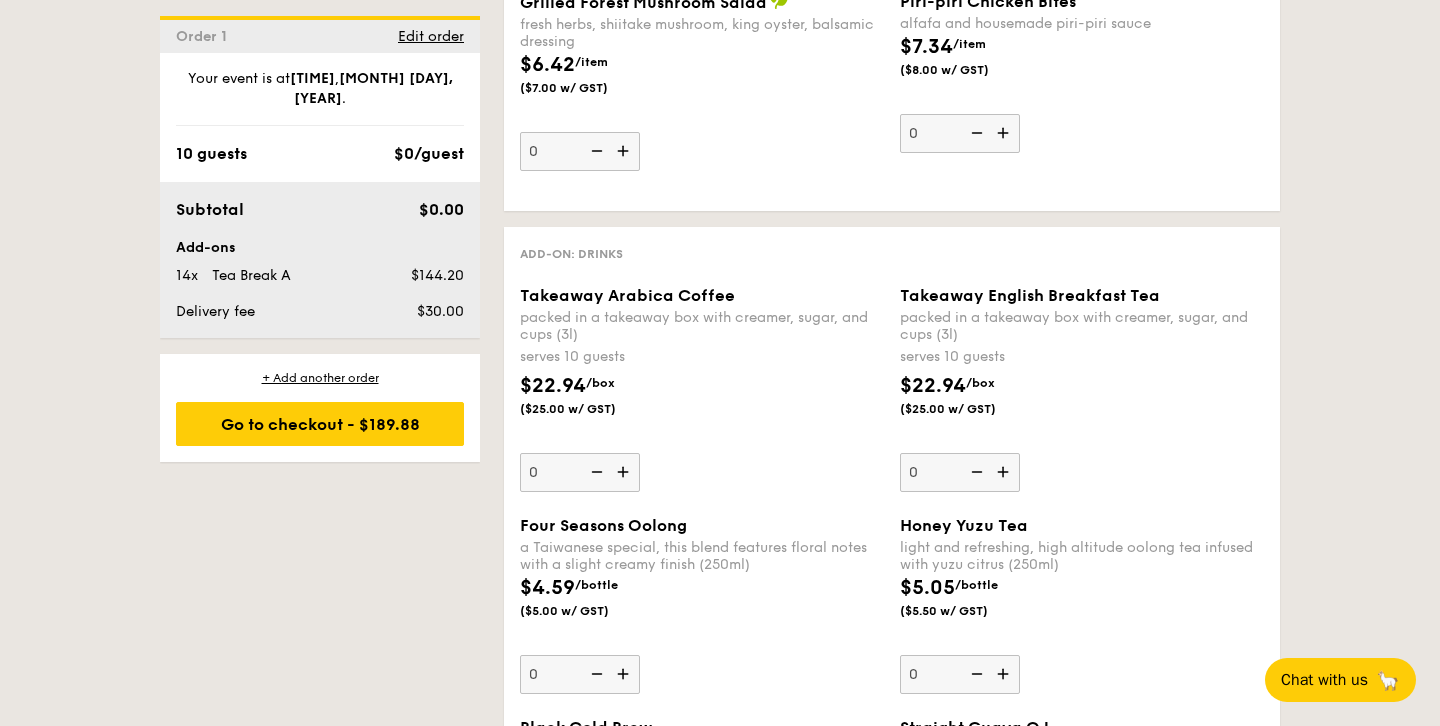scroll, scrollTop: 3203, scrollLeft: 0, axis: vertical 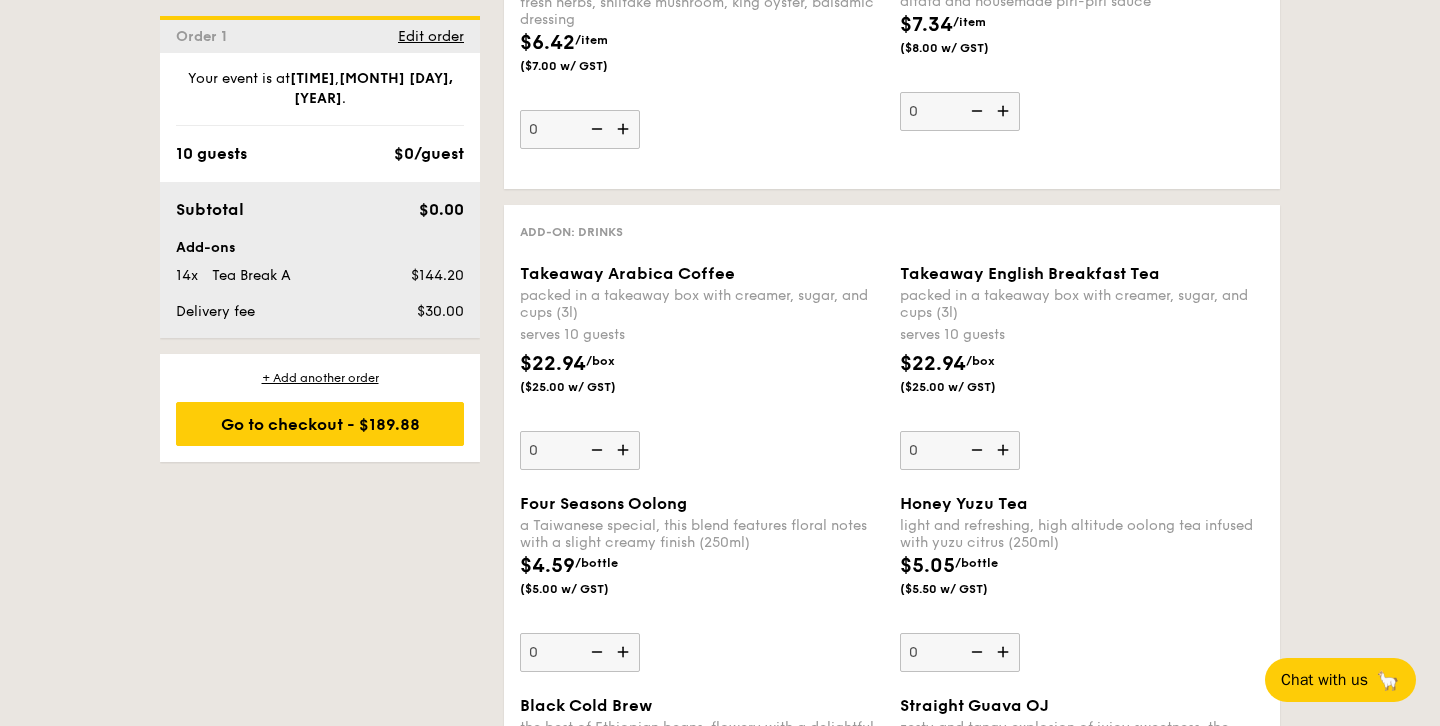 click at bounding box center [625, 450] 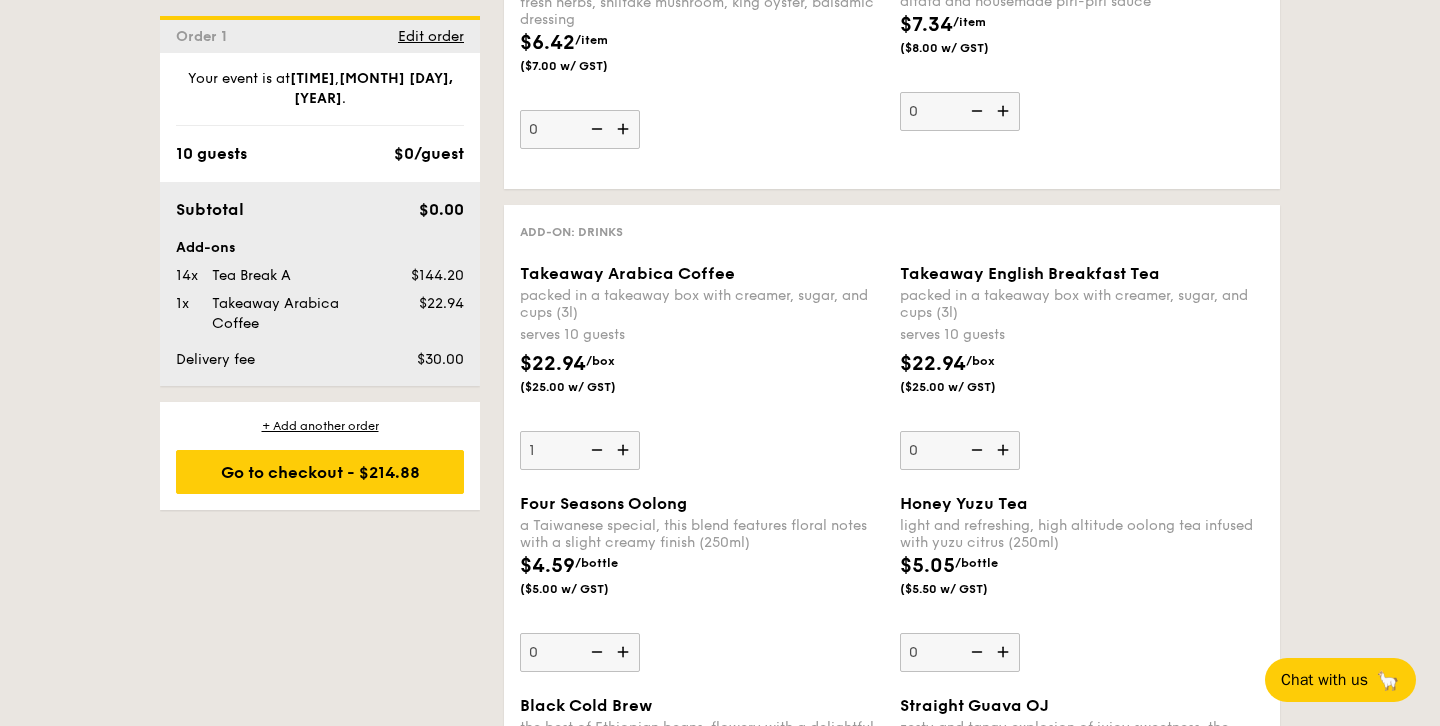 click at bounding box center [1005, 450] 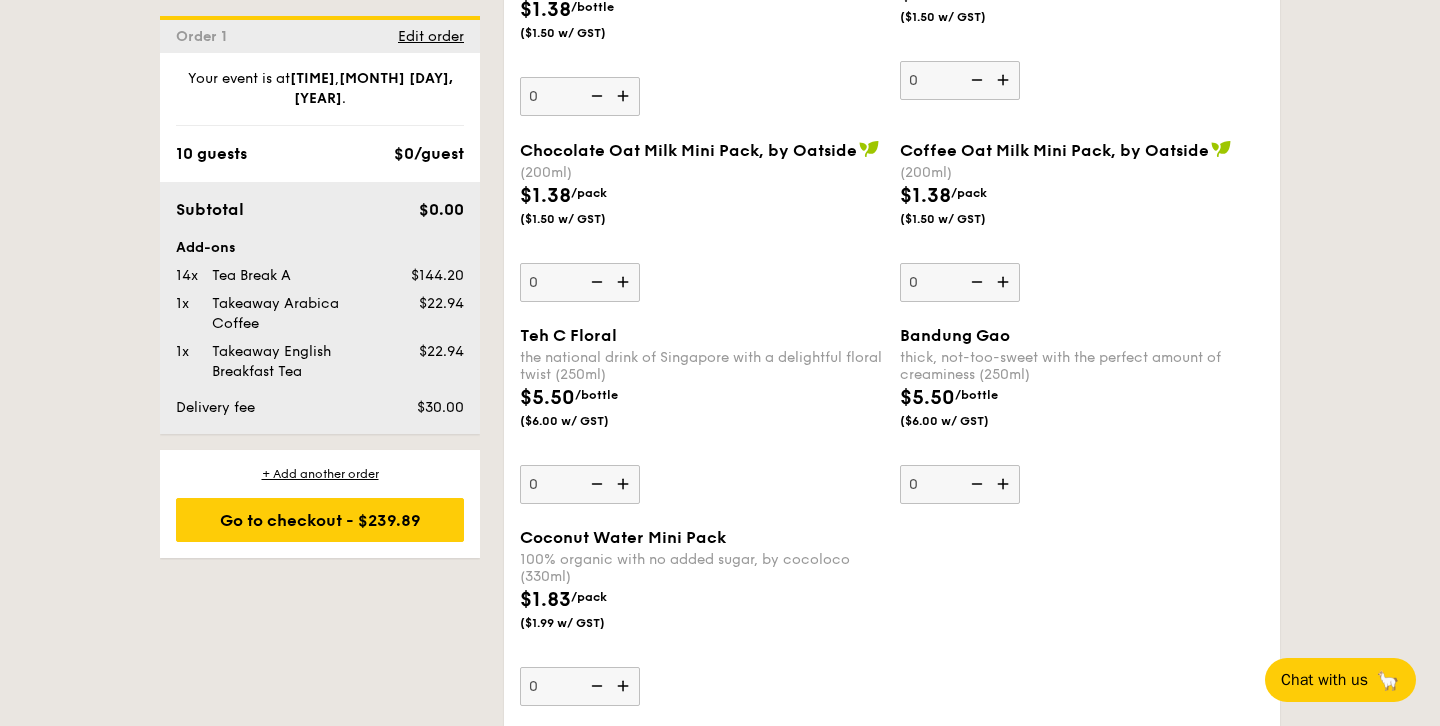 scroll, scrollTop: 4417, scrollLeft: 0, axis: vertical 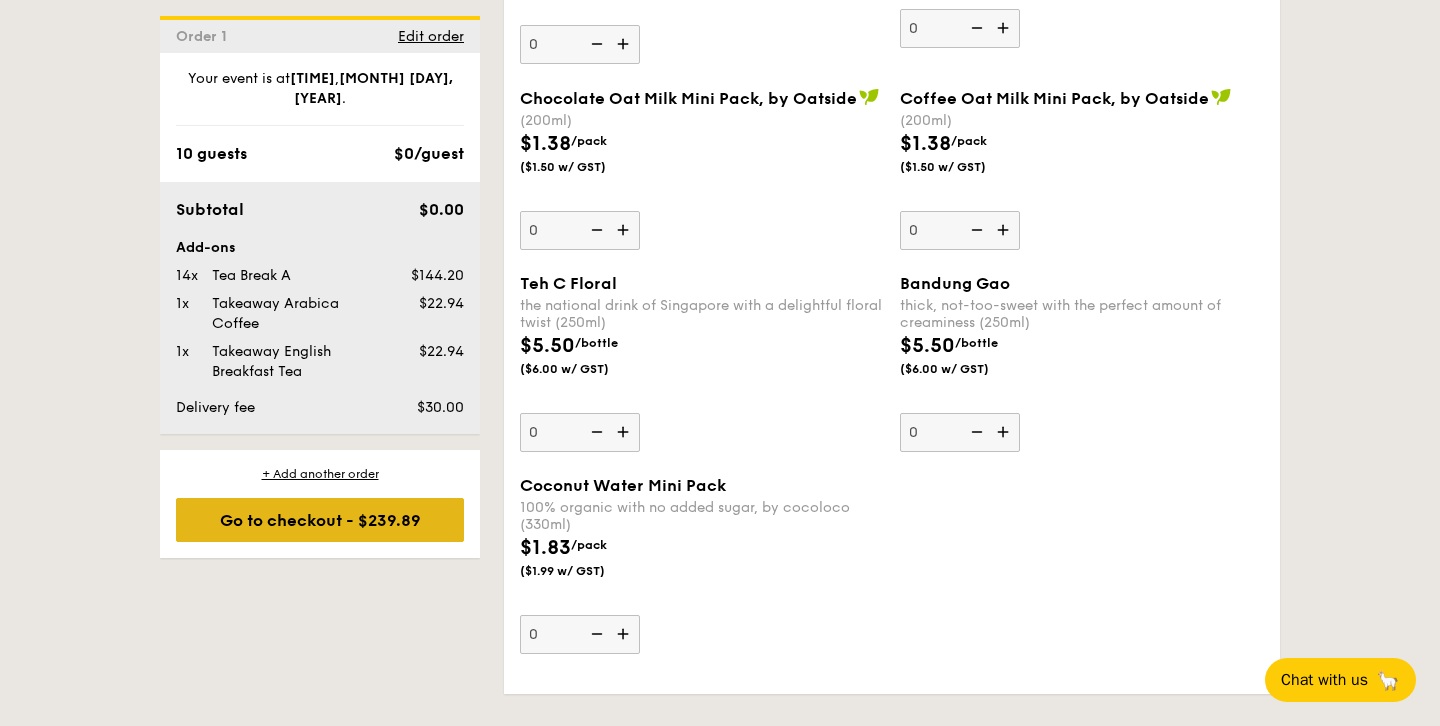 click on "Go to checkout
- $239.89" at bounding box center [320, 520] 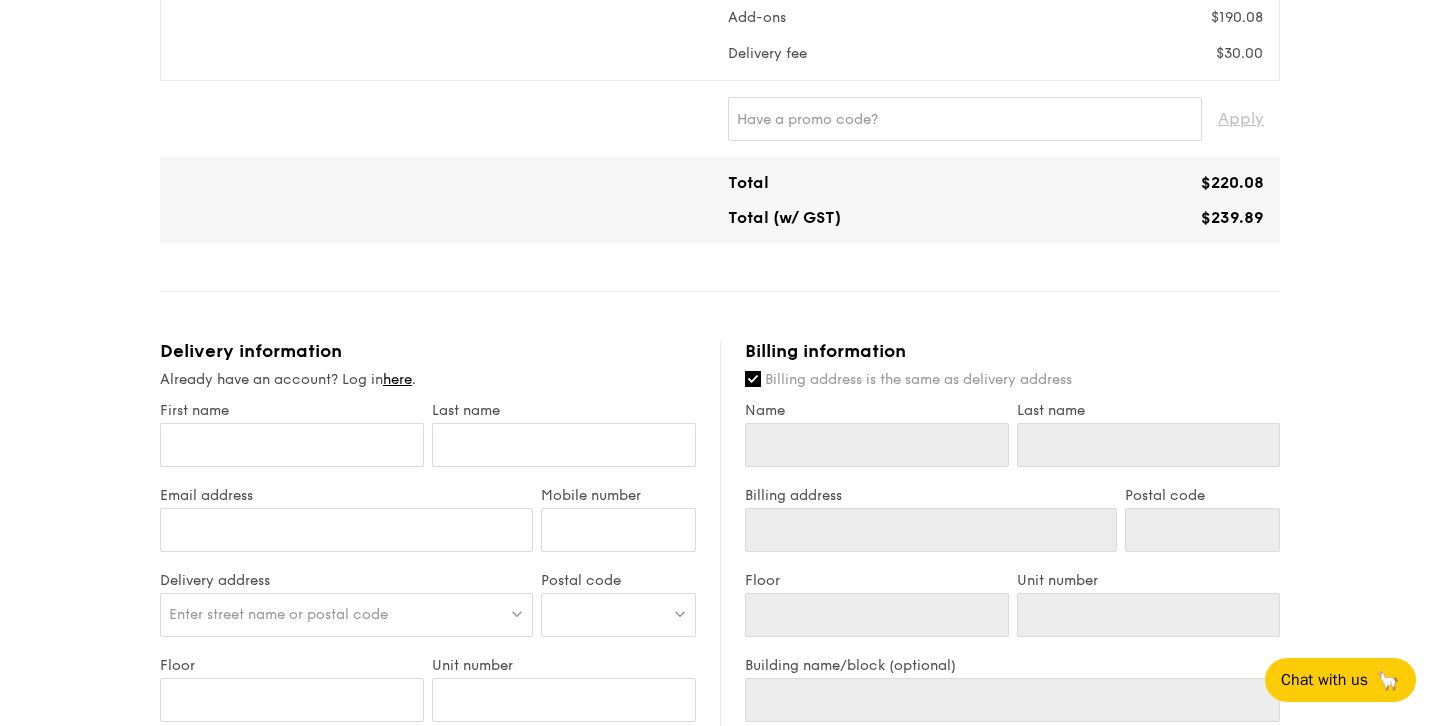 scroll, scrollTop: 537, scrollLeft: 0, axis: vertical 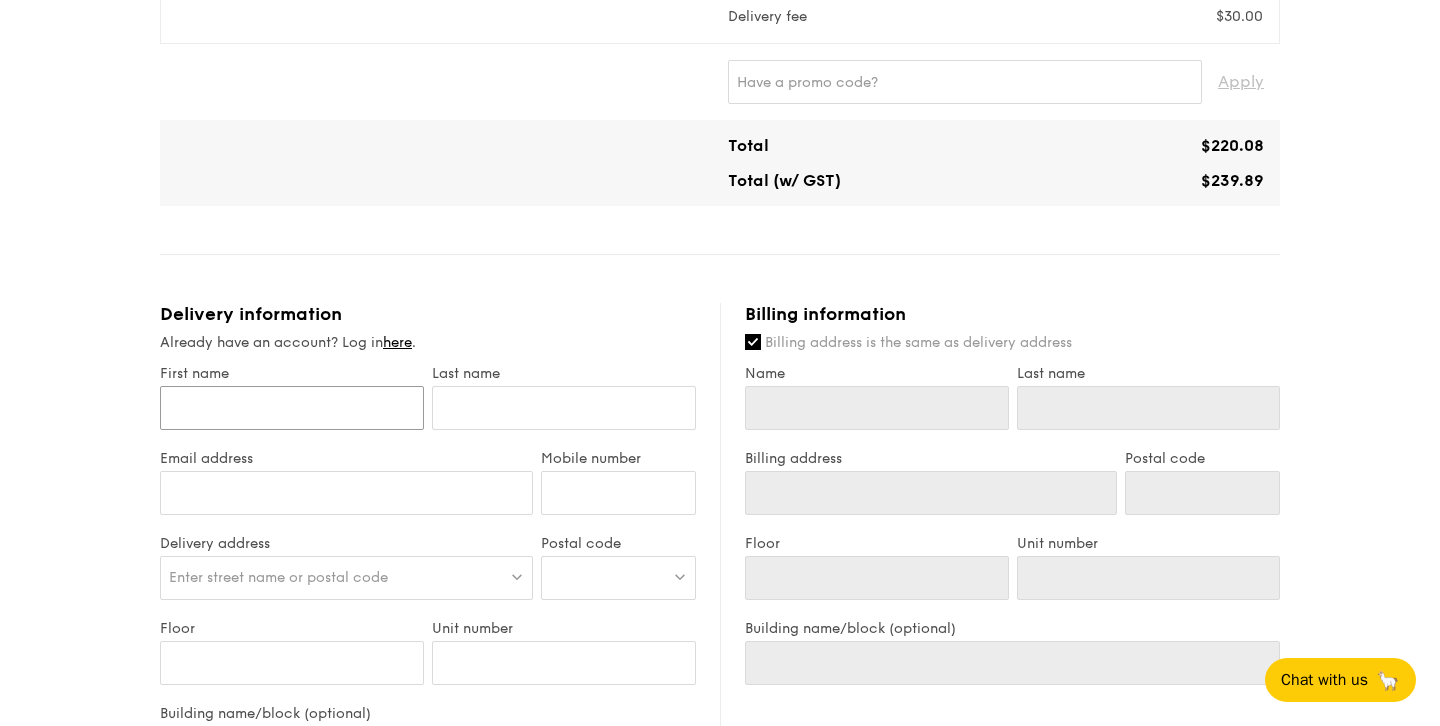 click on "First name" at bounding box center (292, 408) 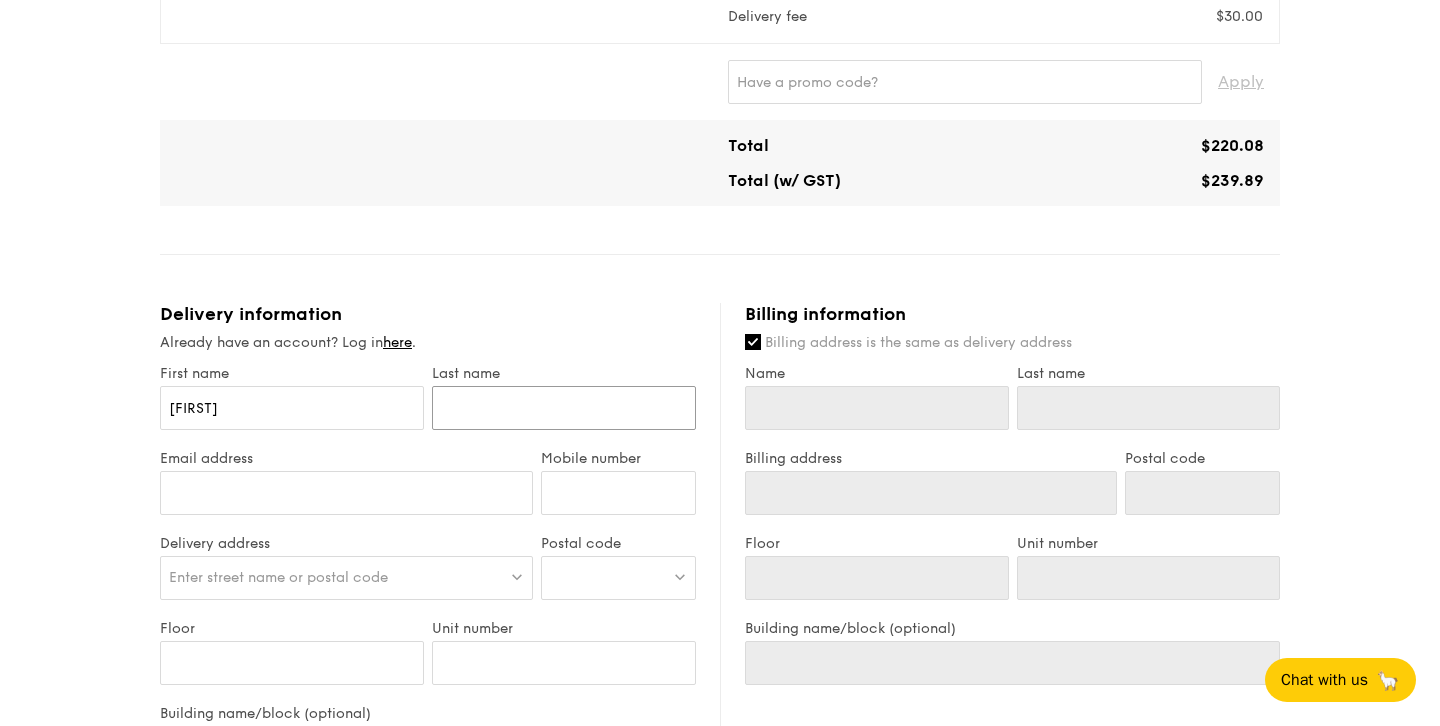 type on "[LAST]" 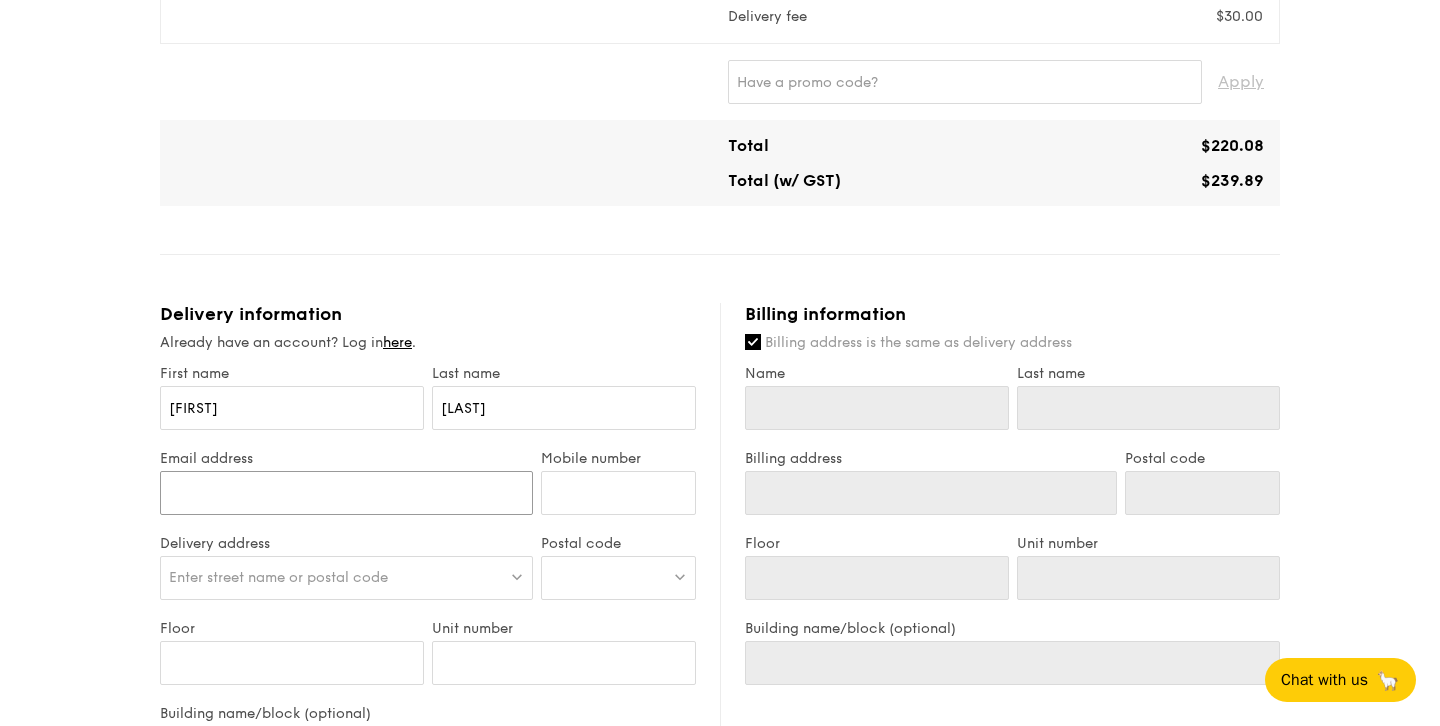 type on "[EMAIL]" 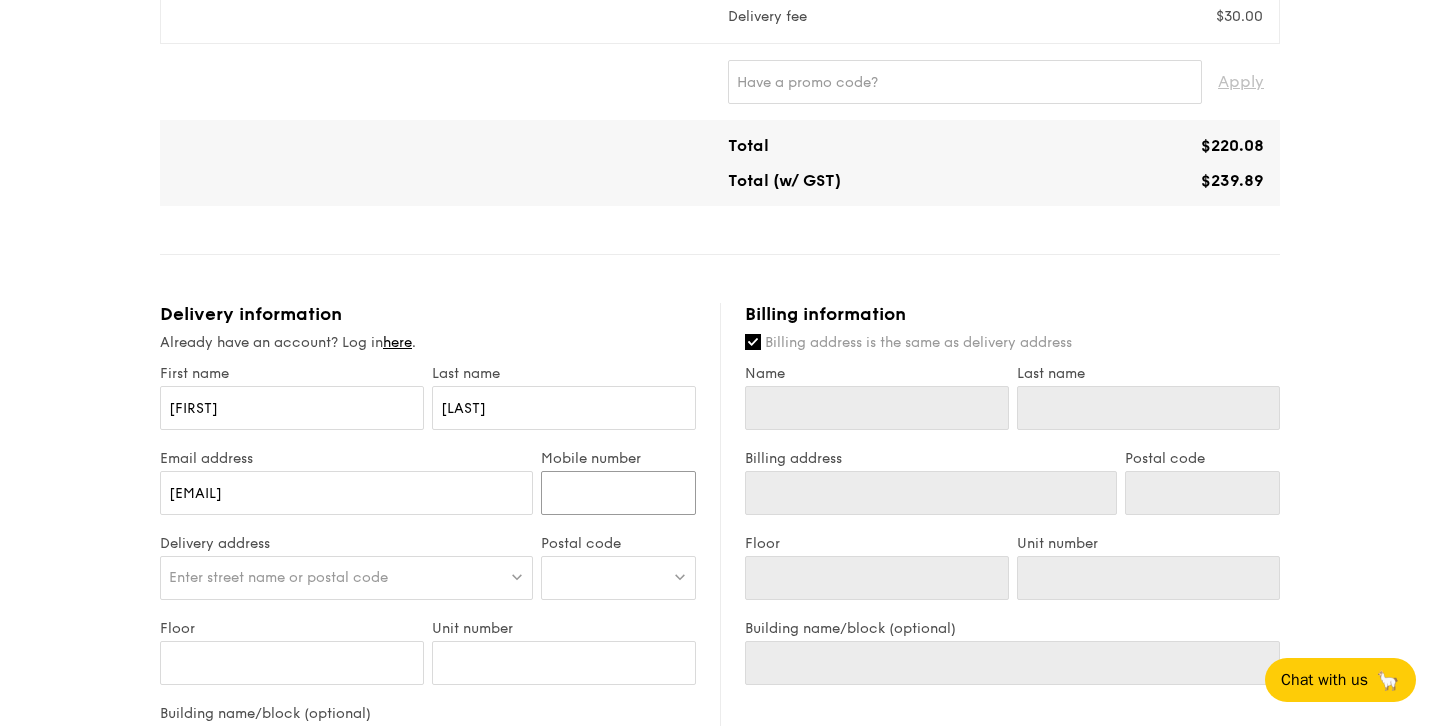type on "[NUMBER]" 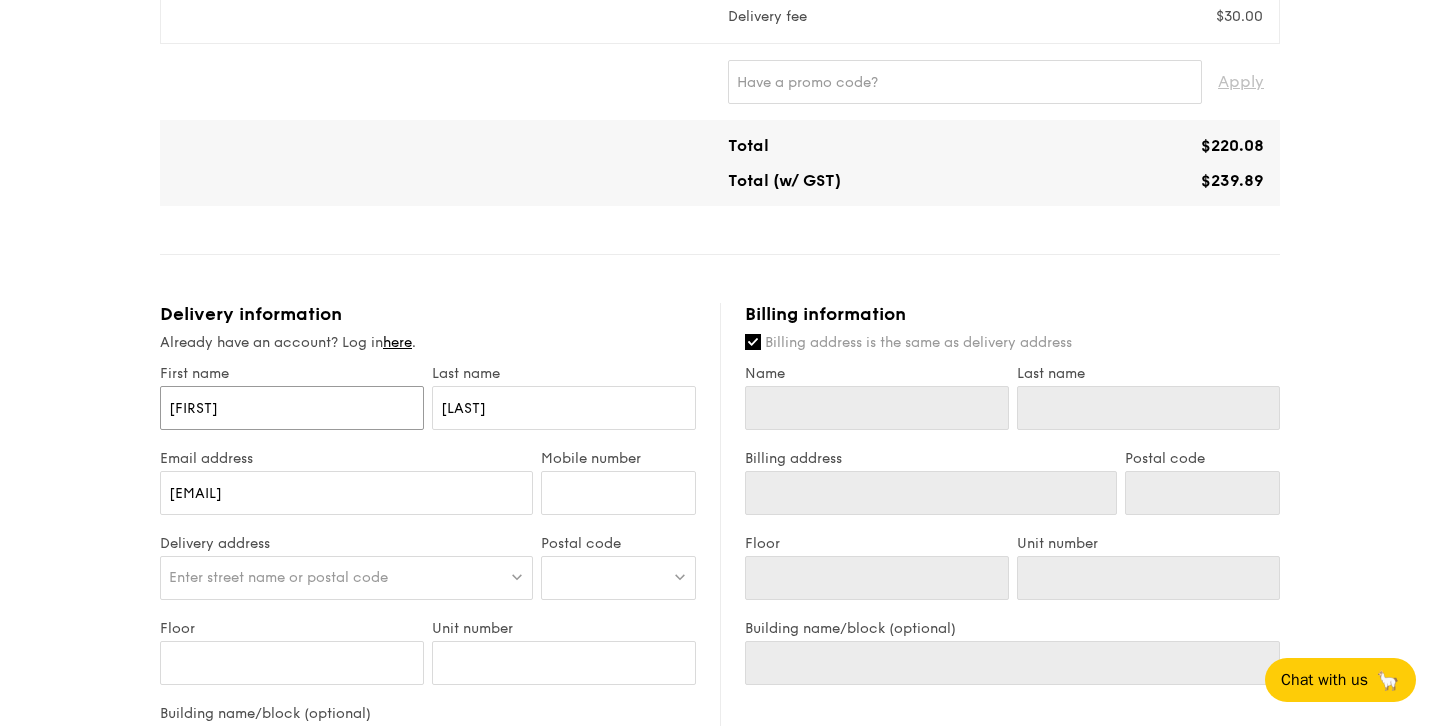 type on "[FIRST]" 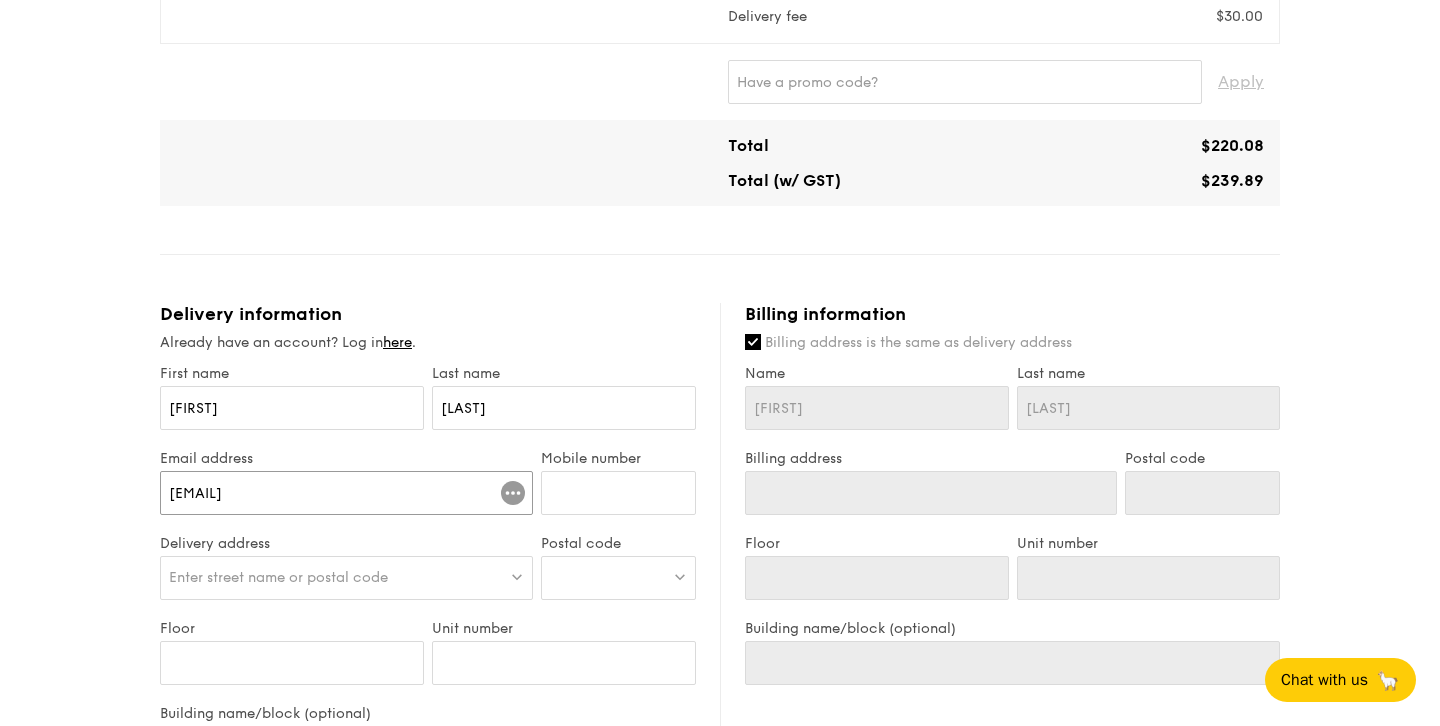 click on "[EMAIL]" at bounding box center [346, 493] 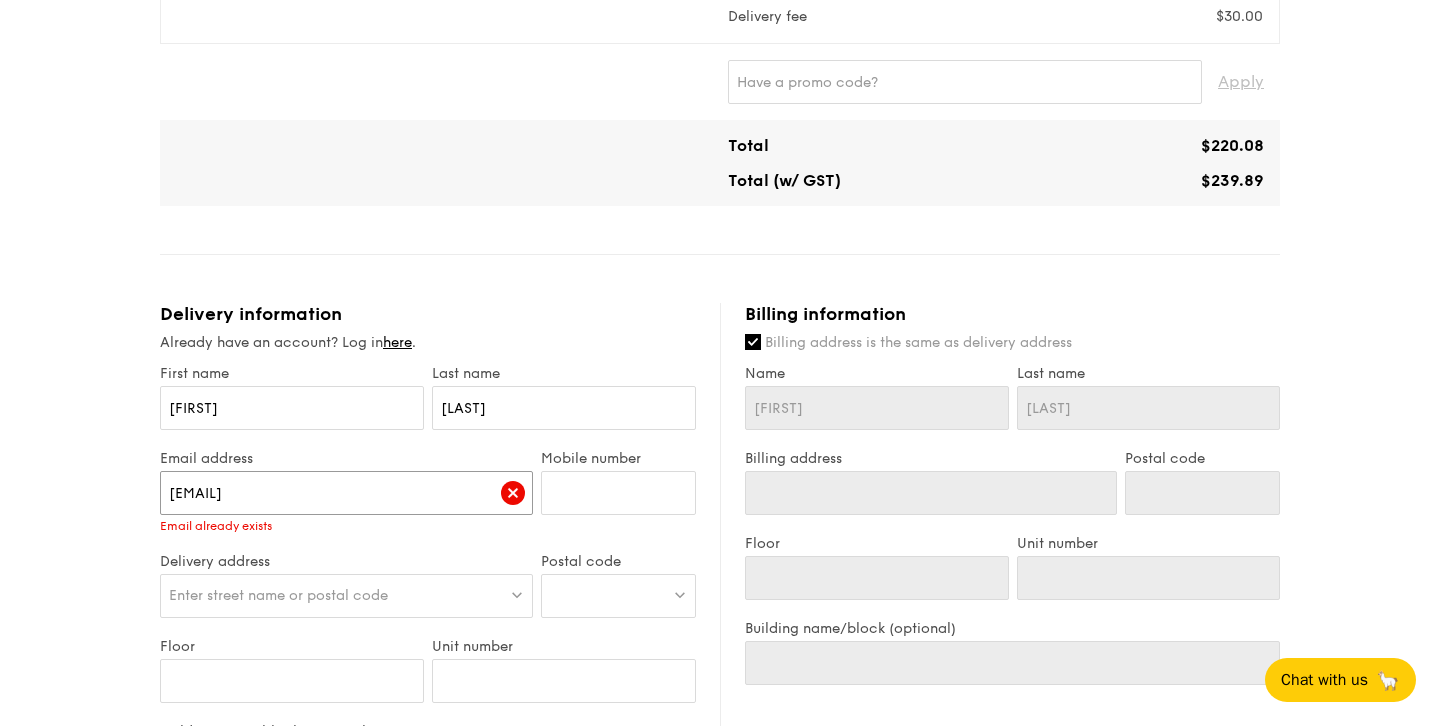drag, startPoint x: 353, startPoint y: 504, endPoint x: 91, endPoint y: 486, distance: 262.61758 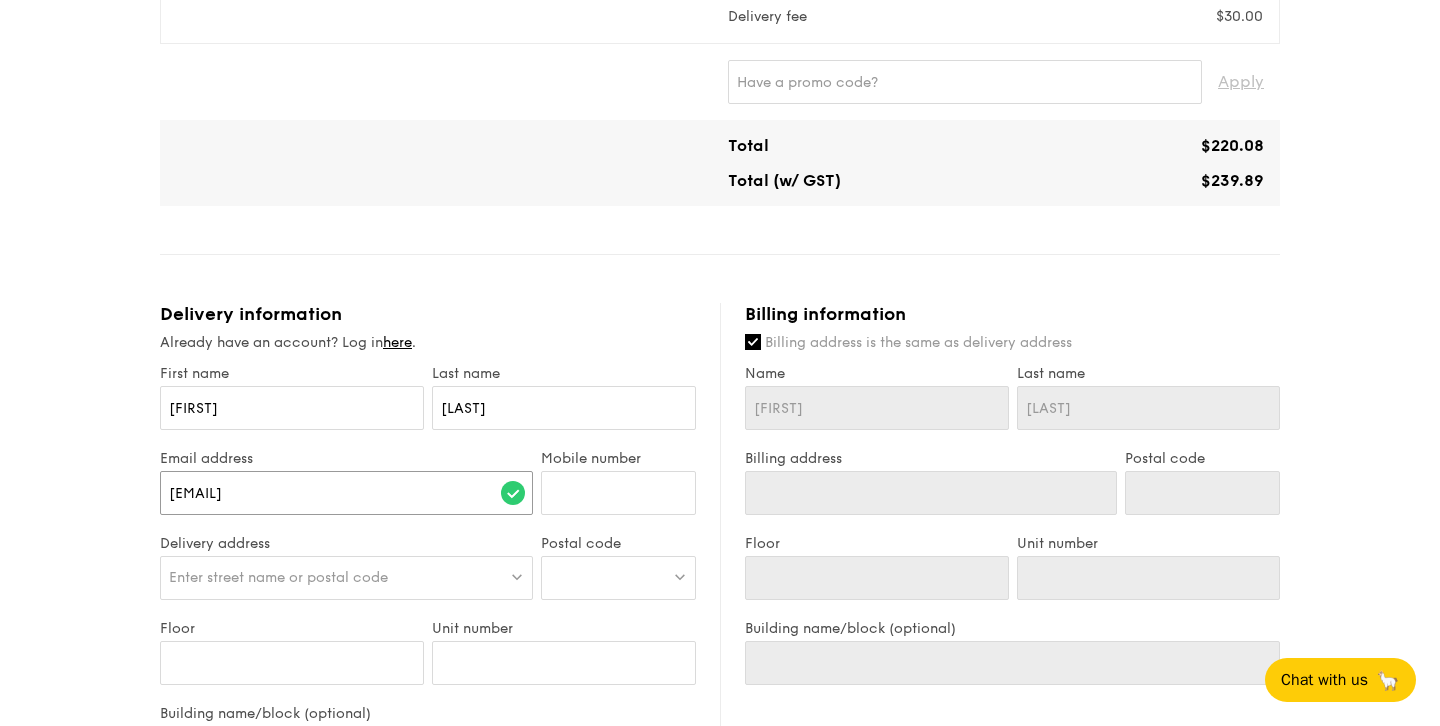 type on "[EMAIL]" 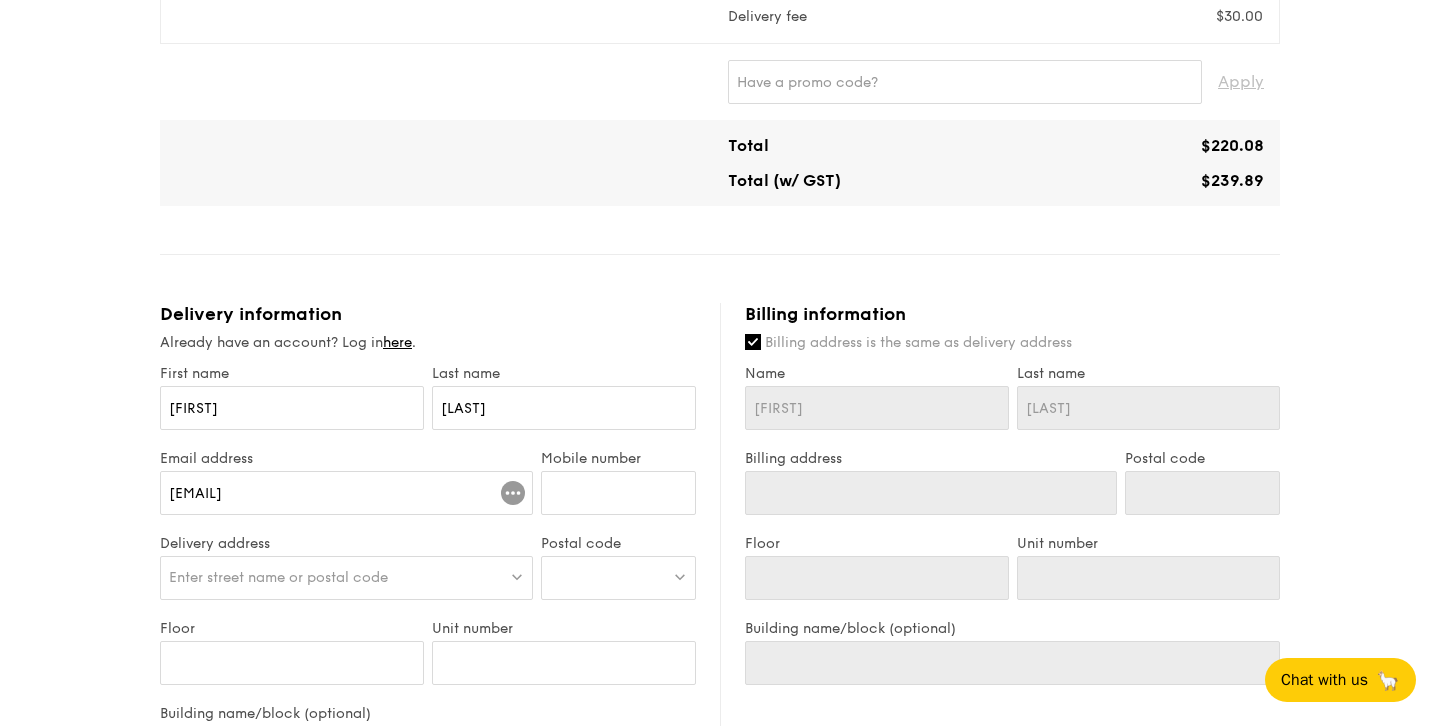 click on "Enter street name or postal code" at bounding box center (346, 578) 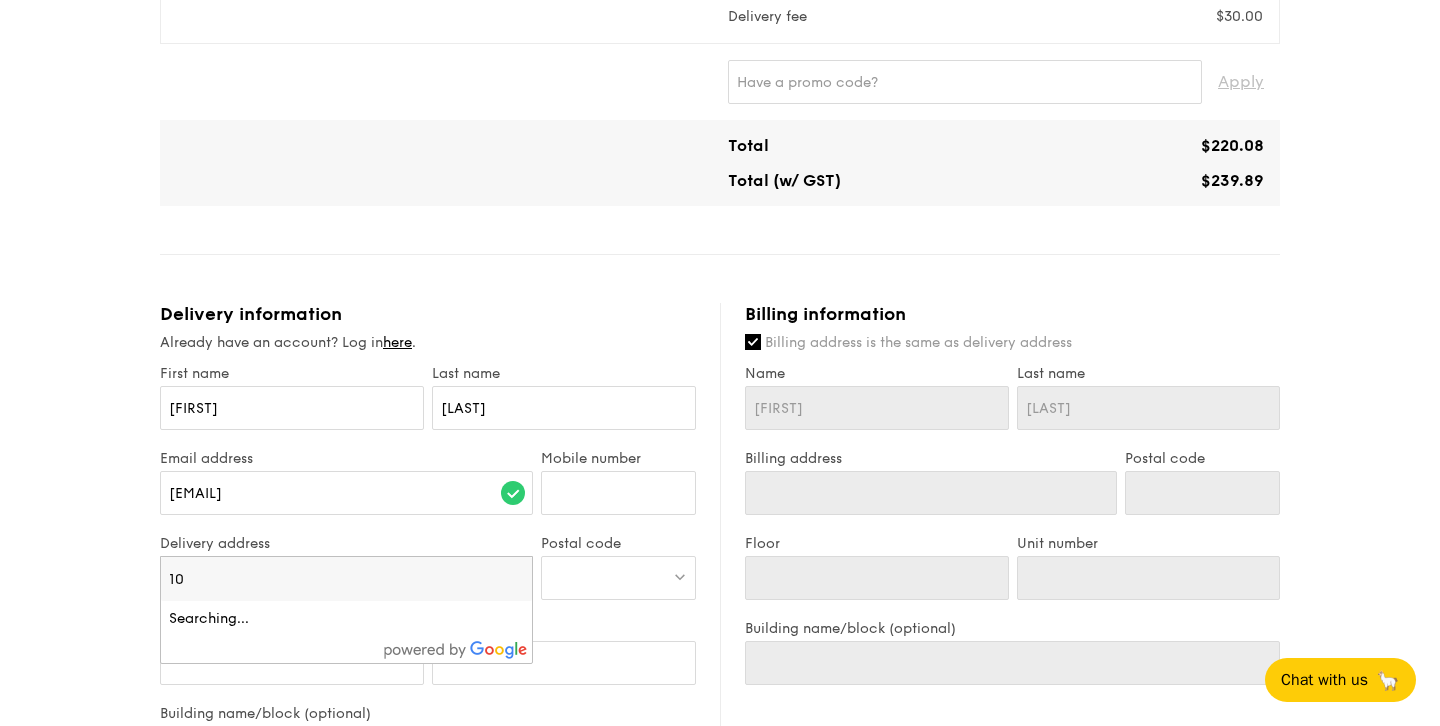 type on "1" 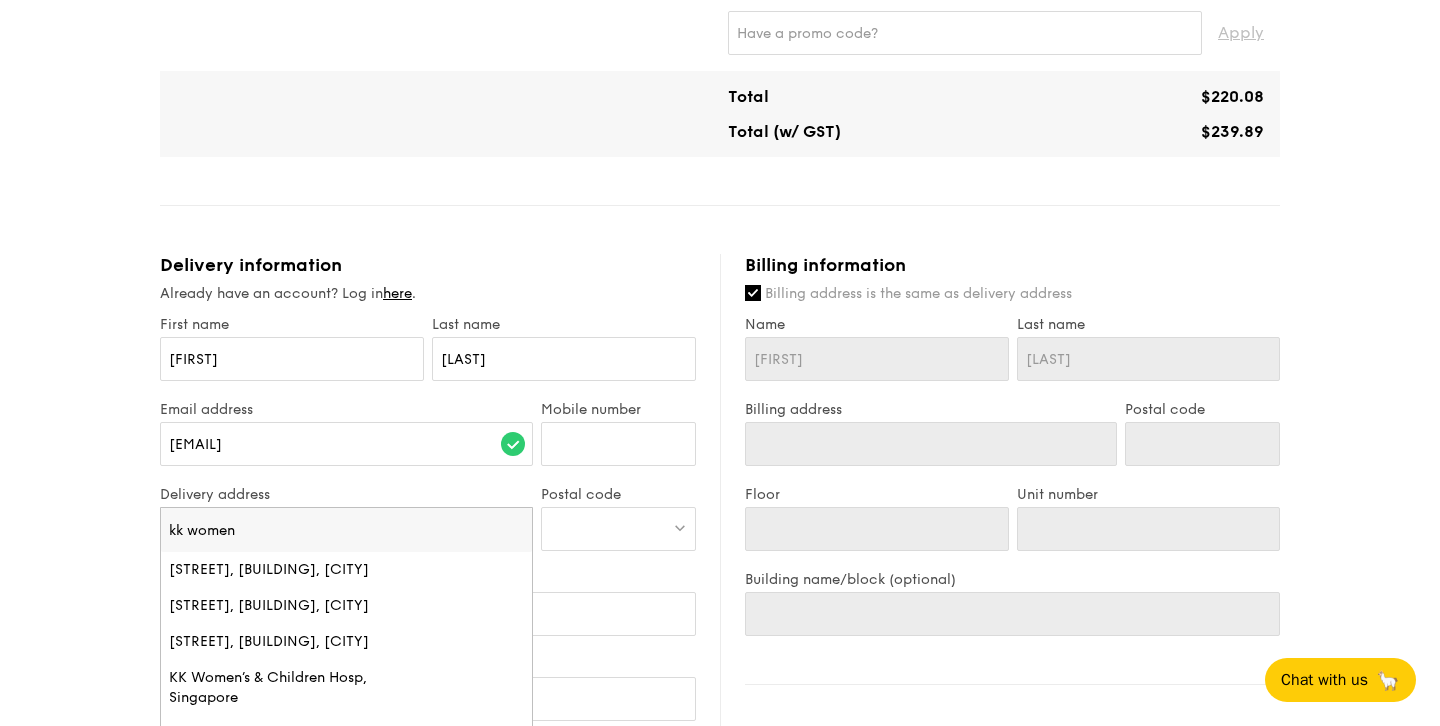 scroll, scrollTop: 645, scrollLeft: 0, axis: vertical 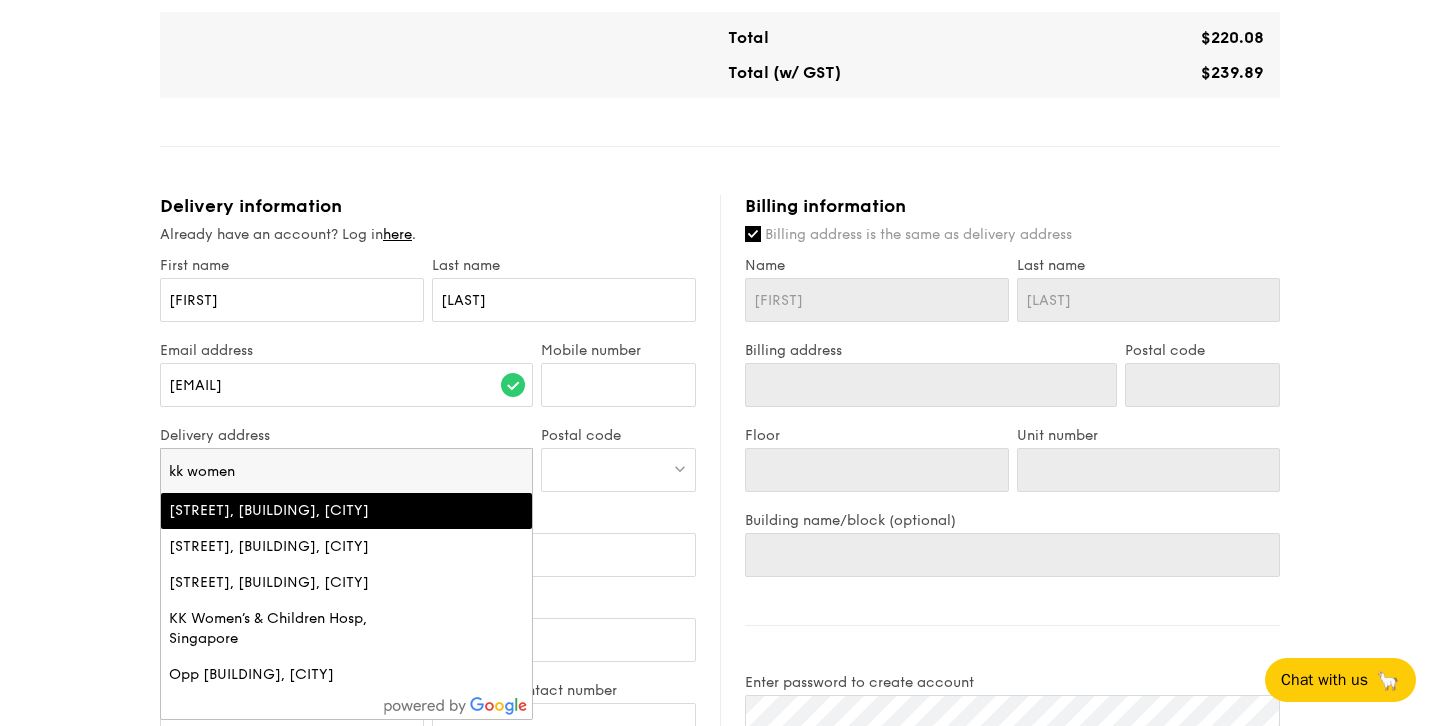 type on "kk women" 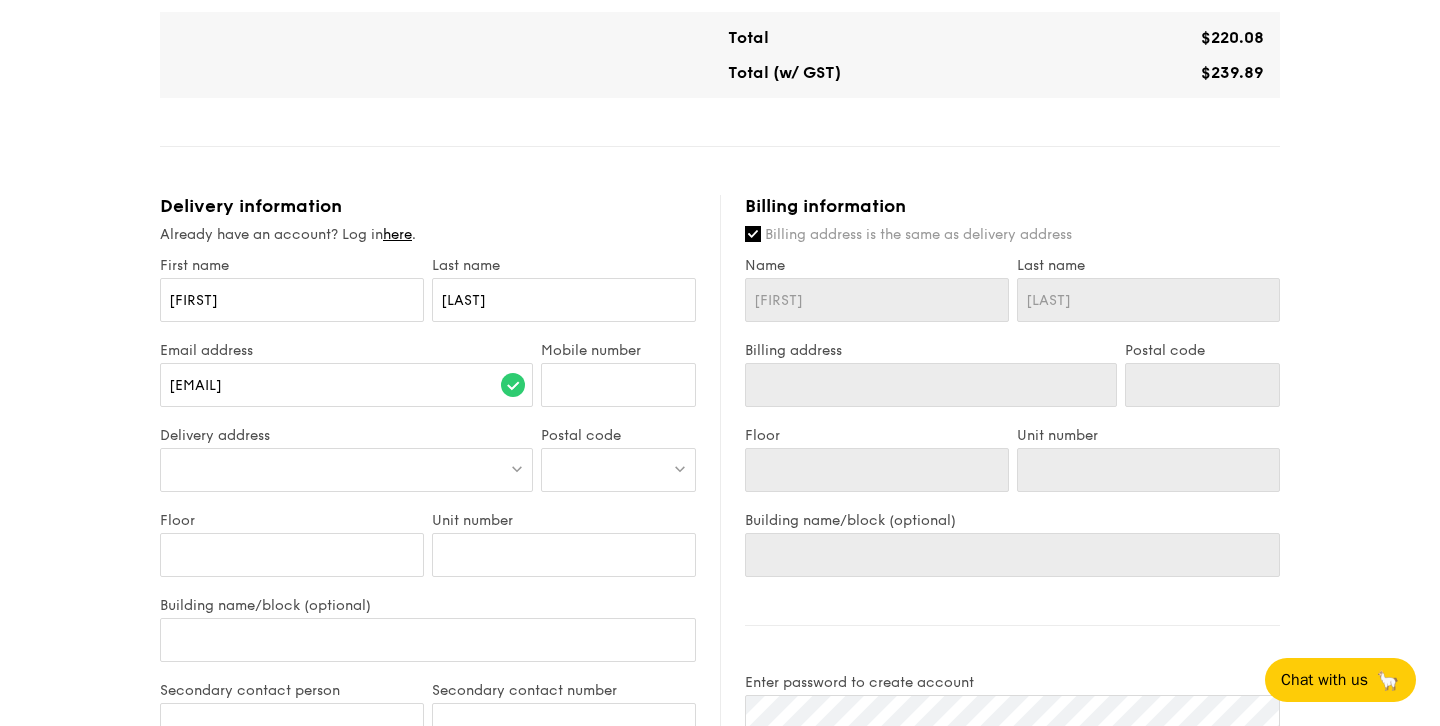 type on "[STREET]" 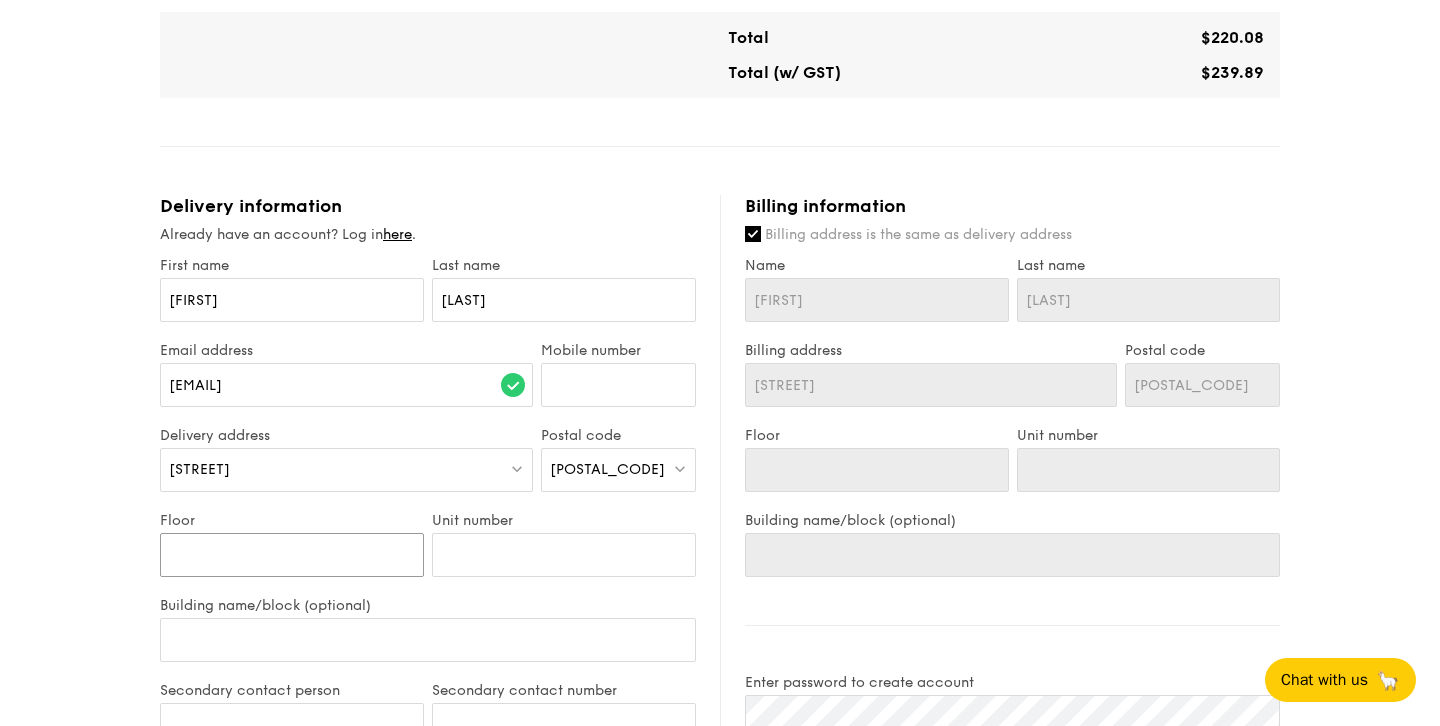 click on "Floor" at bounding box center [292, 555] 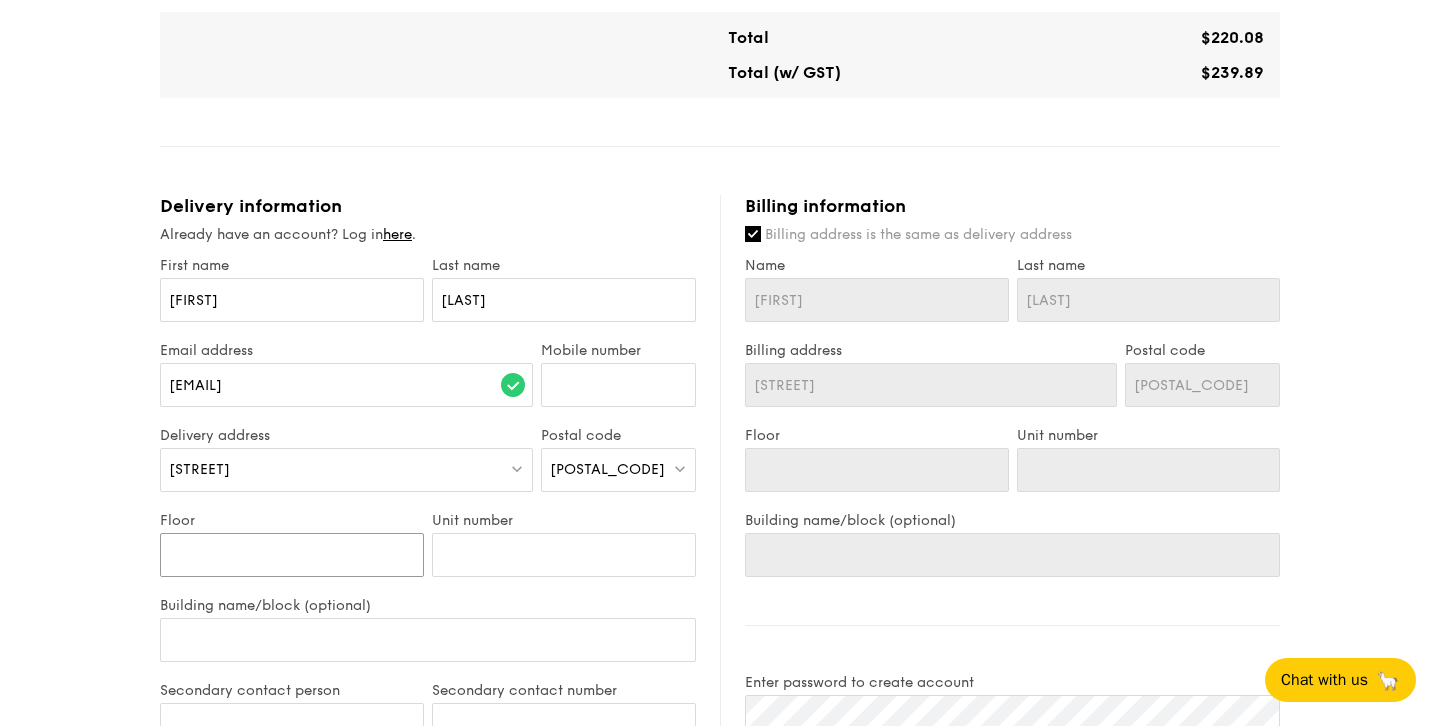 type on "1" 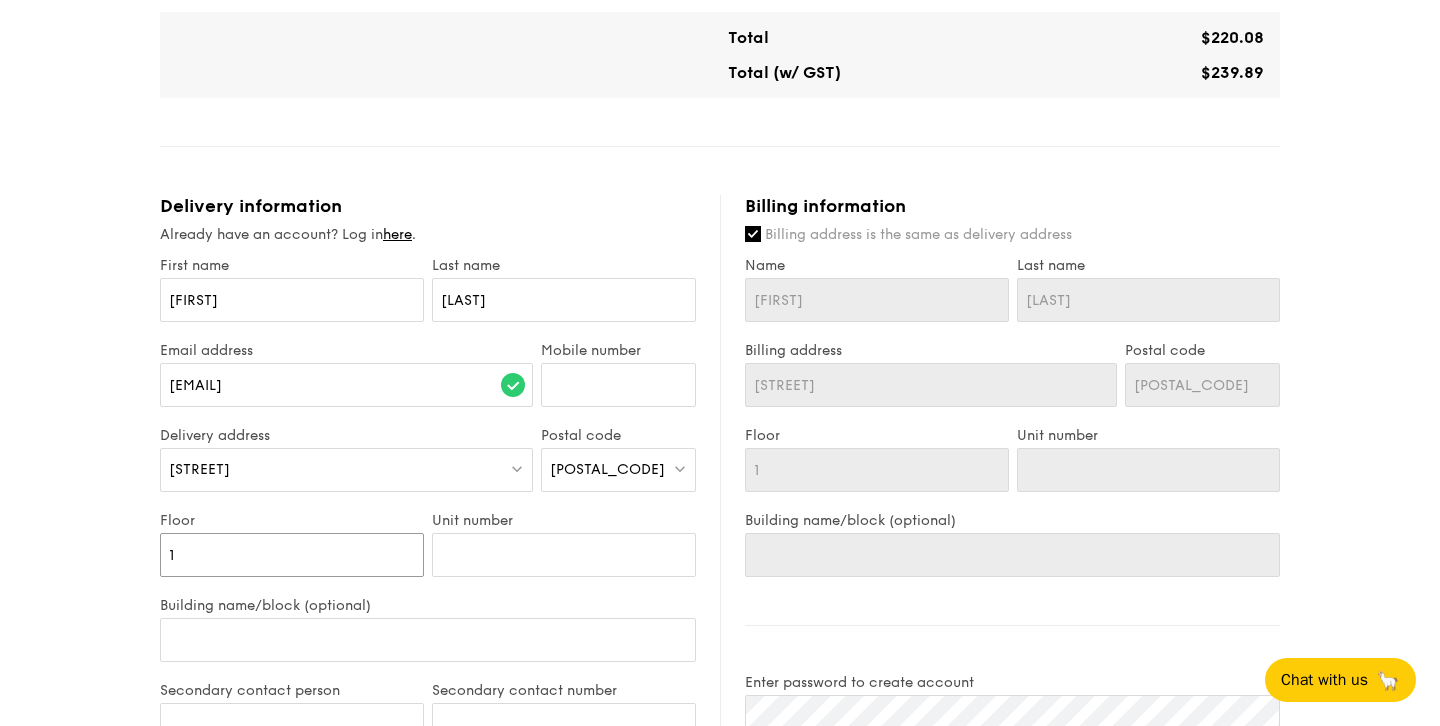 type on "1" 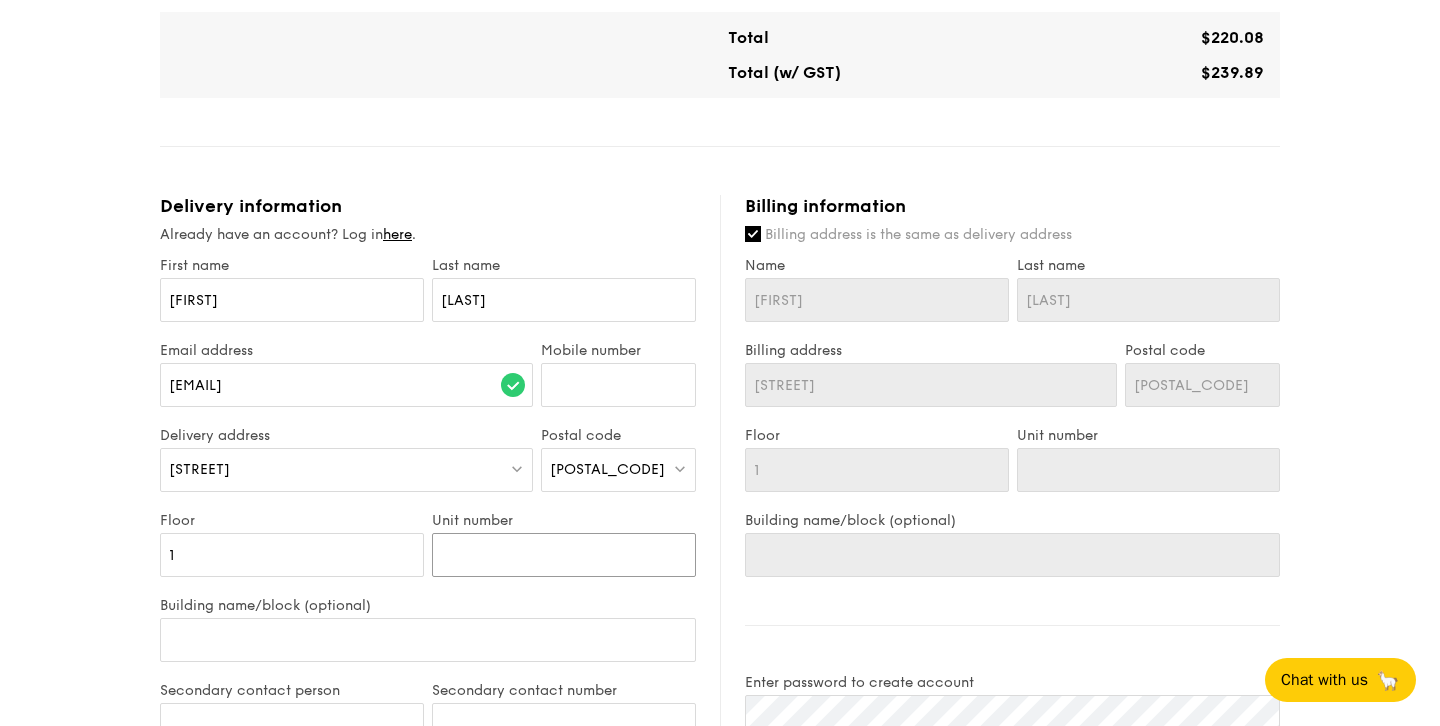 click on "Unit number" at bounding box center (564, 555) 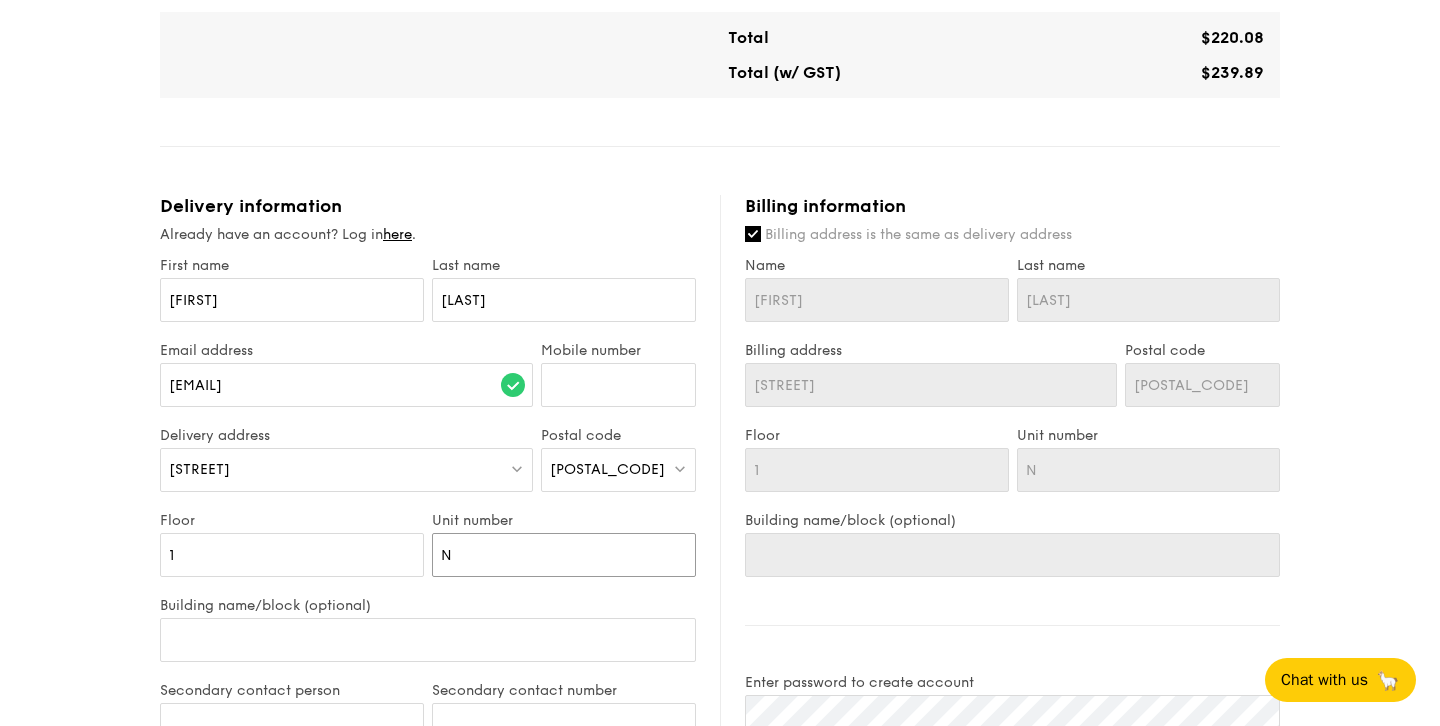 type on "NA" 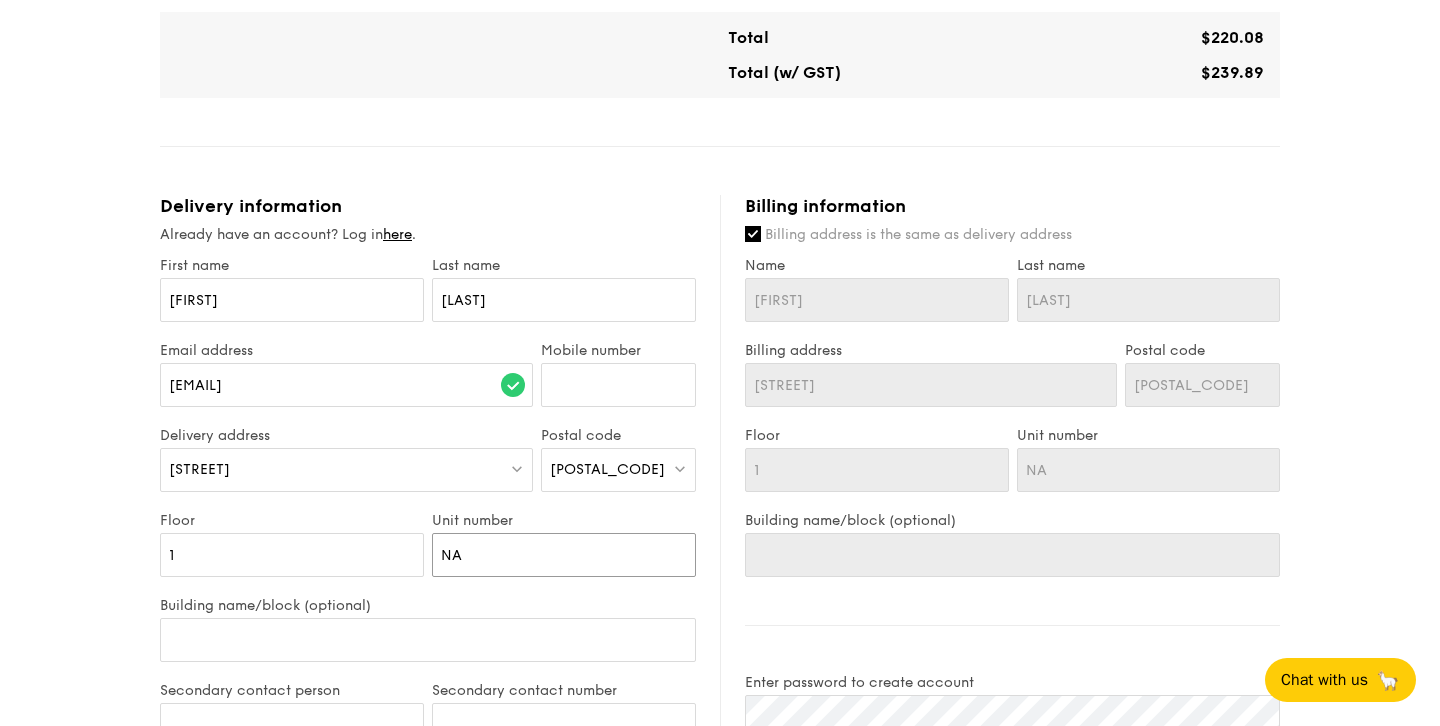 type on "NA" 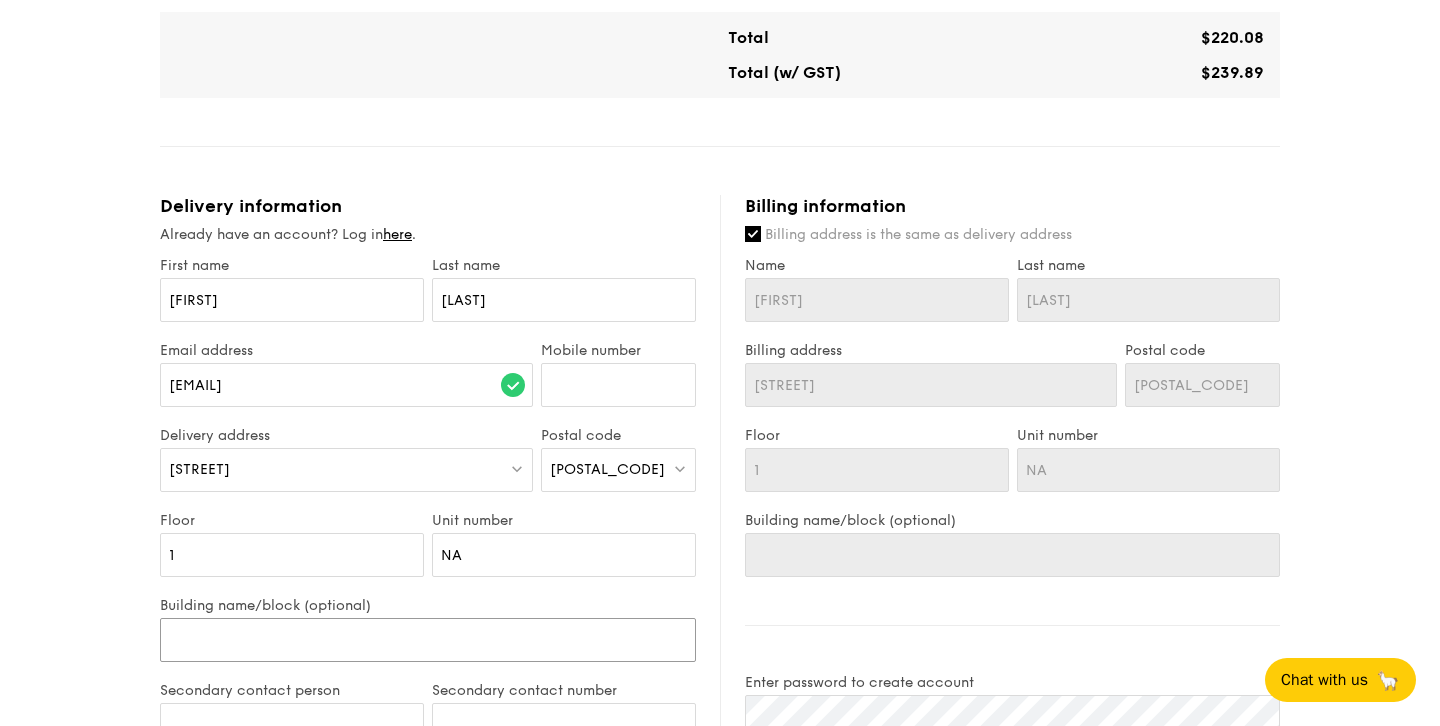 click on "Building name/block (optional)" at bounding box center [428, 640] 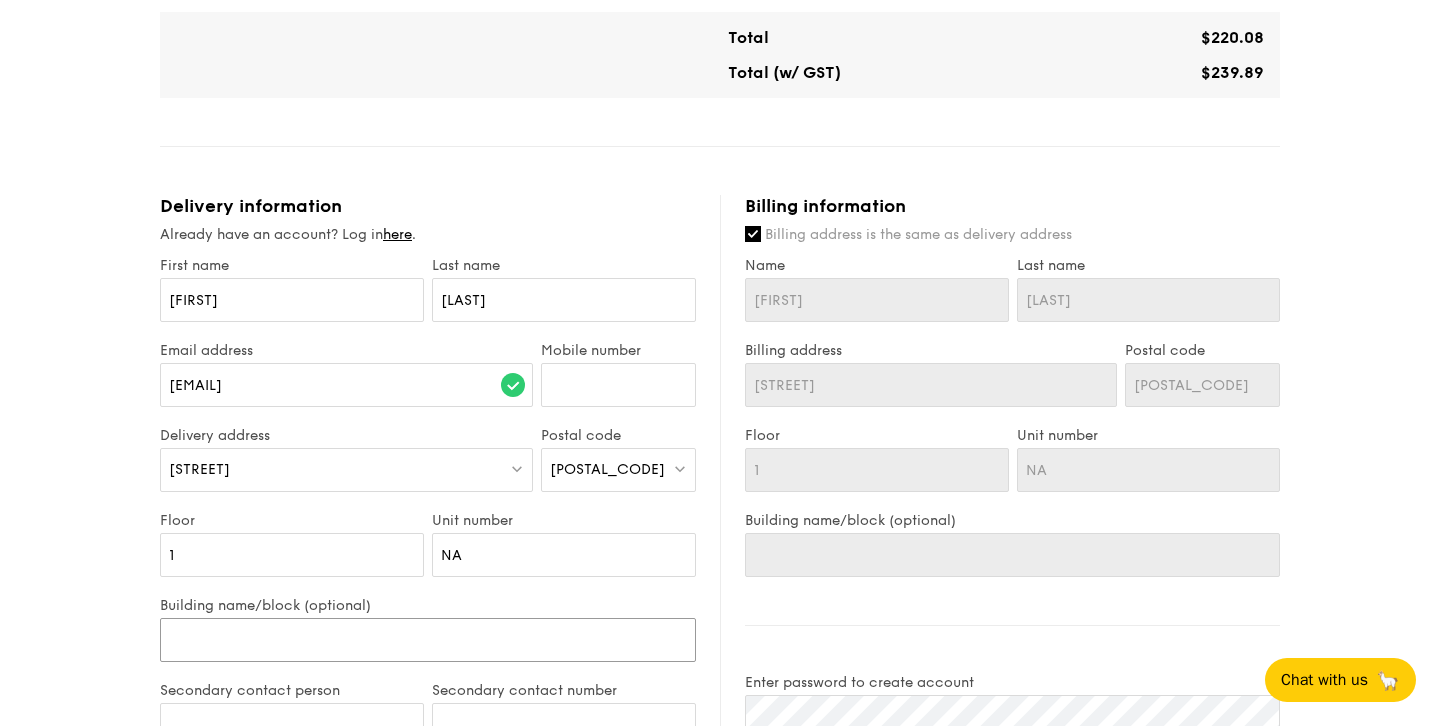 type on "C" 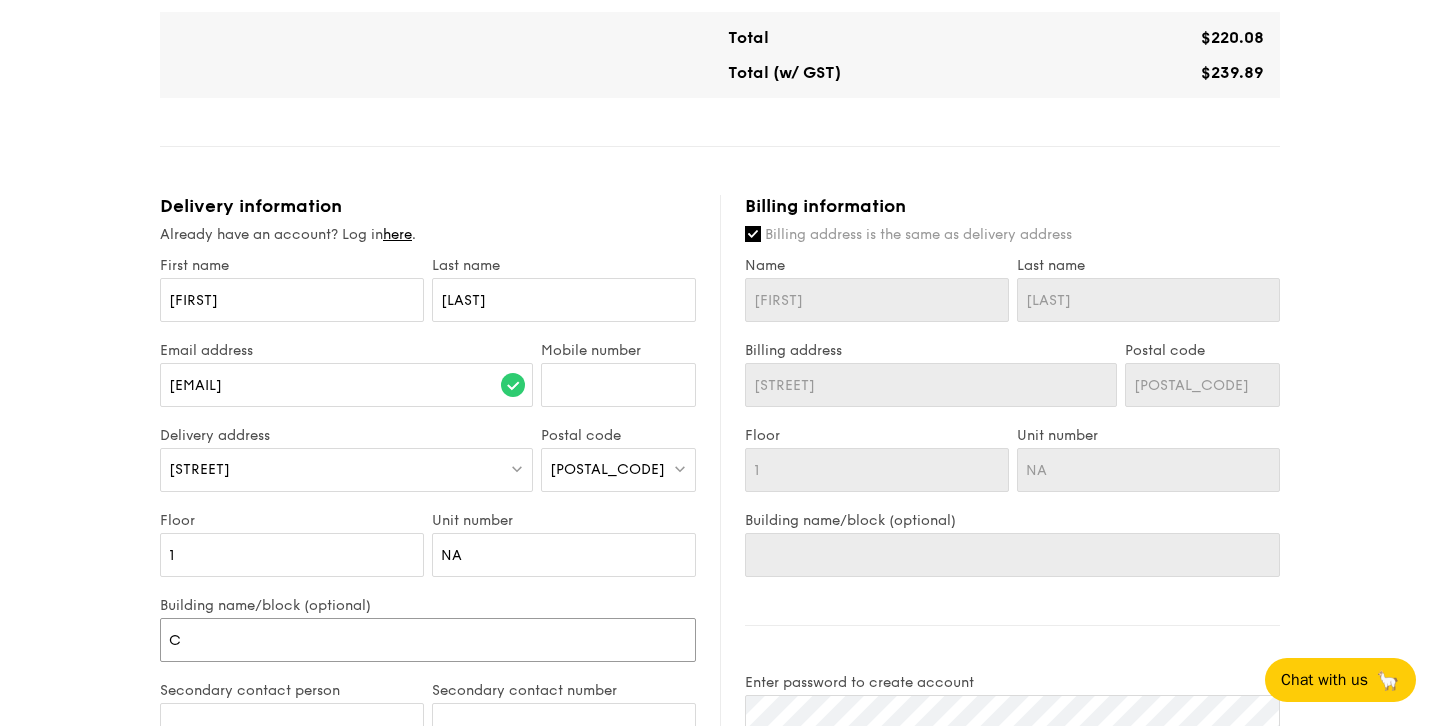 type on "C" 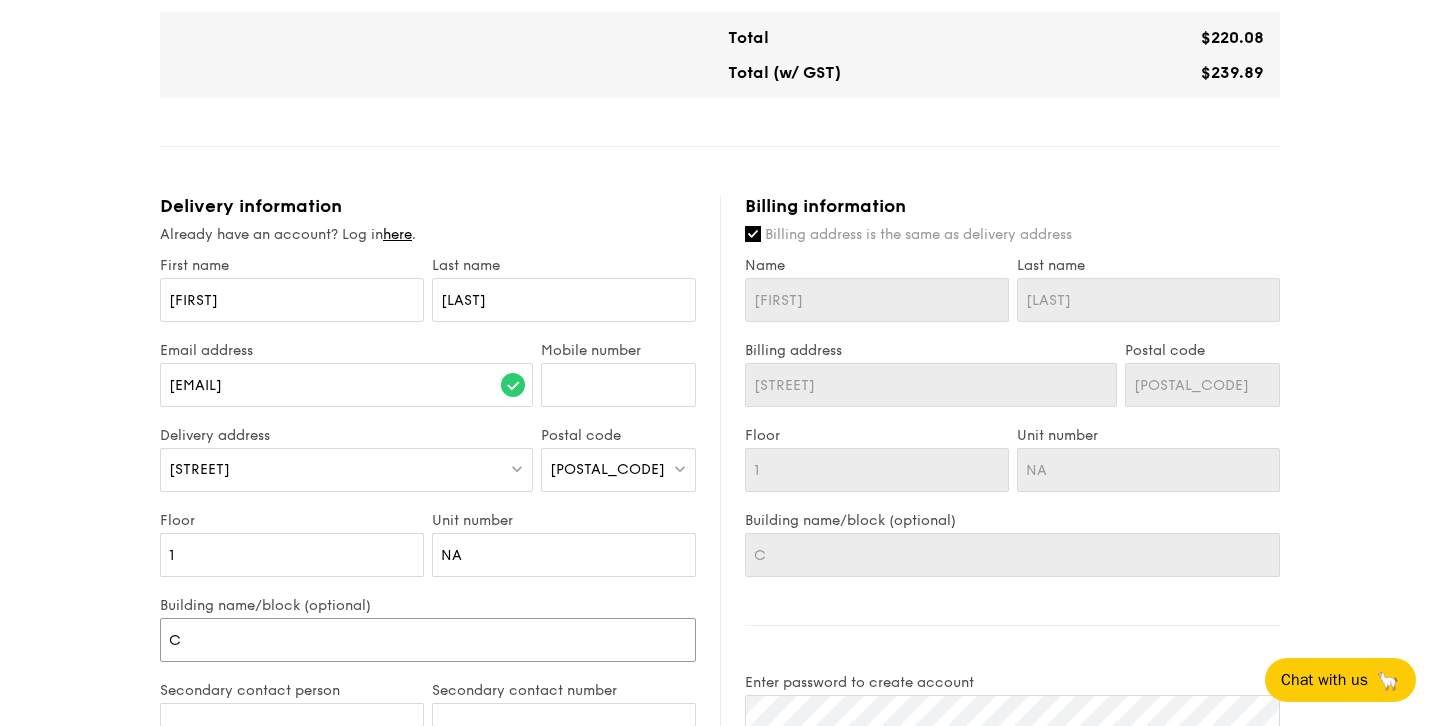 type 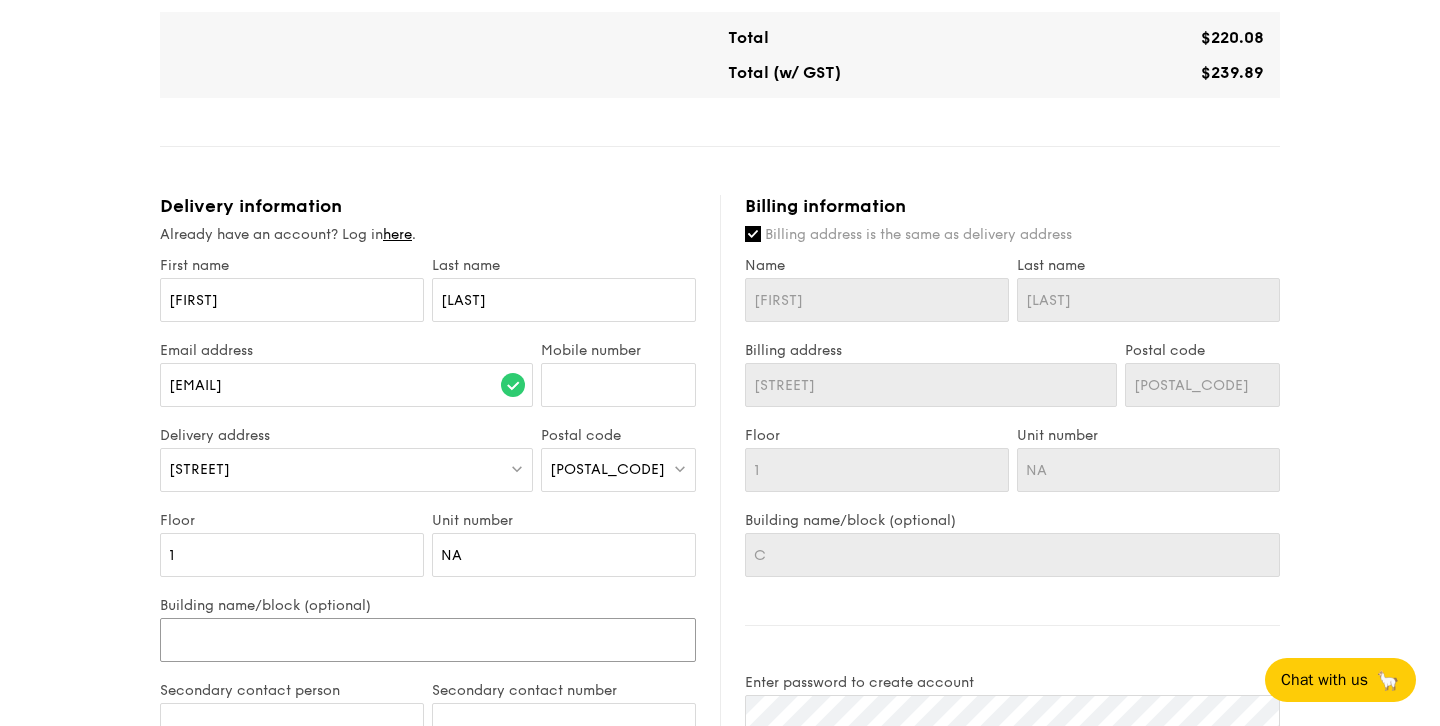 type 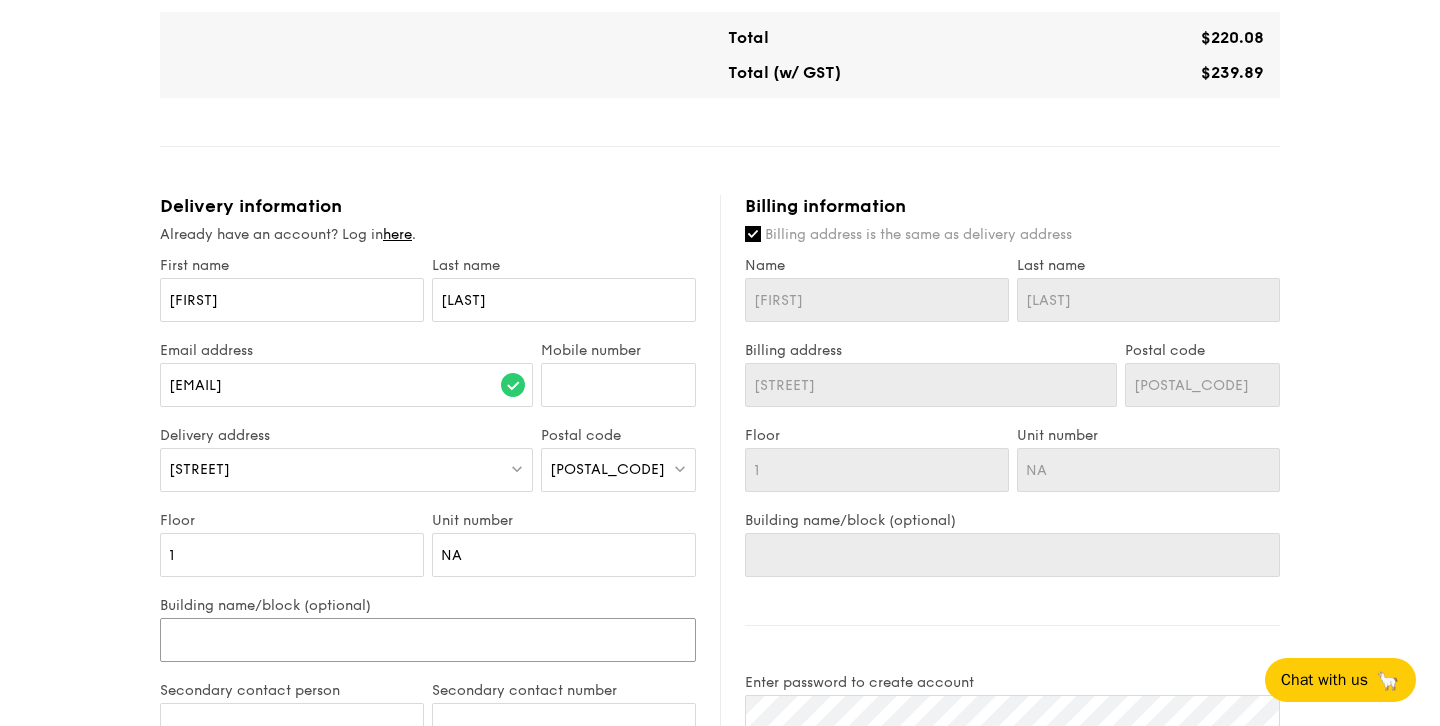 type on "K" 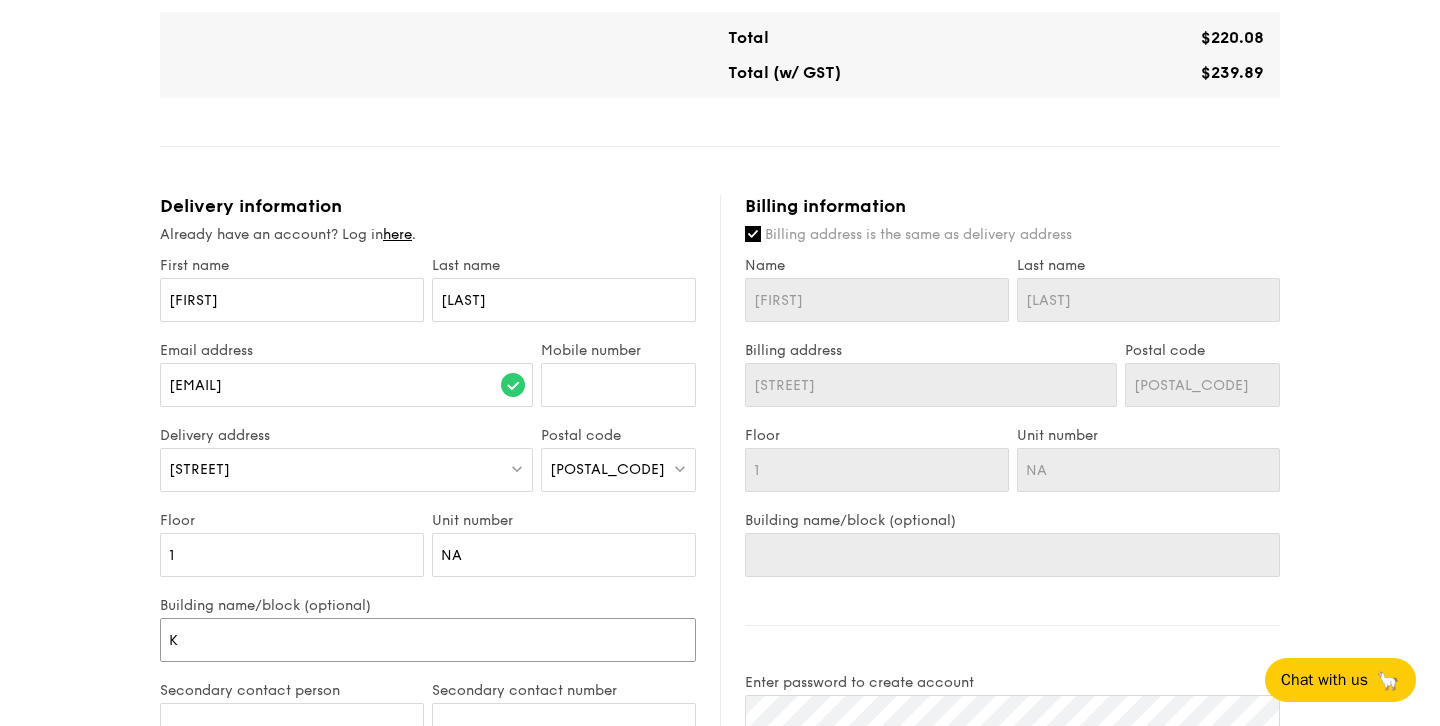 type on "K" 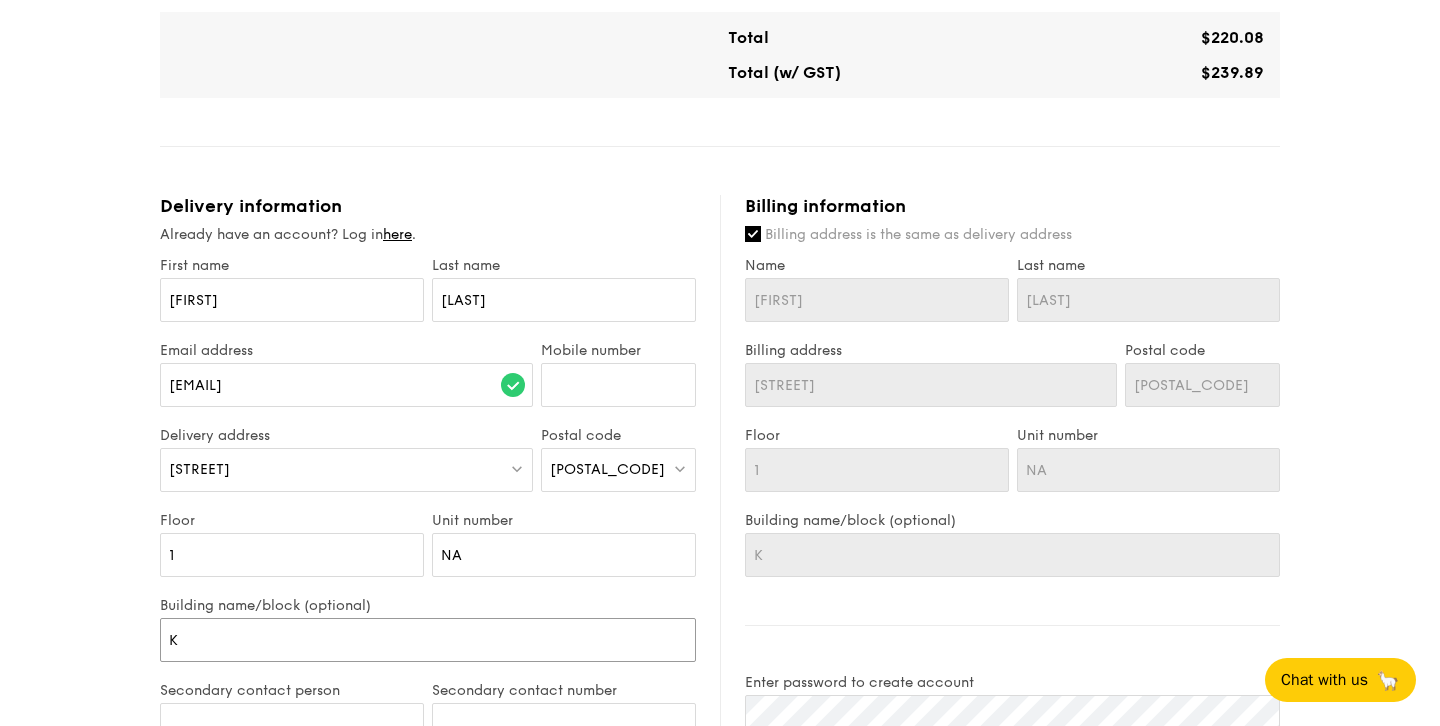 type on "KK" 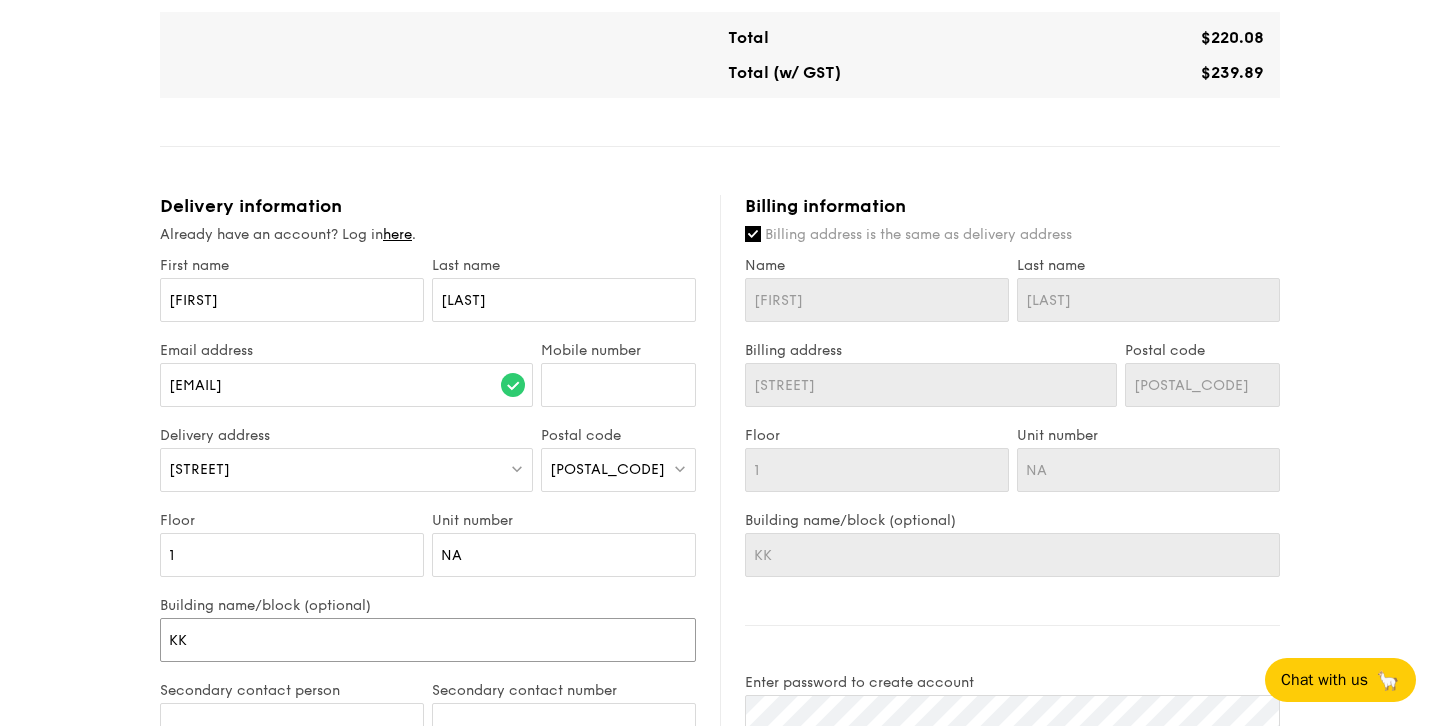 type on "KKH" 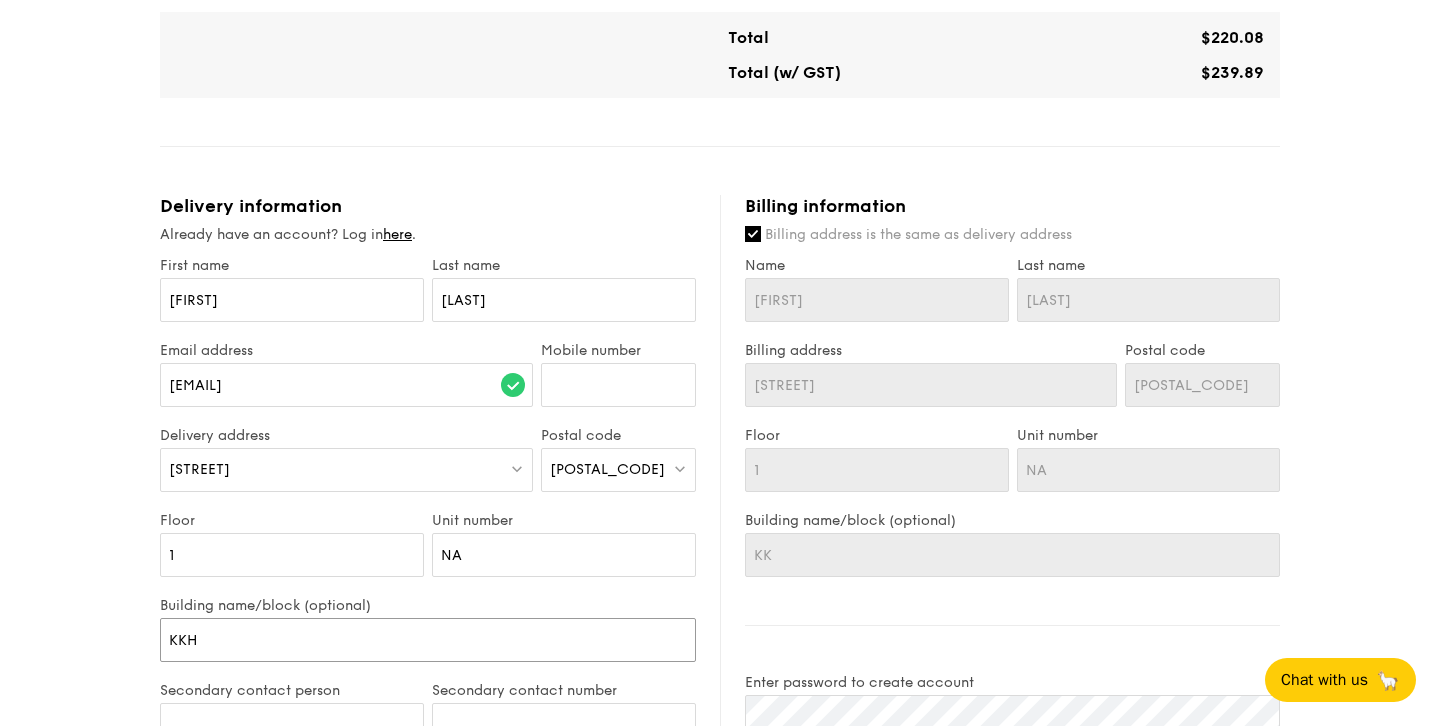 type on "KKH" 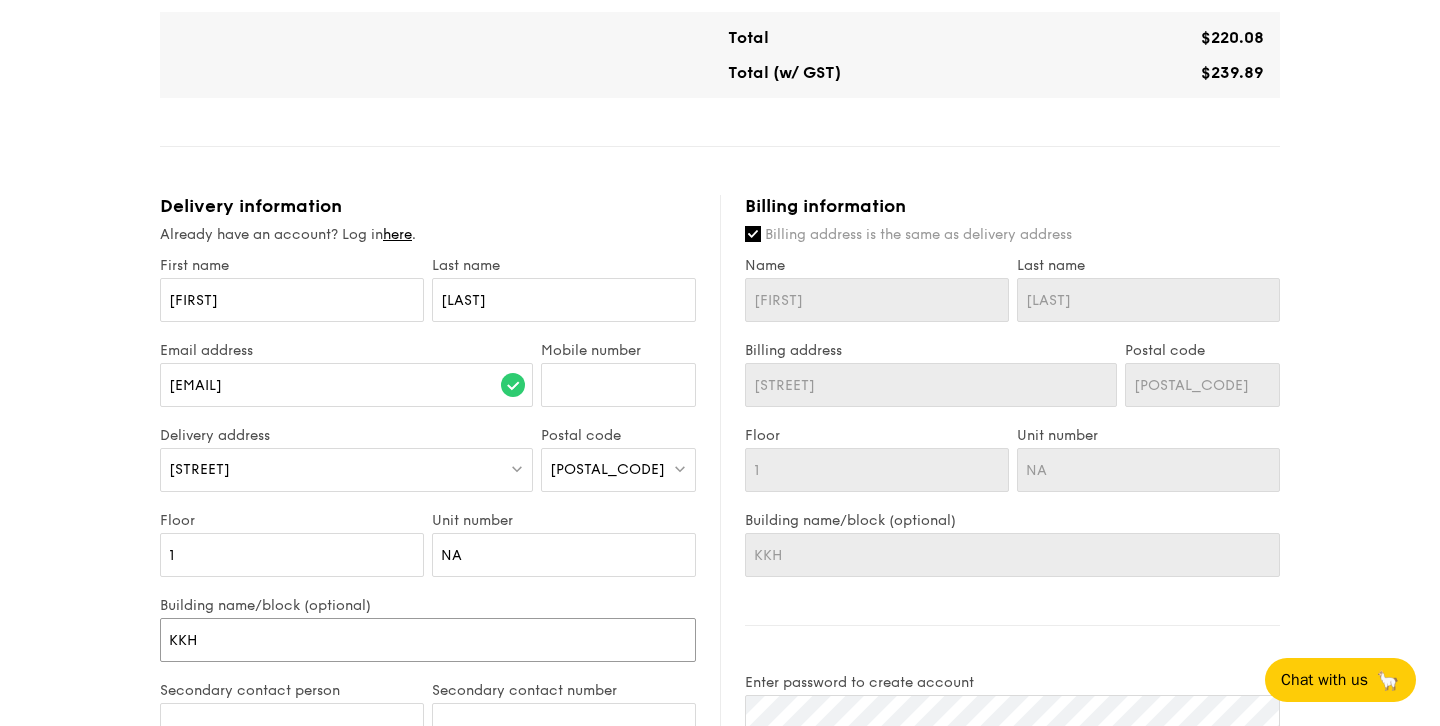 type on "KKH" 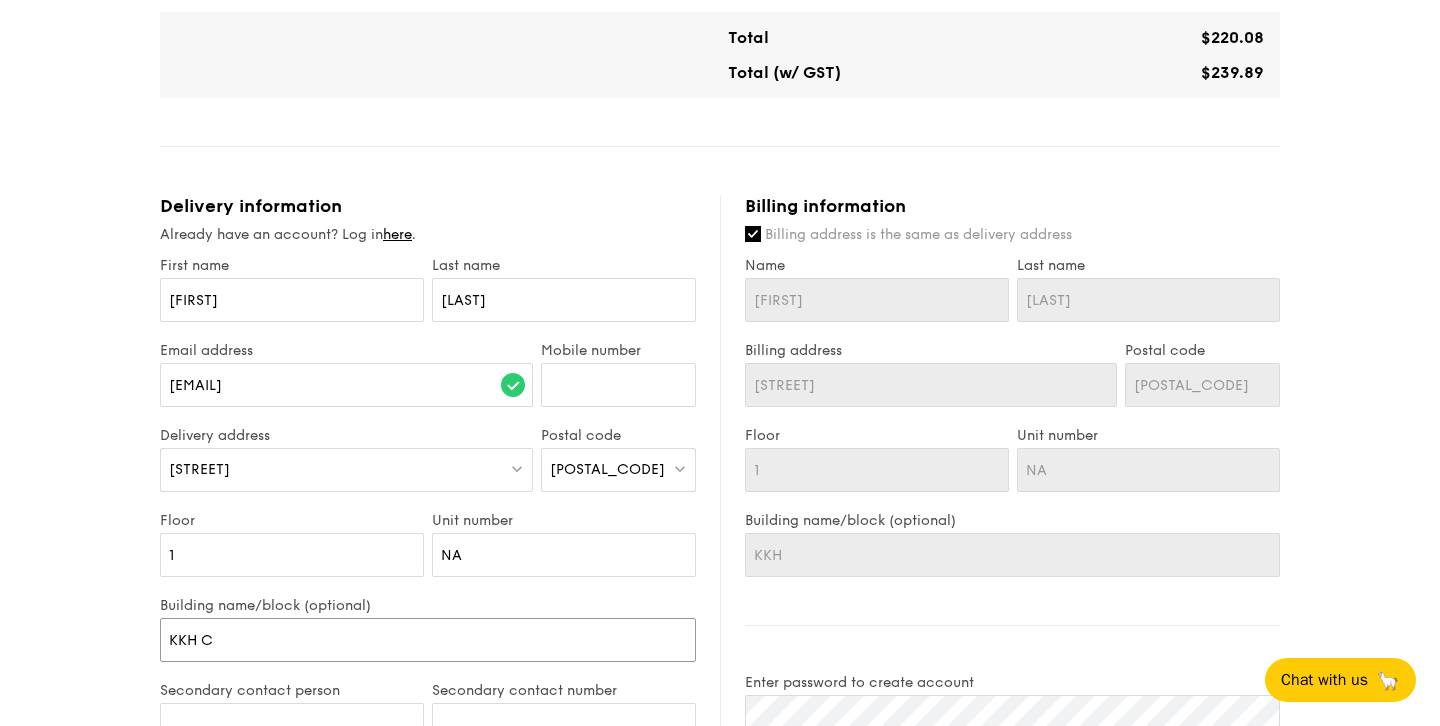 type on "KKH C" 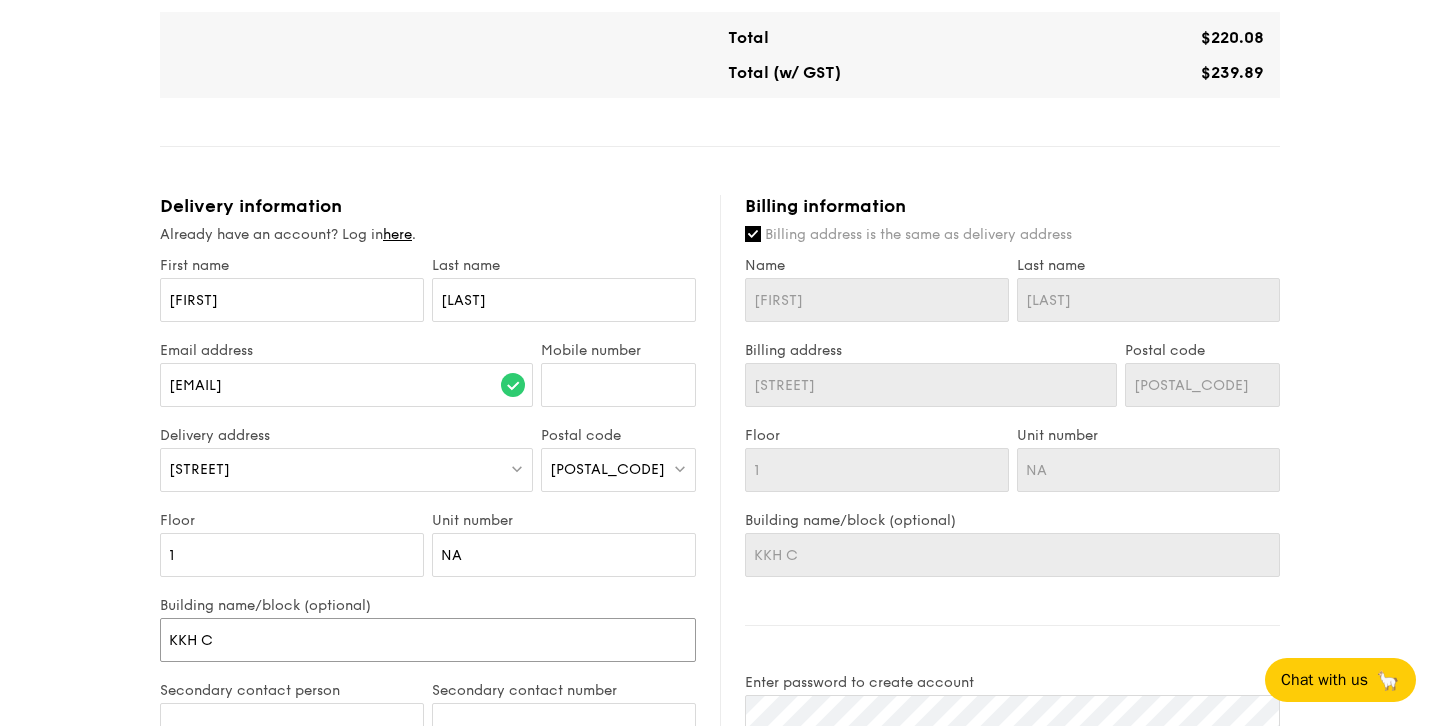 type on "KKH Ch" 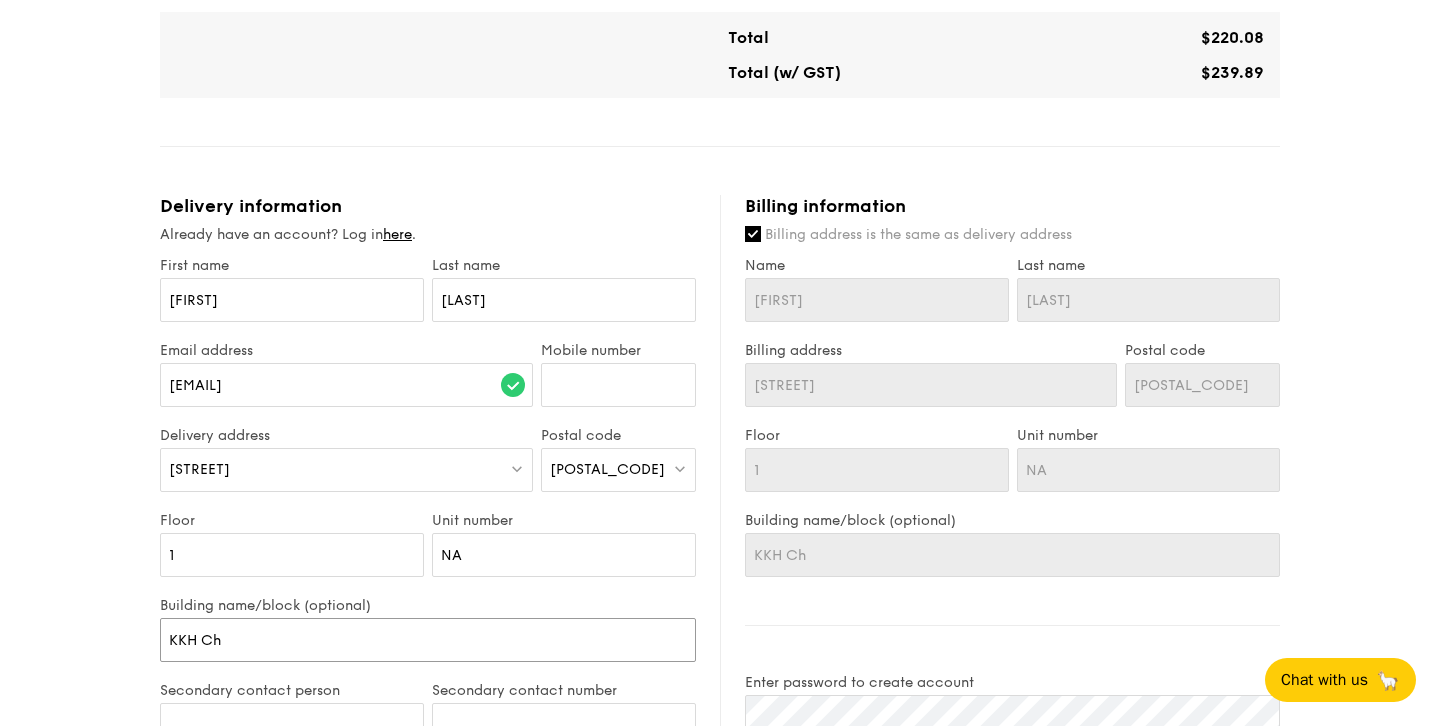 type on "KKH Chi" 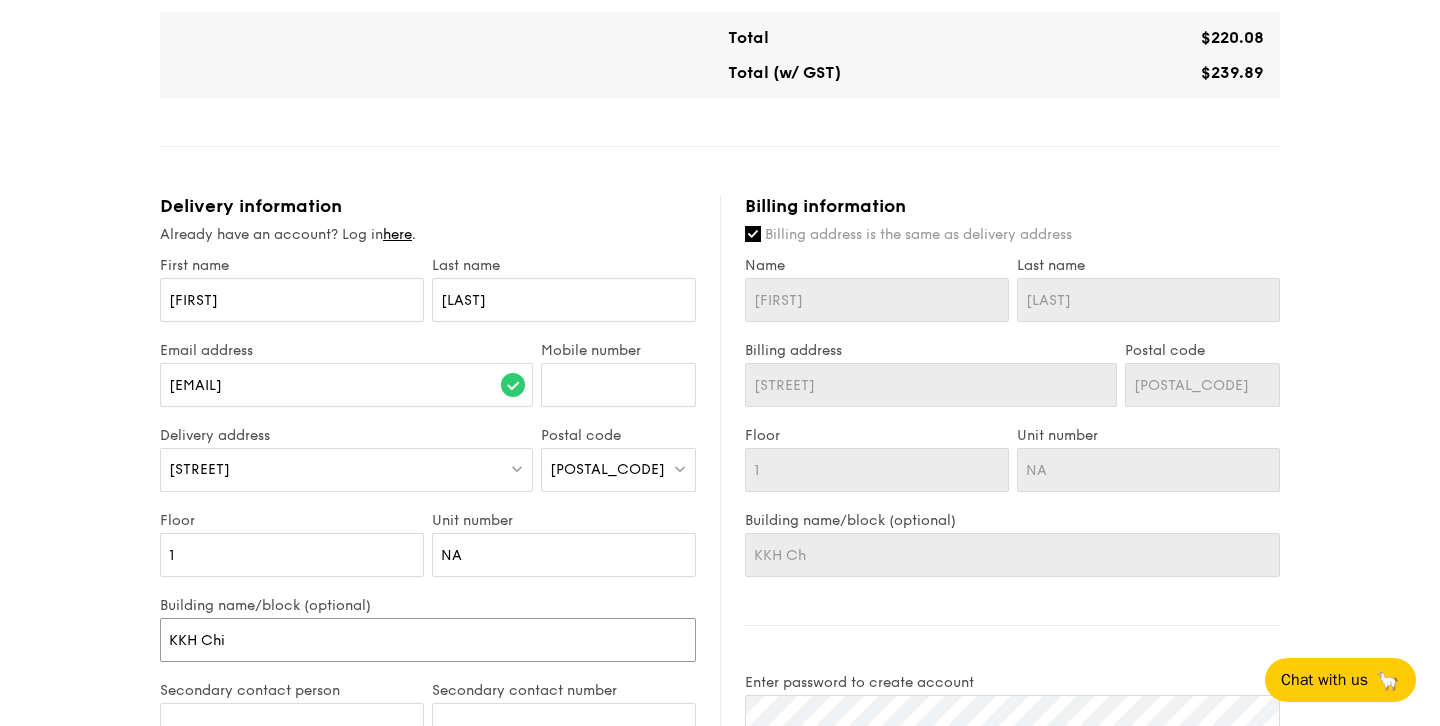 type on "KKH Chi" 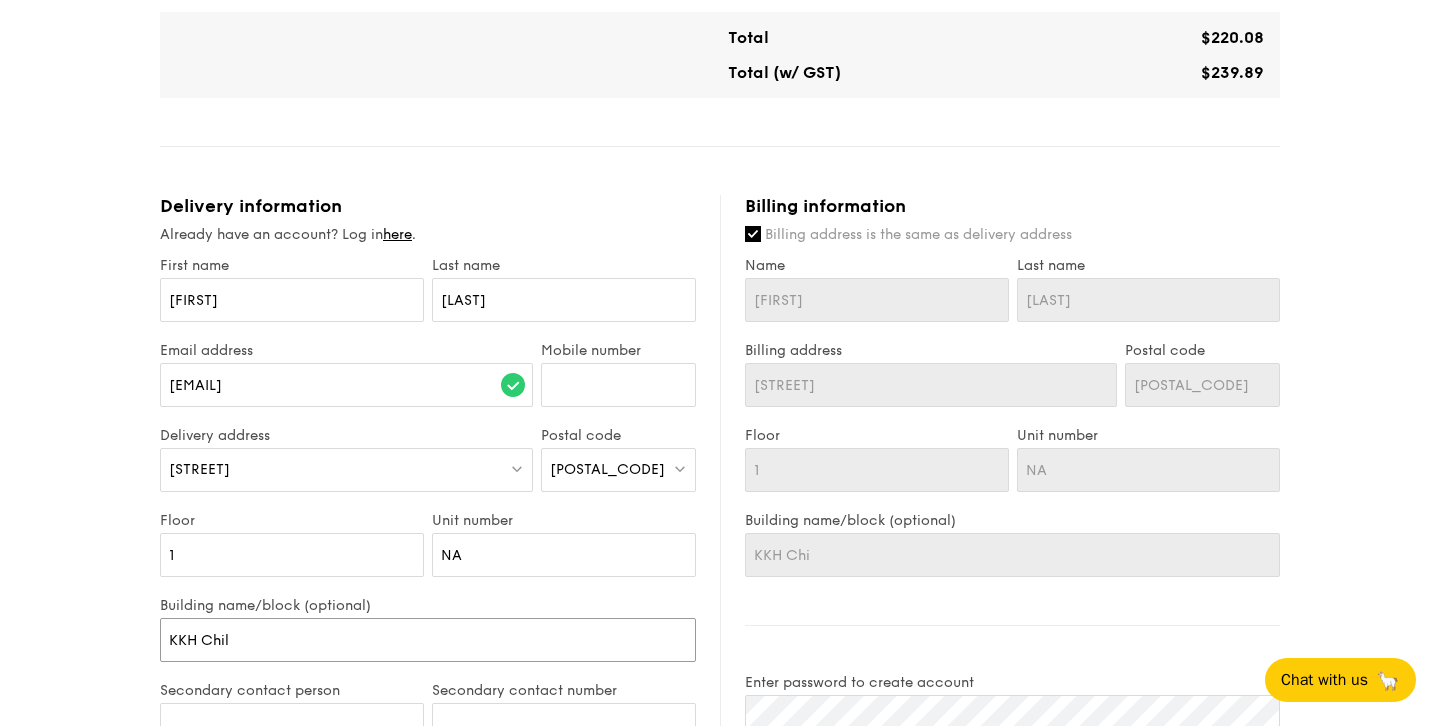 type on "KKH Child" 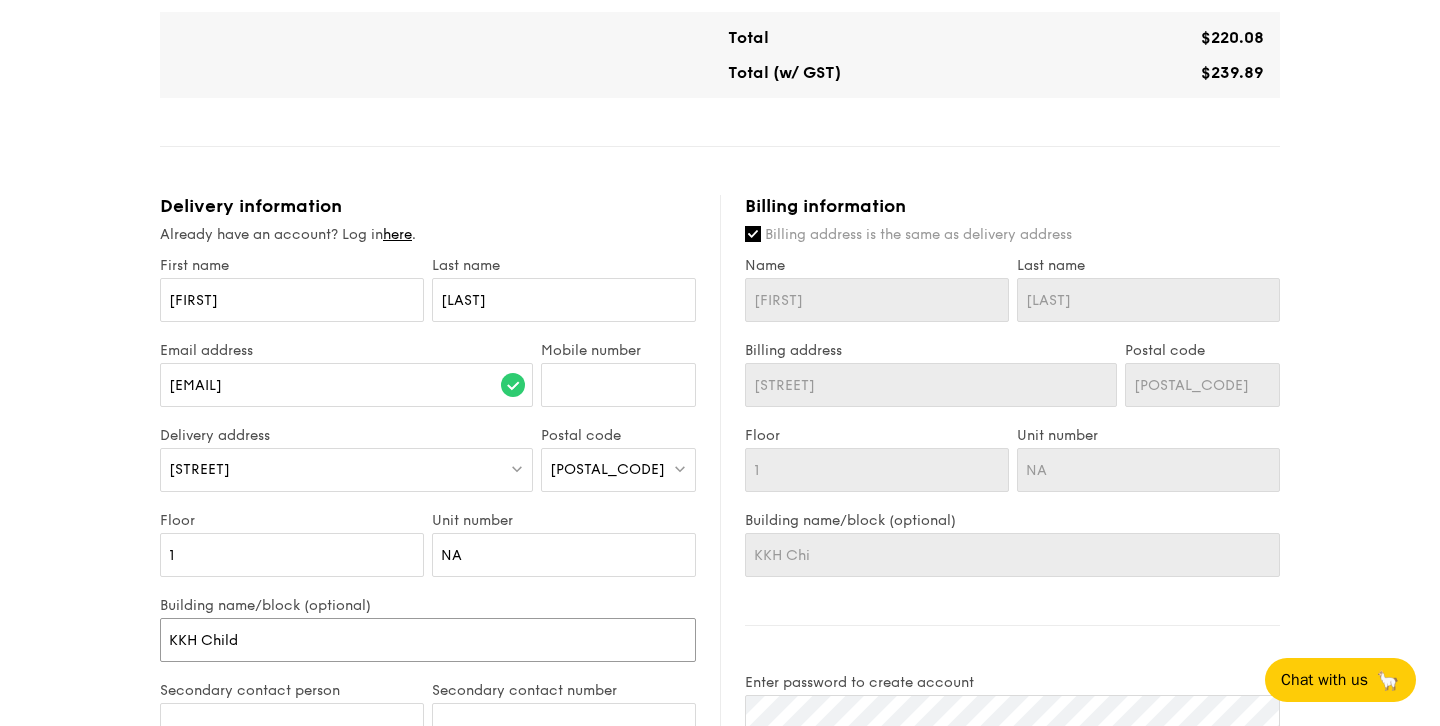 type on "KKH Child" 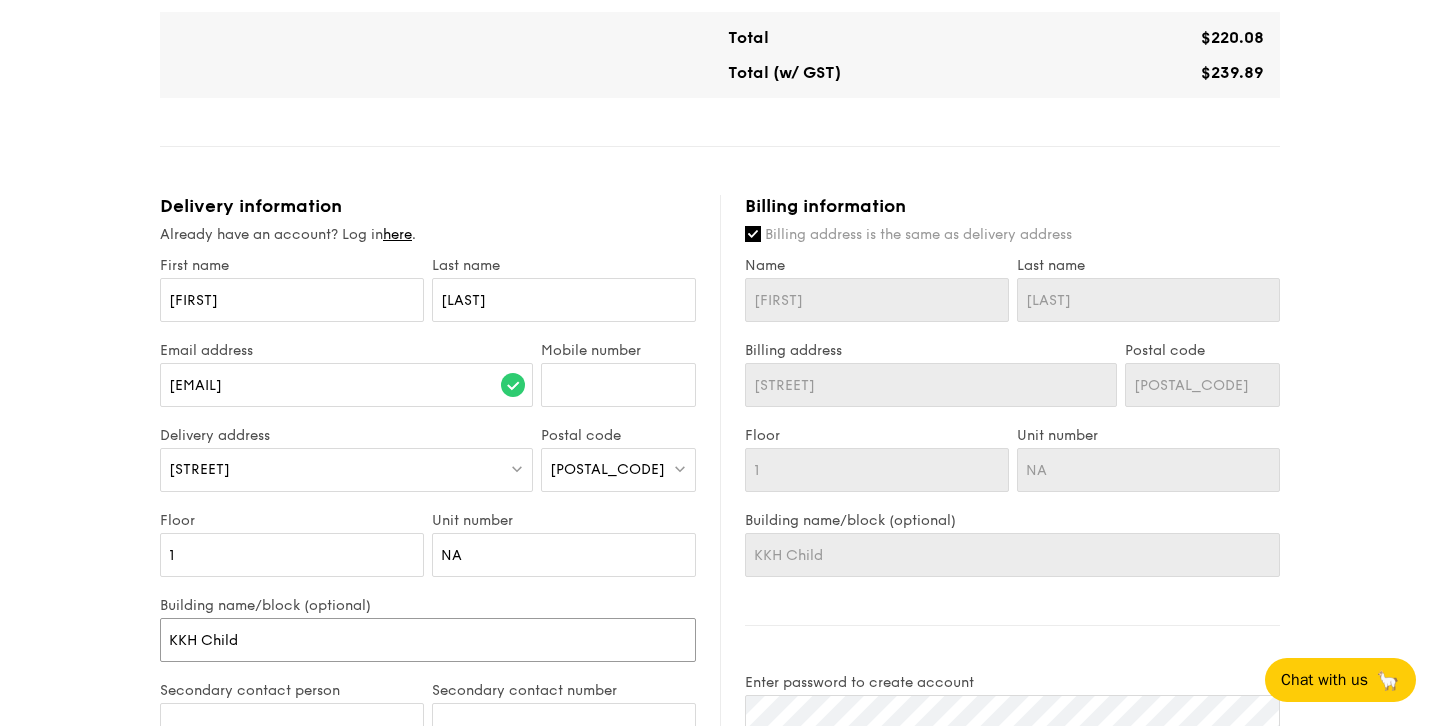 type on "KKH Childr" 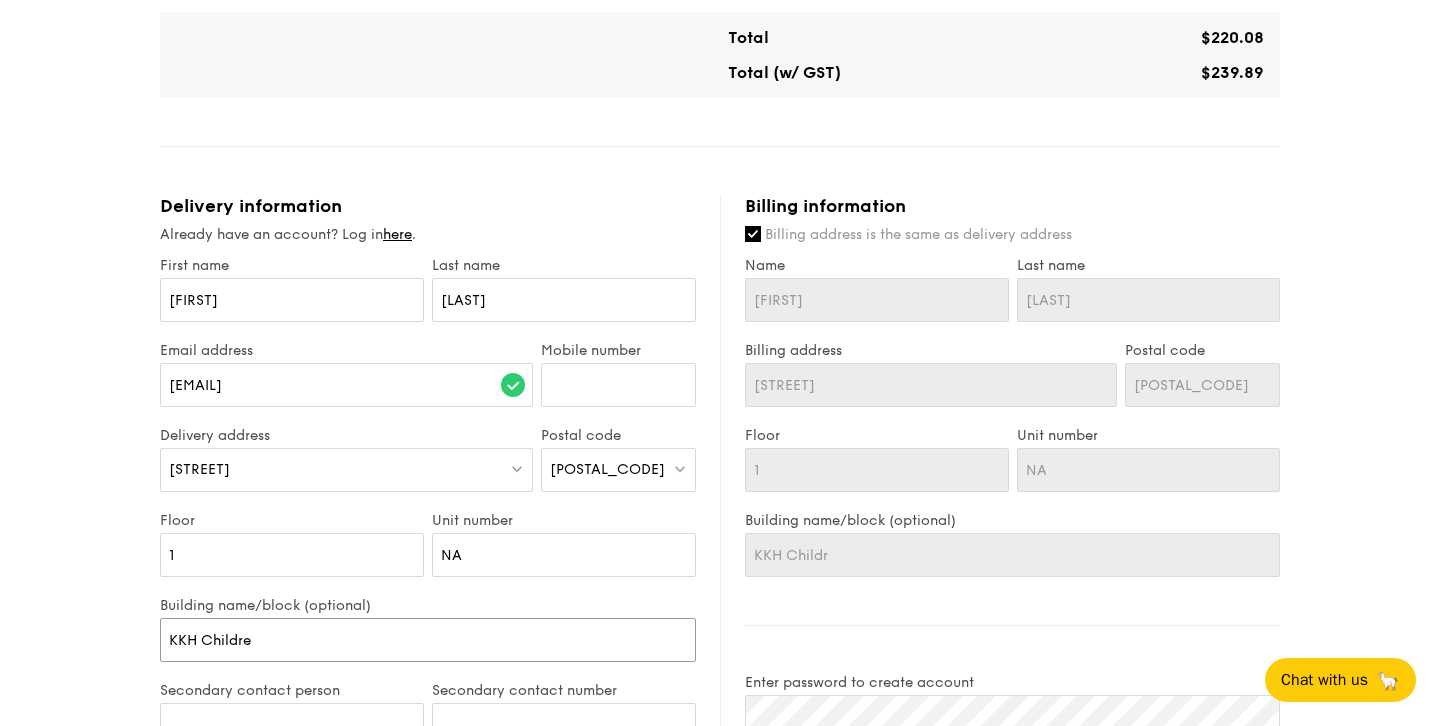 type on "KKH Children" 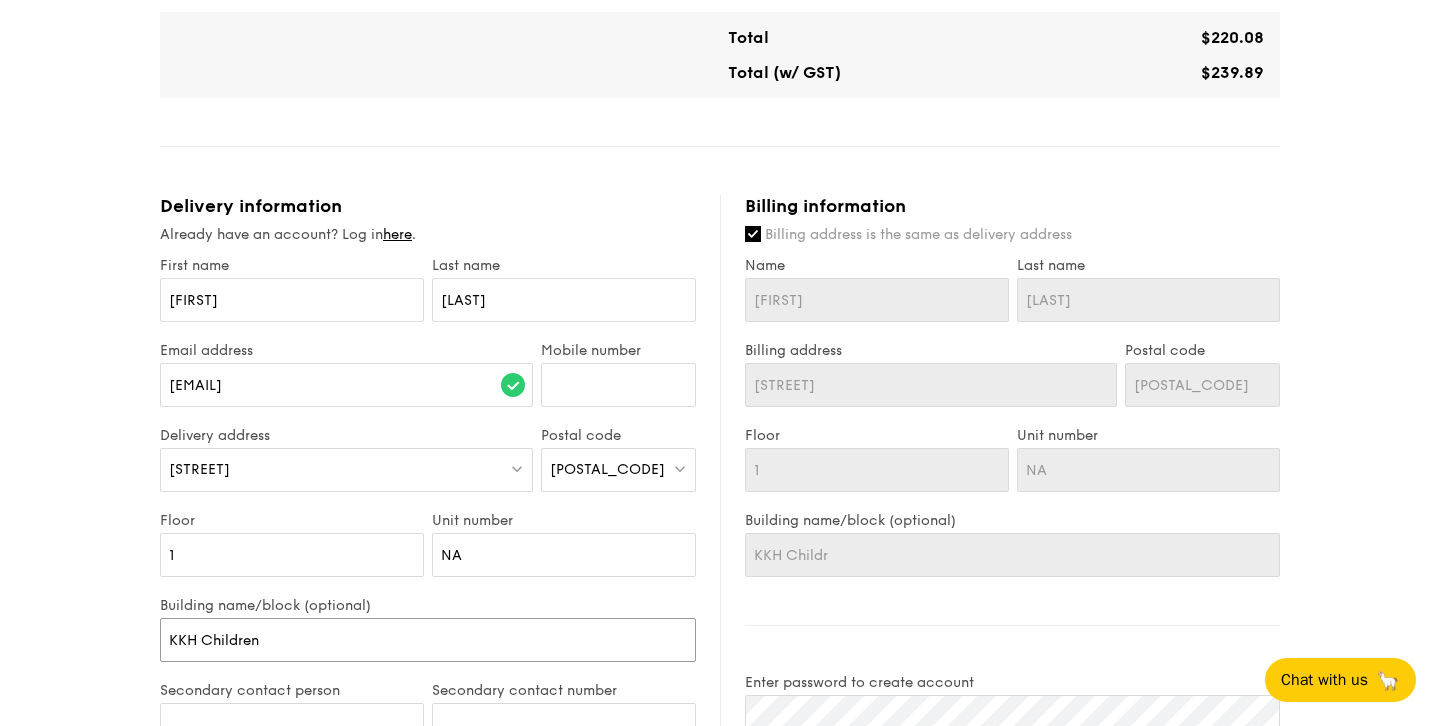 type on "KKH Children" 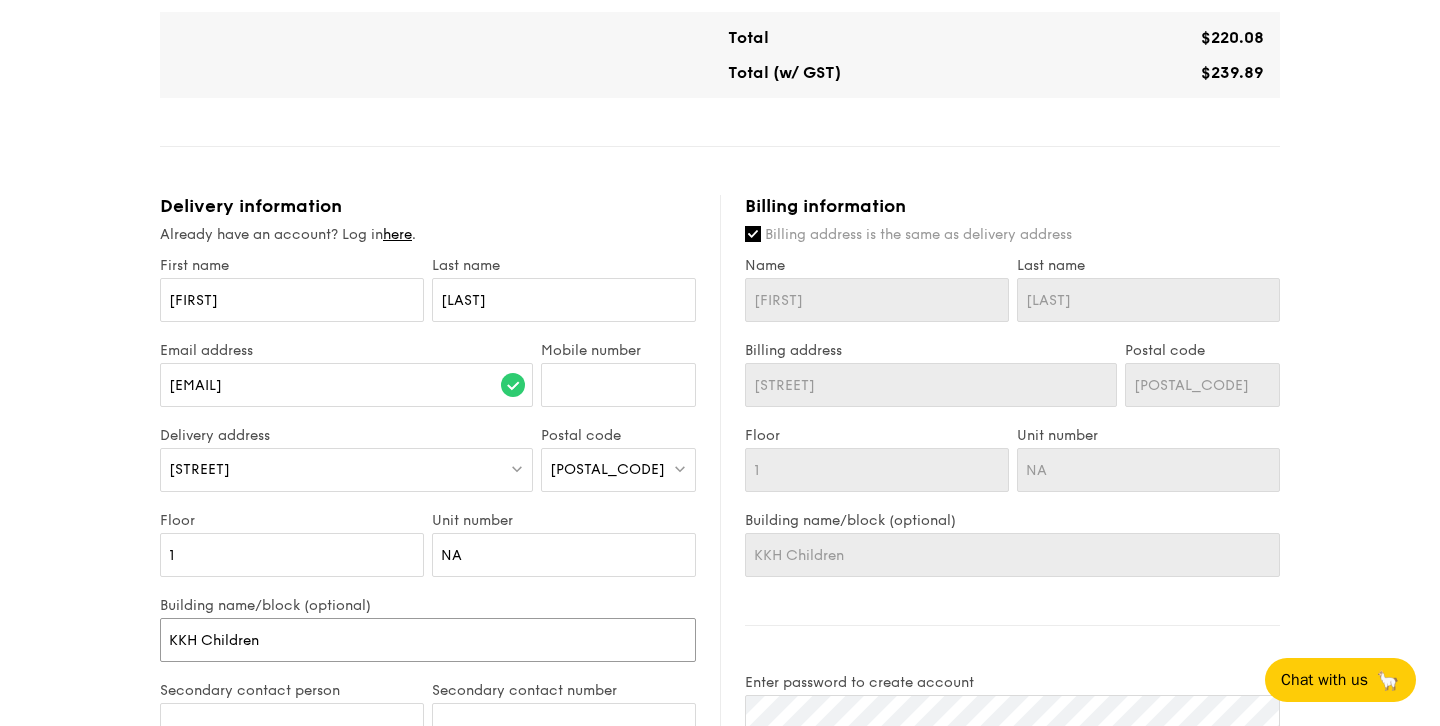 type on "KKH Children'" 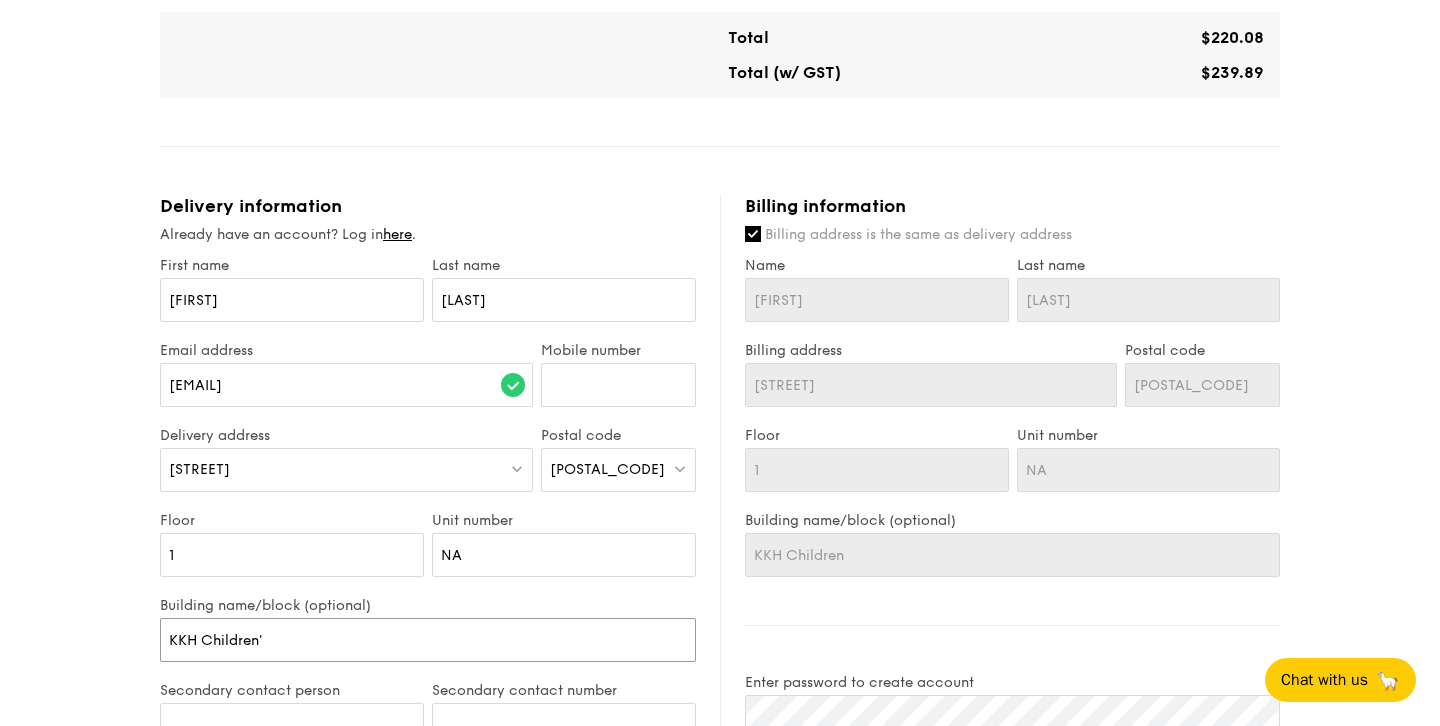 type on "KKH Children'" 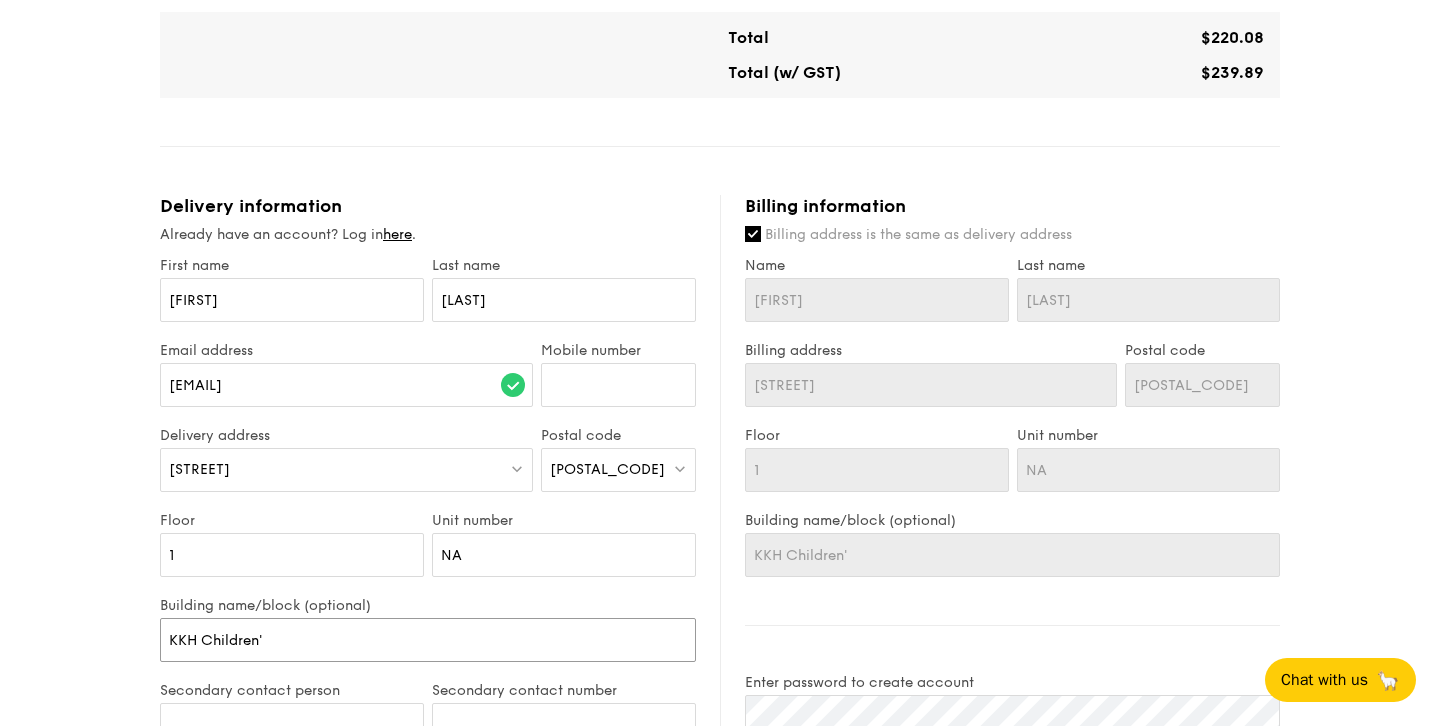 type on "KKH Children's" 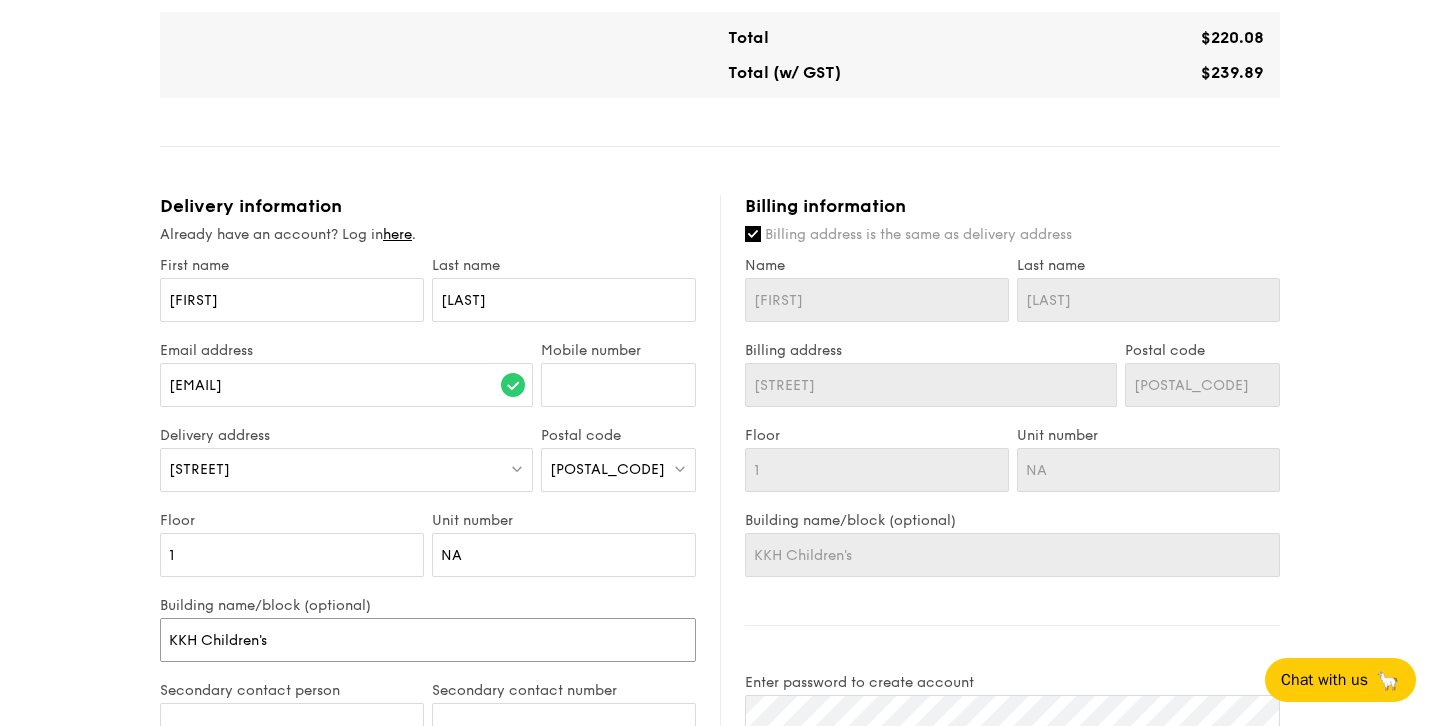 type on "KKH Children's" 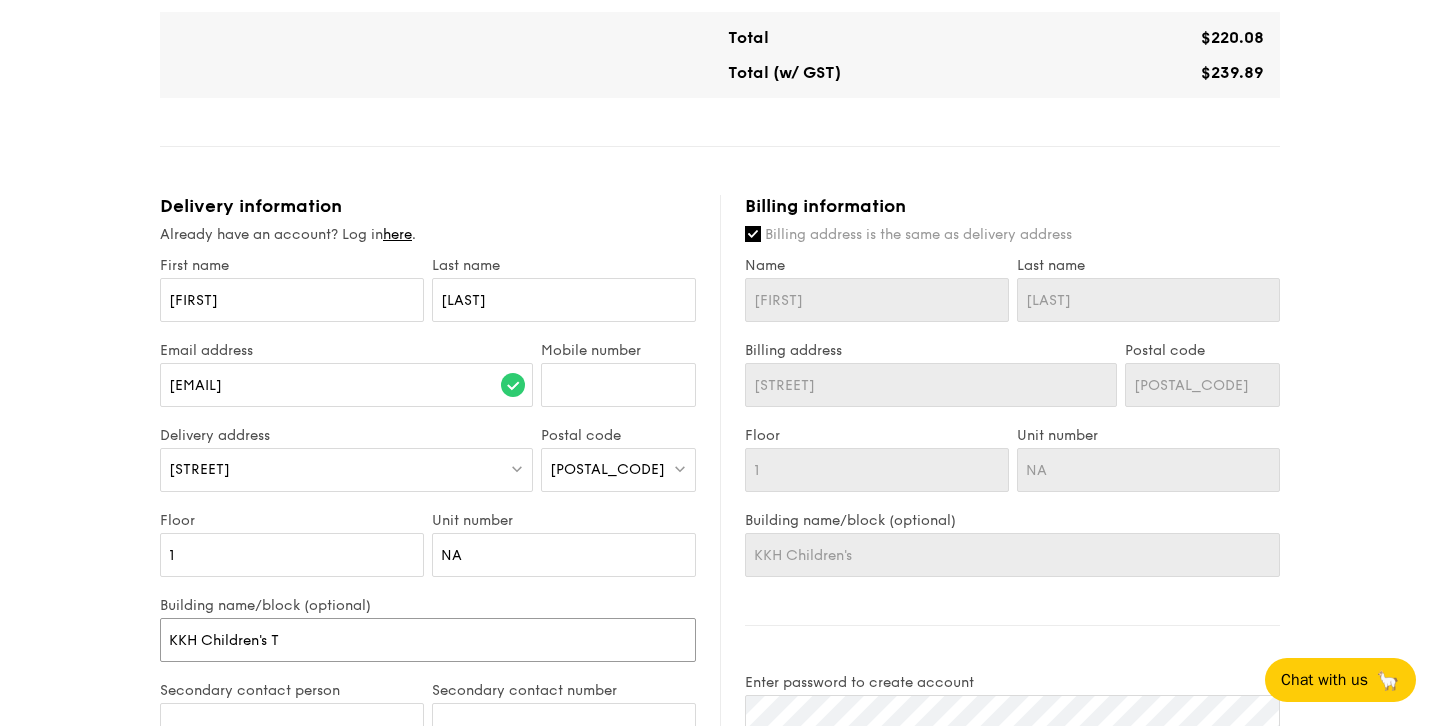 type on "KKH Children's T" 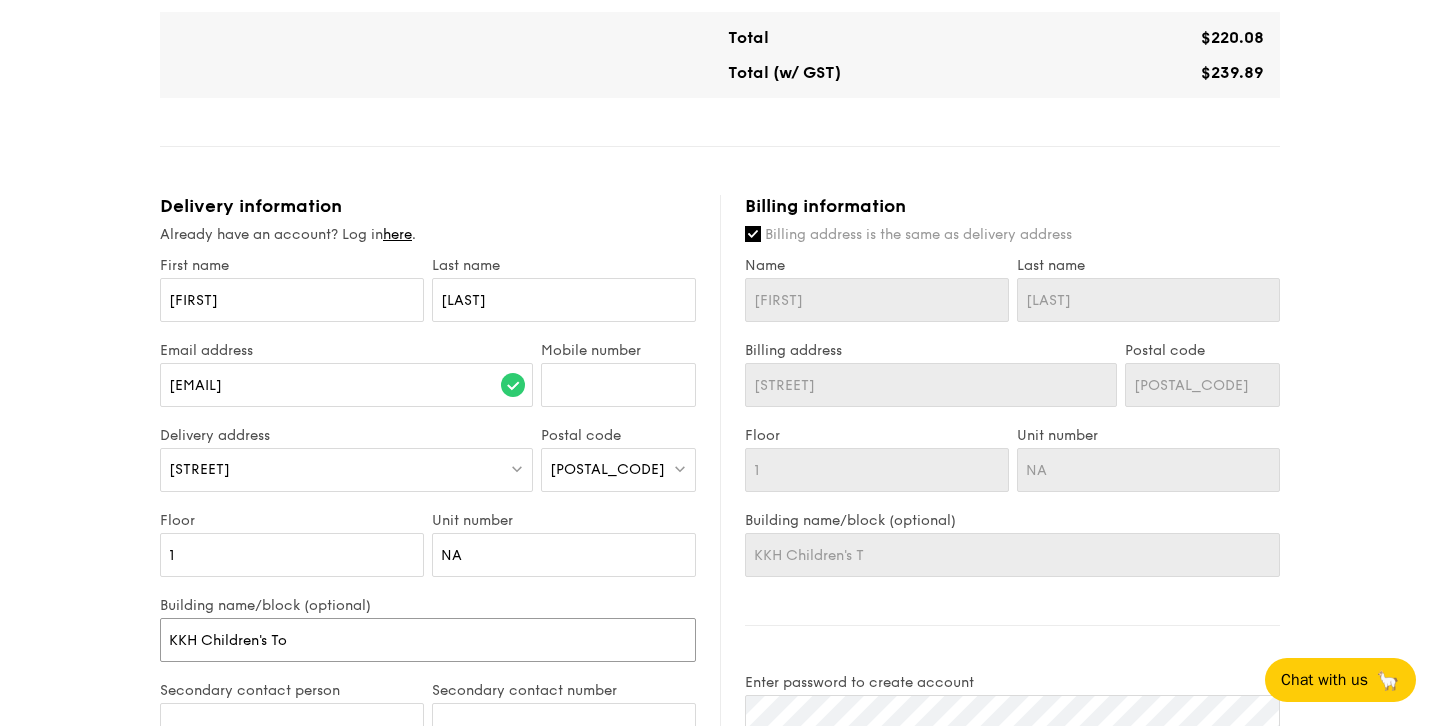 type on "KKH Children's Tow" 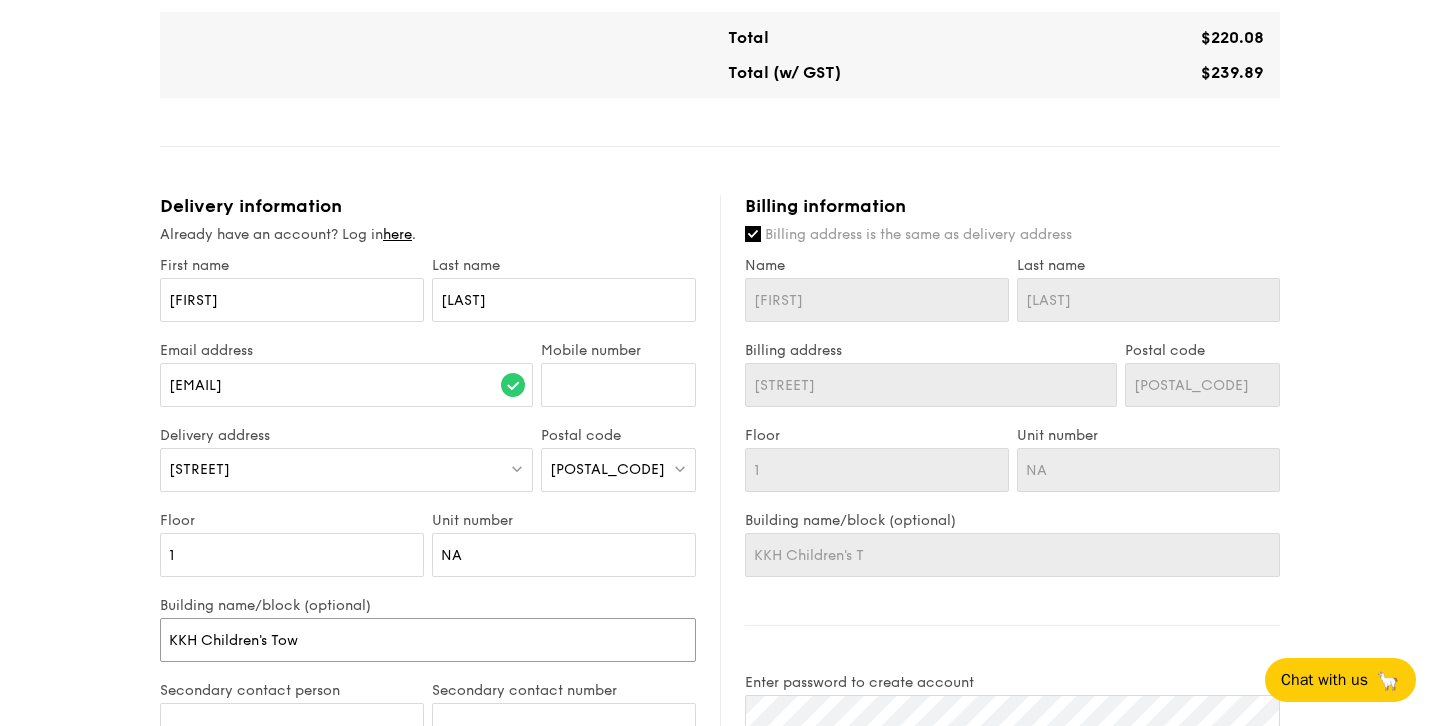 type on "KKH Children's Tow" 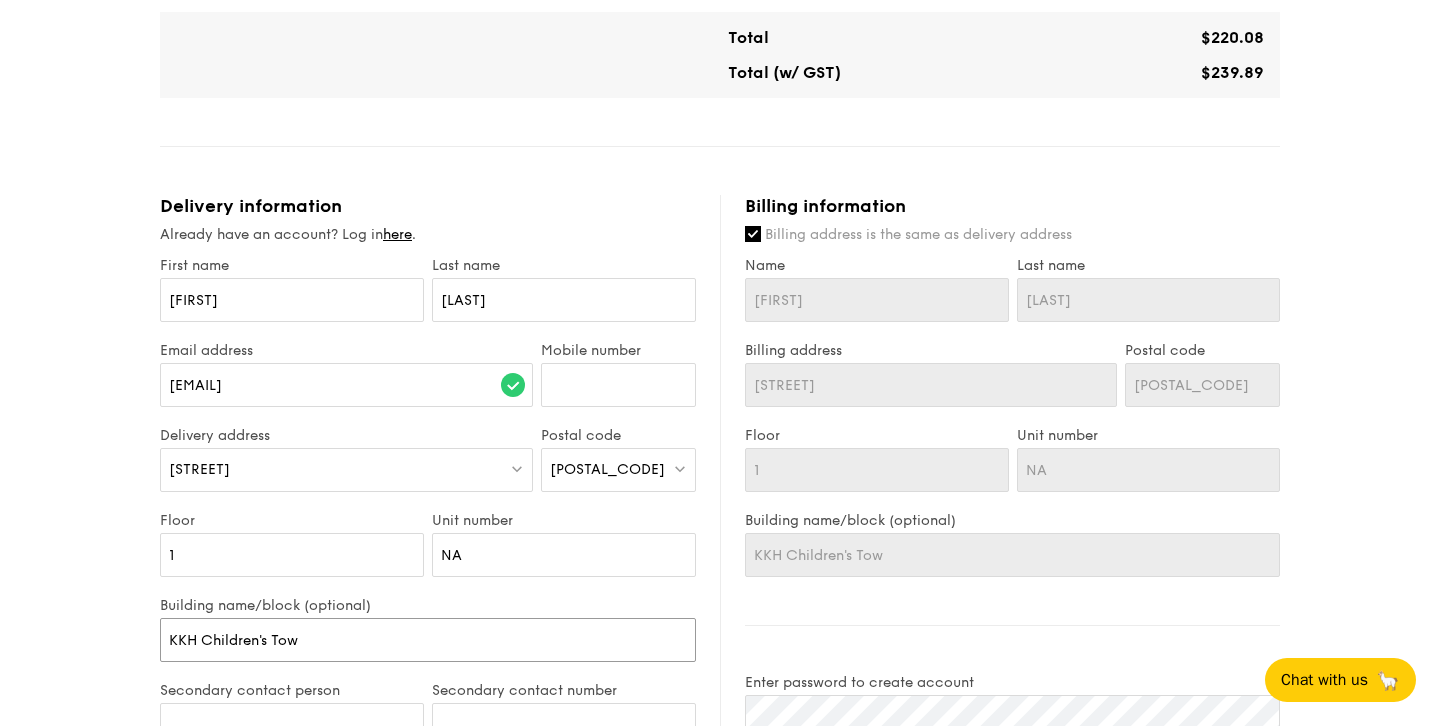 type on "KKH Children's Towe" 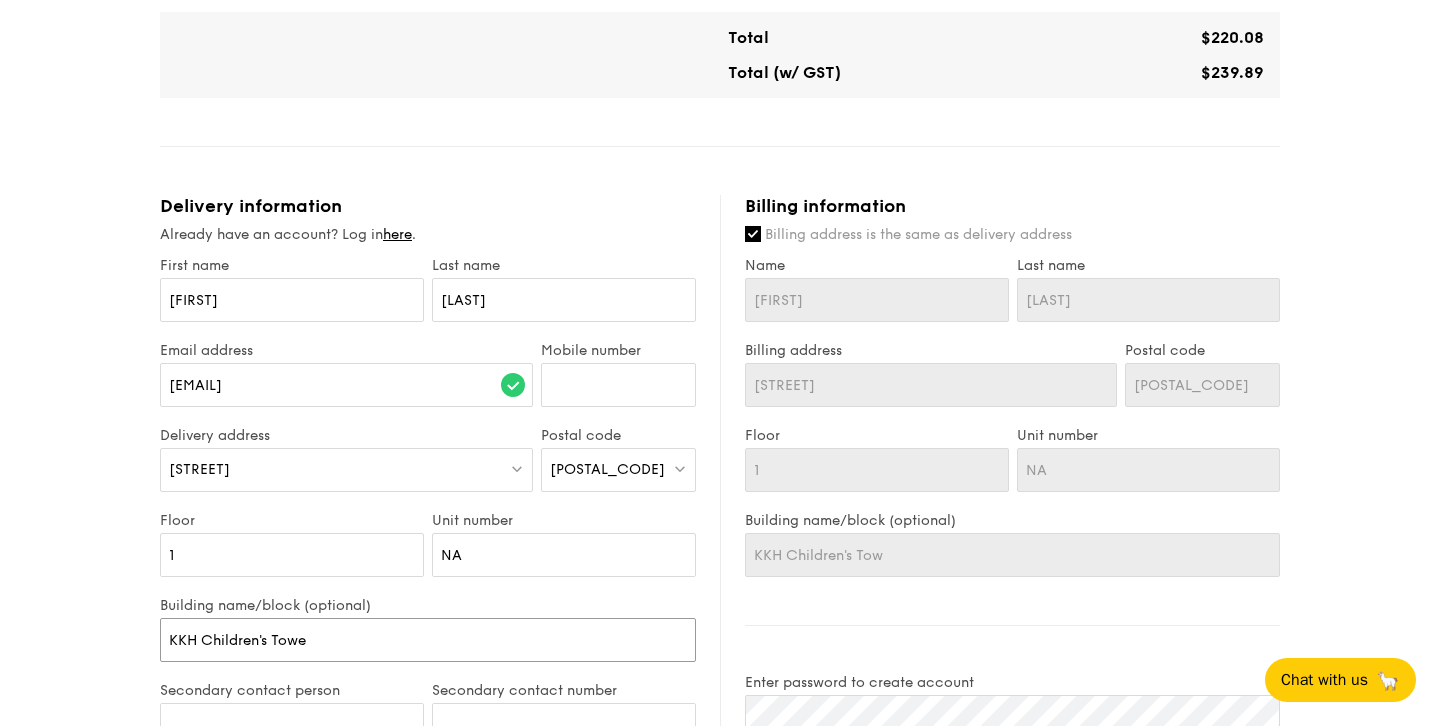 type on "KKH Children's Towe" 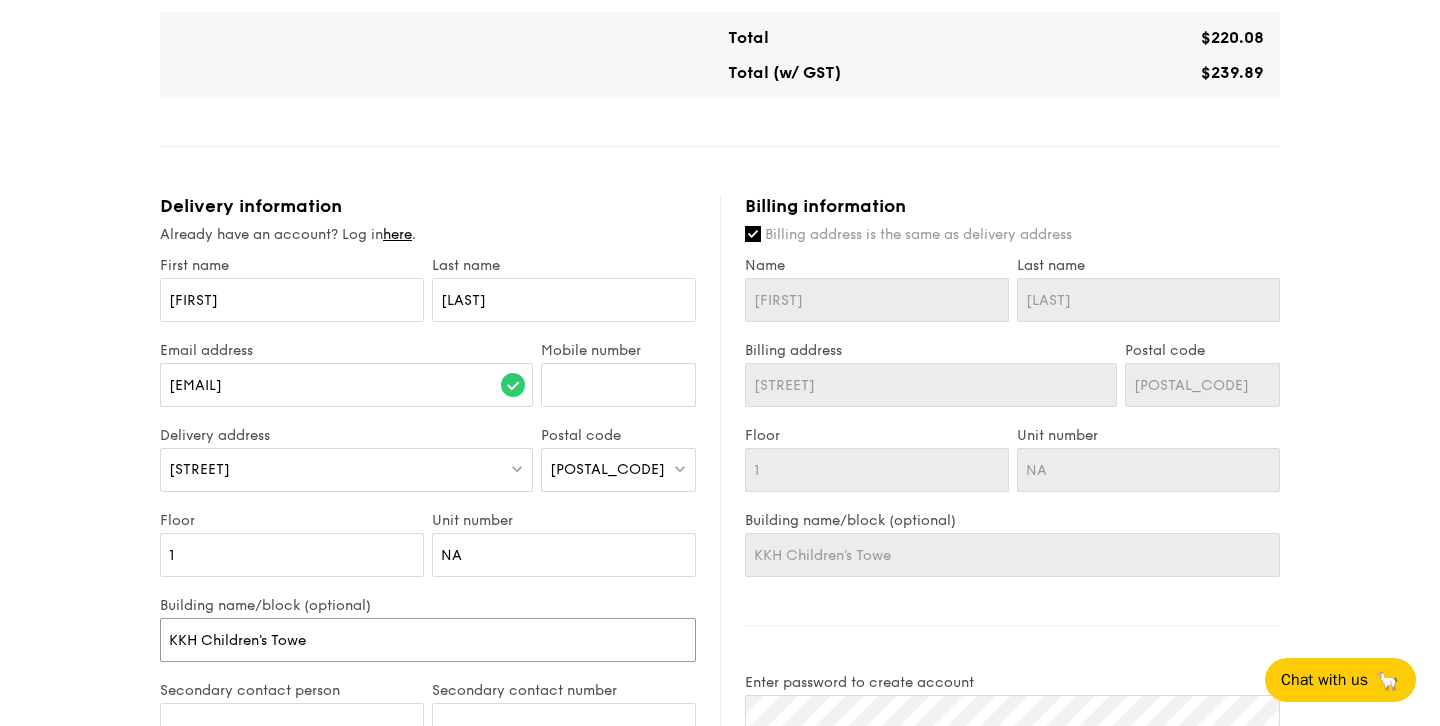 type on "KKH Children's Tower" 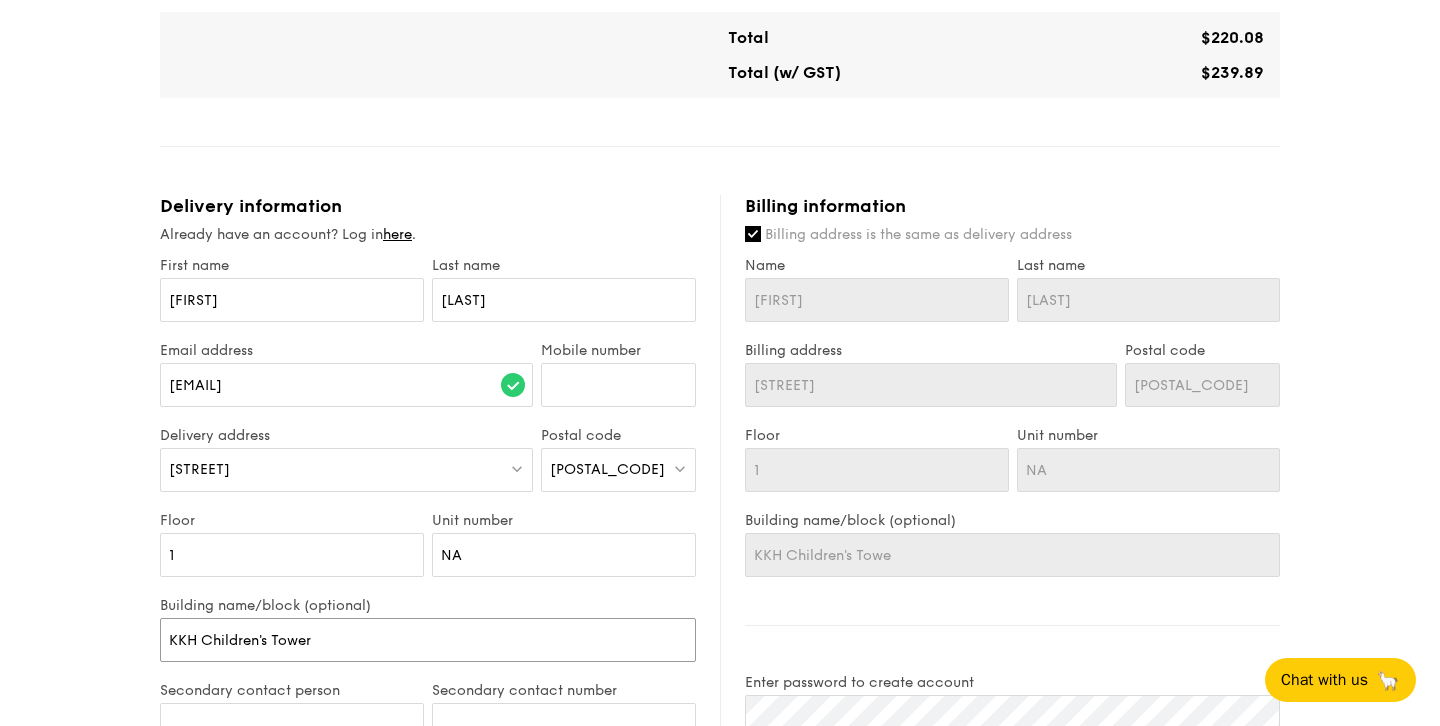 type on "KKH Children's Tower" 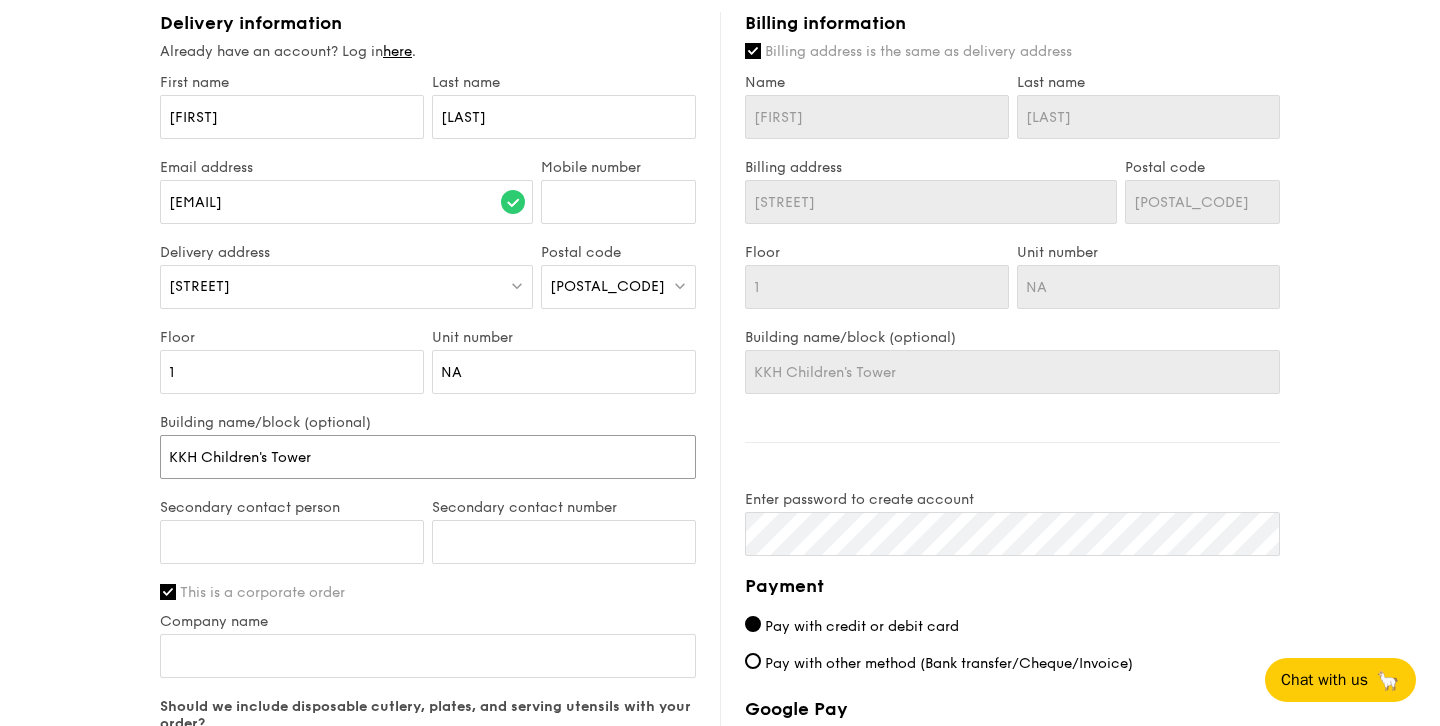 scroll, scrollTop: 831, scrollLeft: 0, axis: vertical 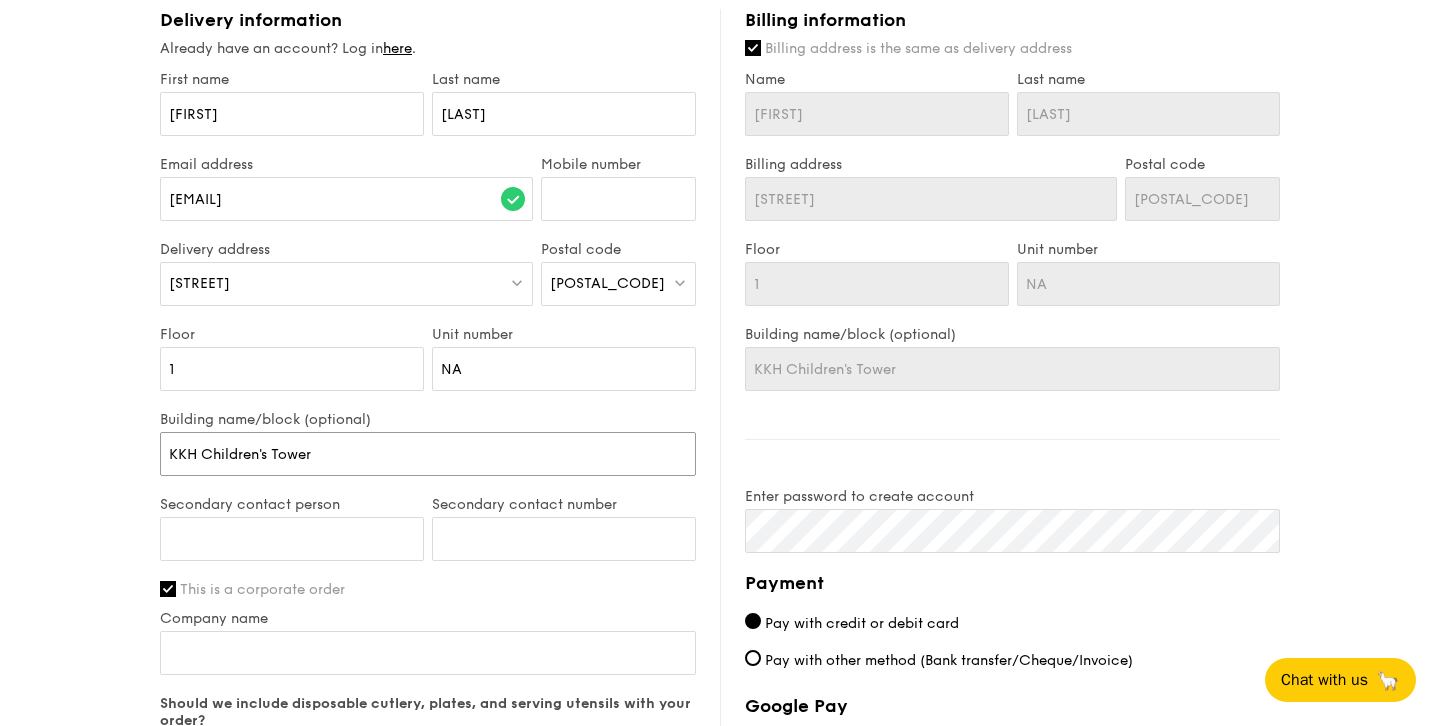 type on "KKH Children's Tower" 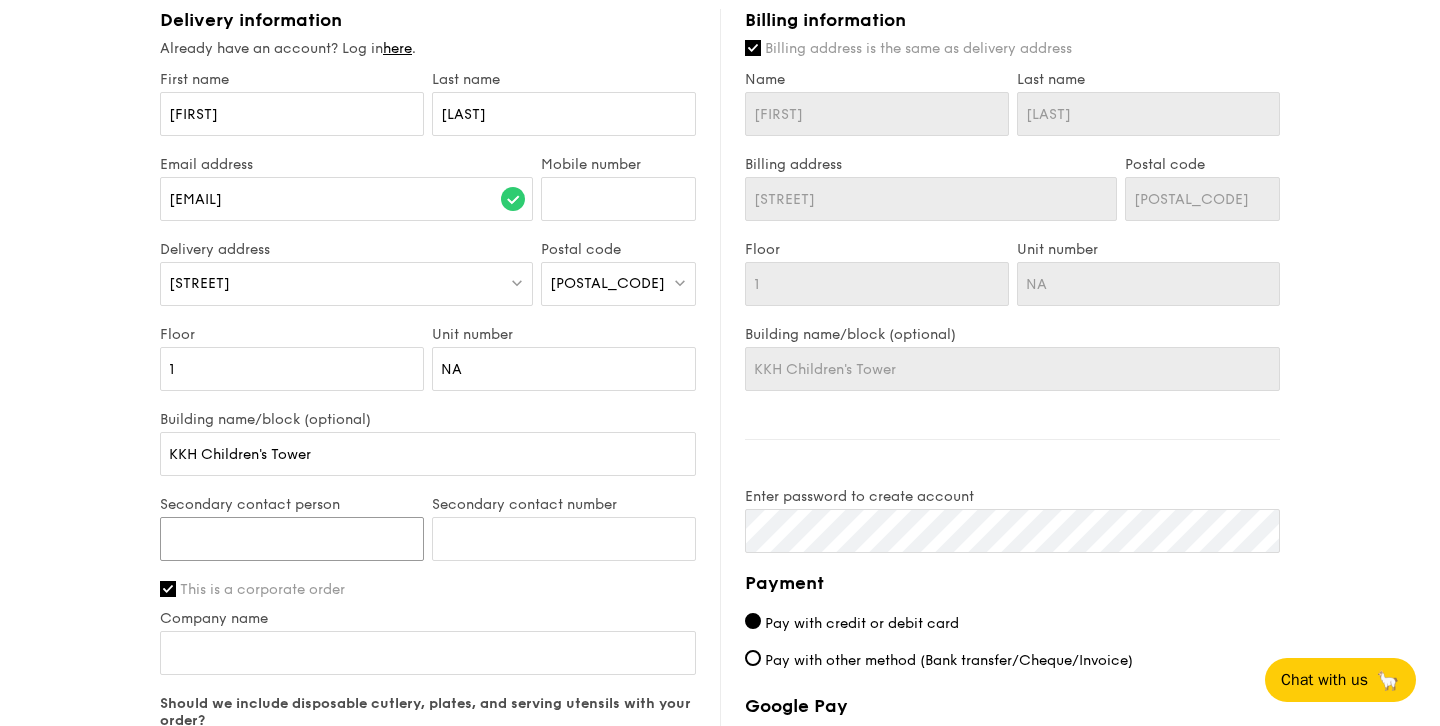 click on "Secondary contact person" at bounding box center [292, 539] 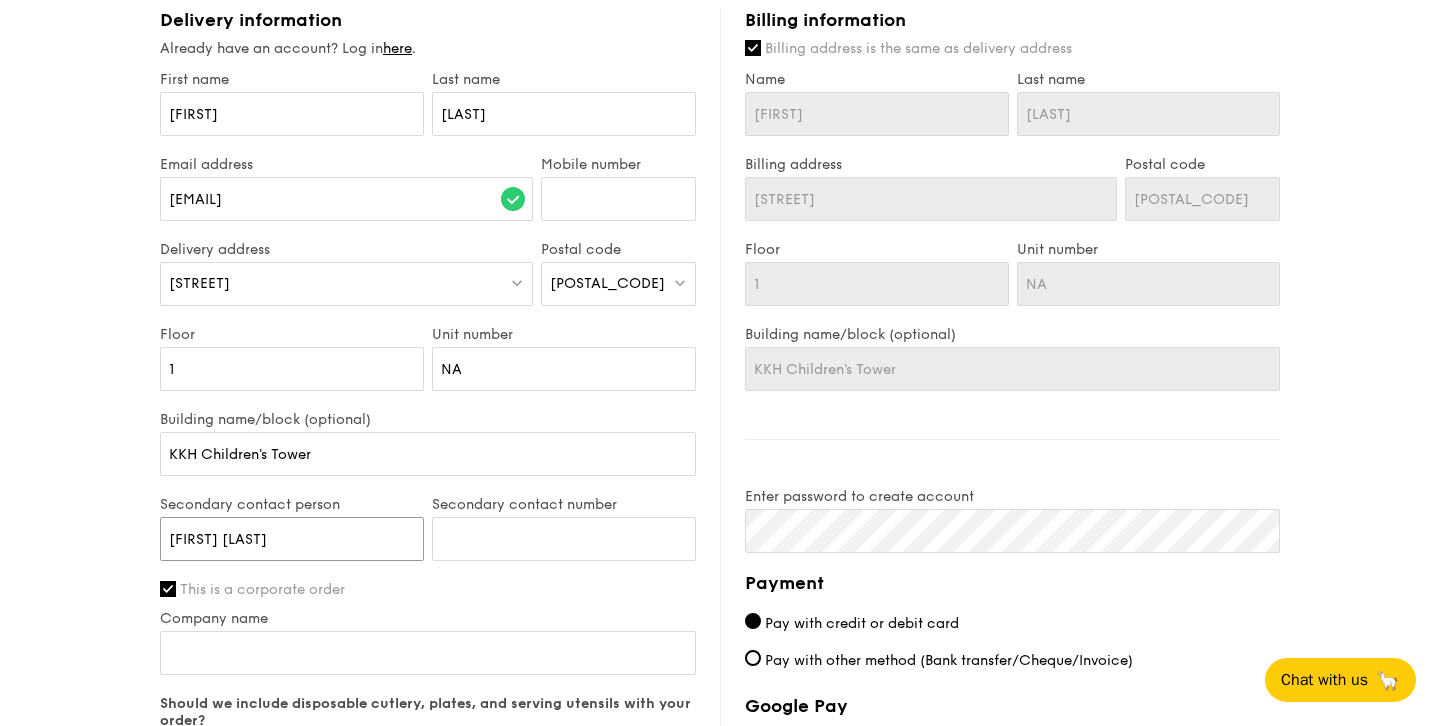 type on "[FIRST] [LAST]" 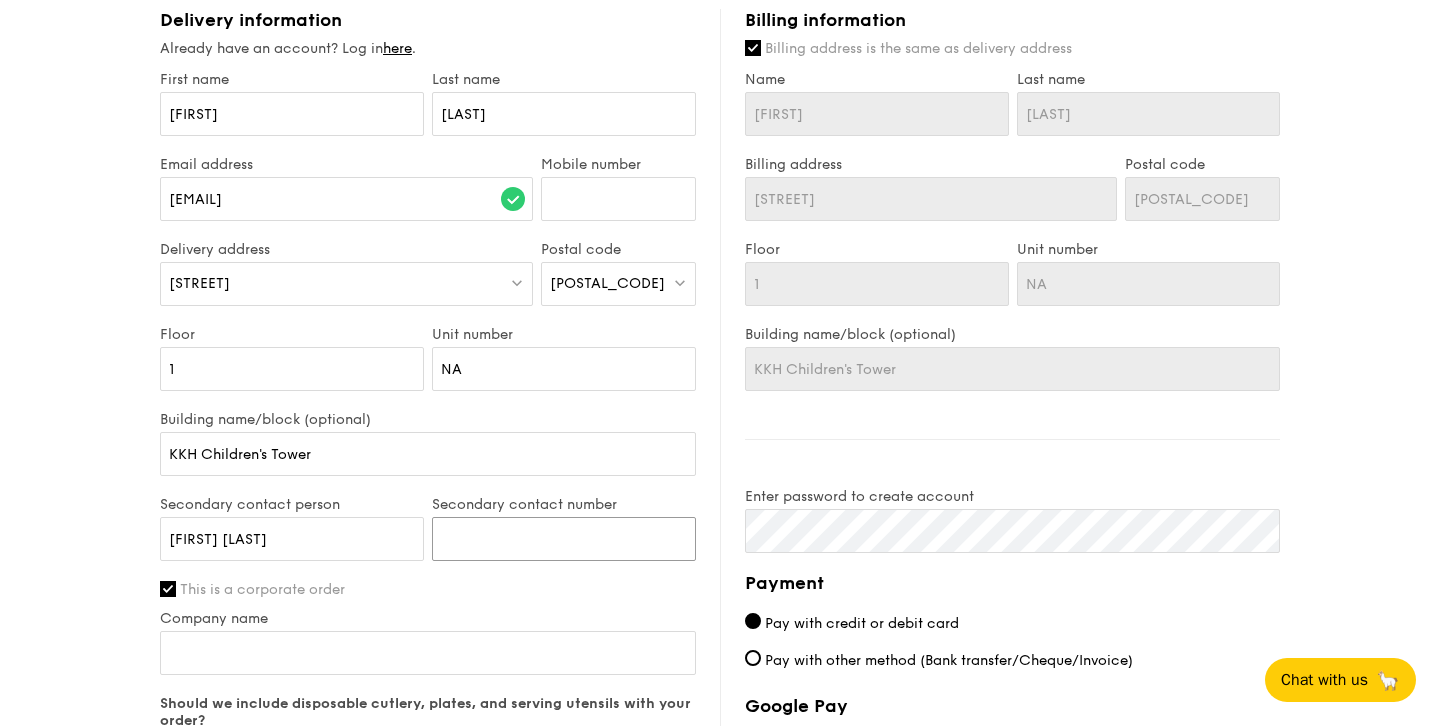 click on "Secondary contact number" at bounding box center [564, 539] 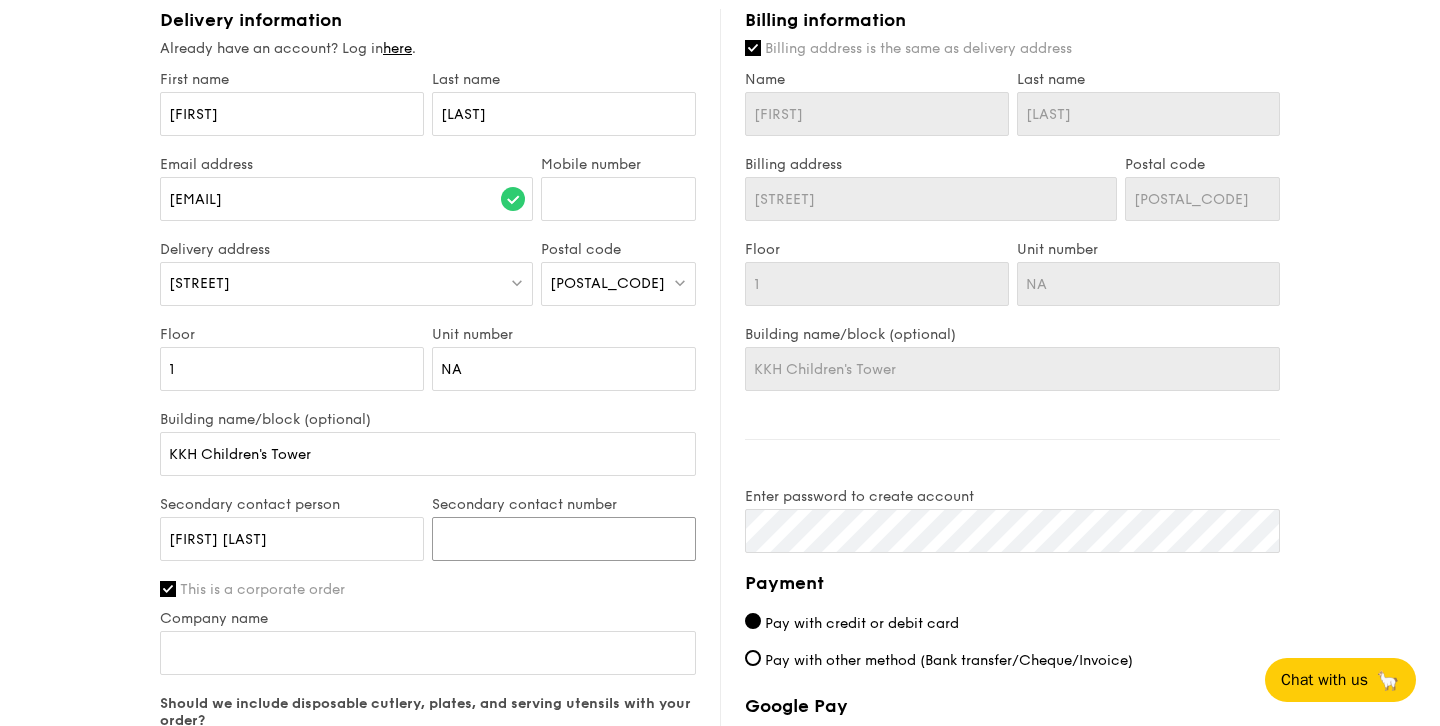 type on "[NUMBER]" 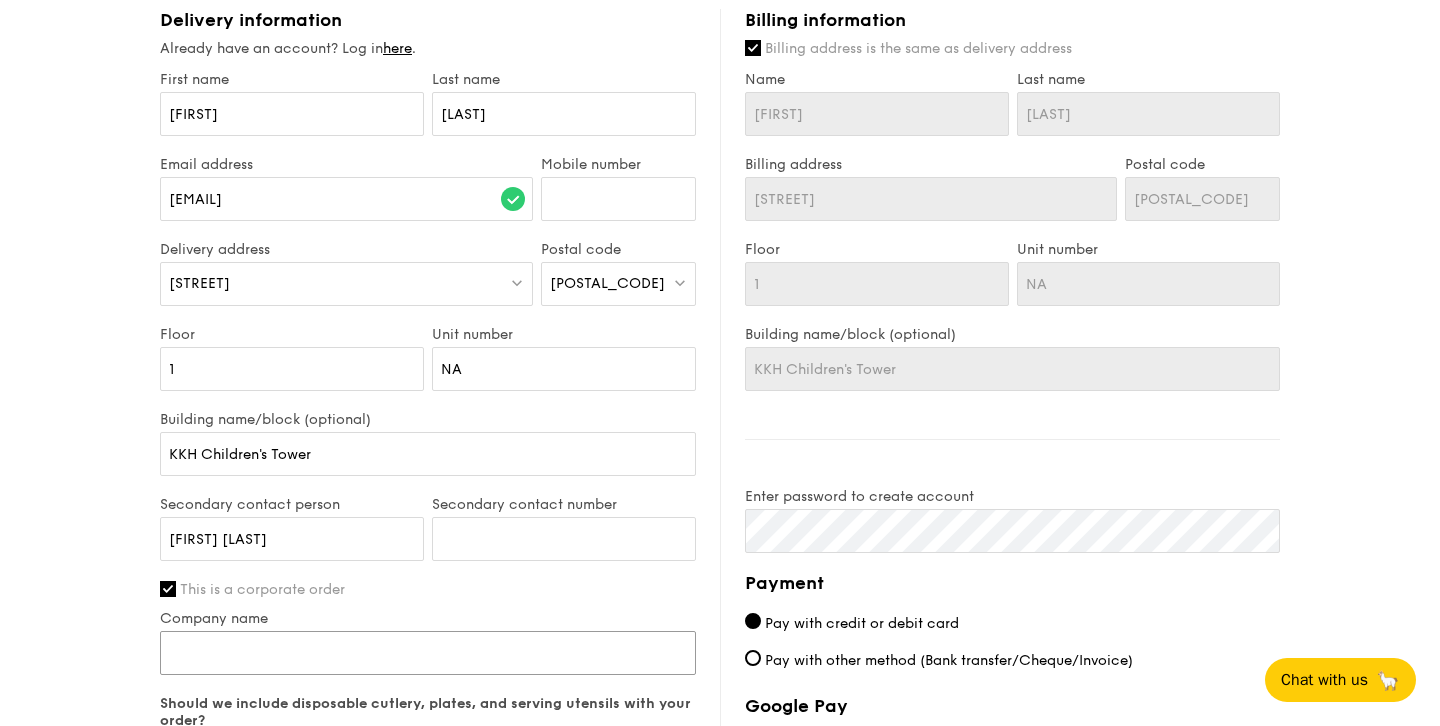 click on "Company name" at bounding box center (428, 653) 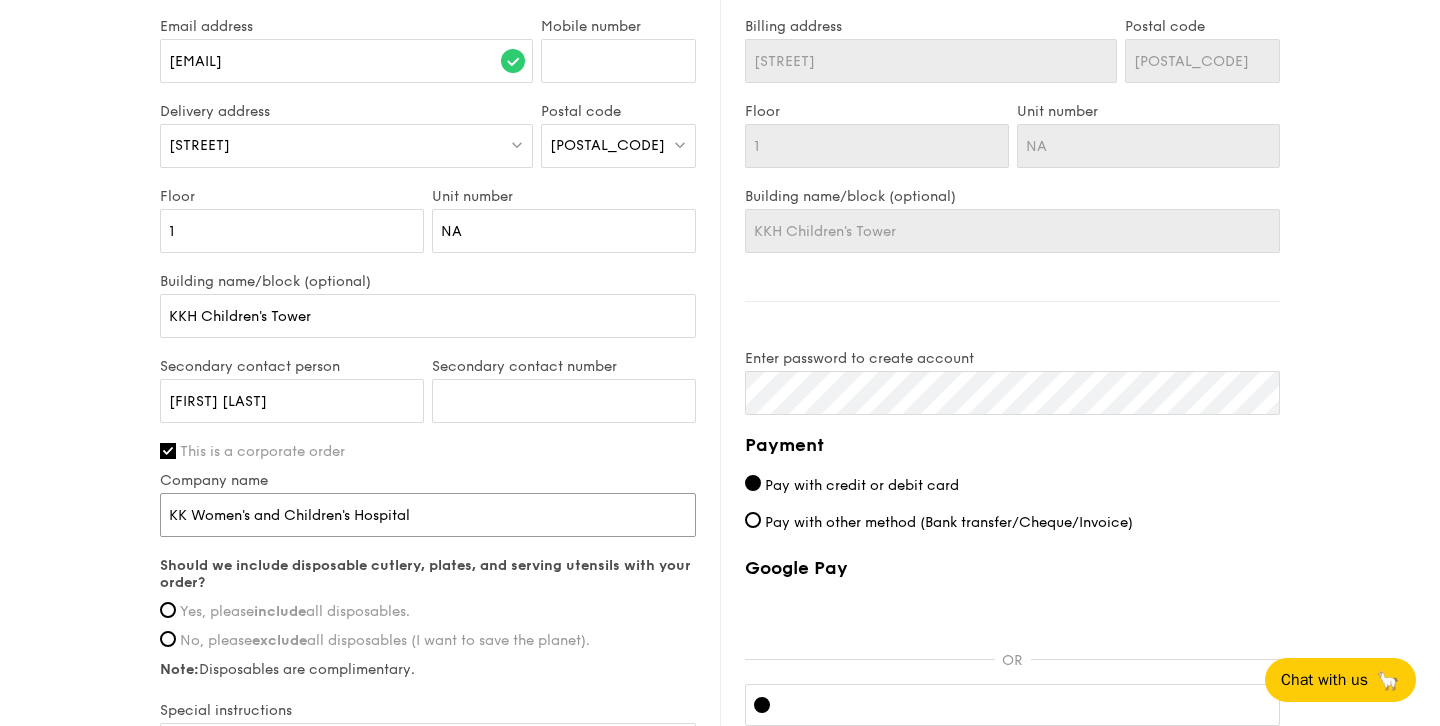 scroll, scrollTop: 981, scrollLeft: 0, axis: vertical 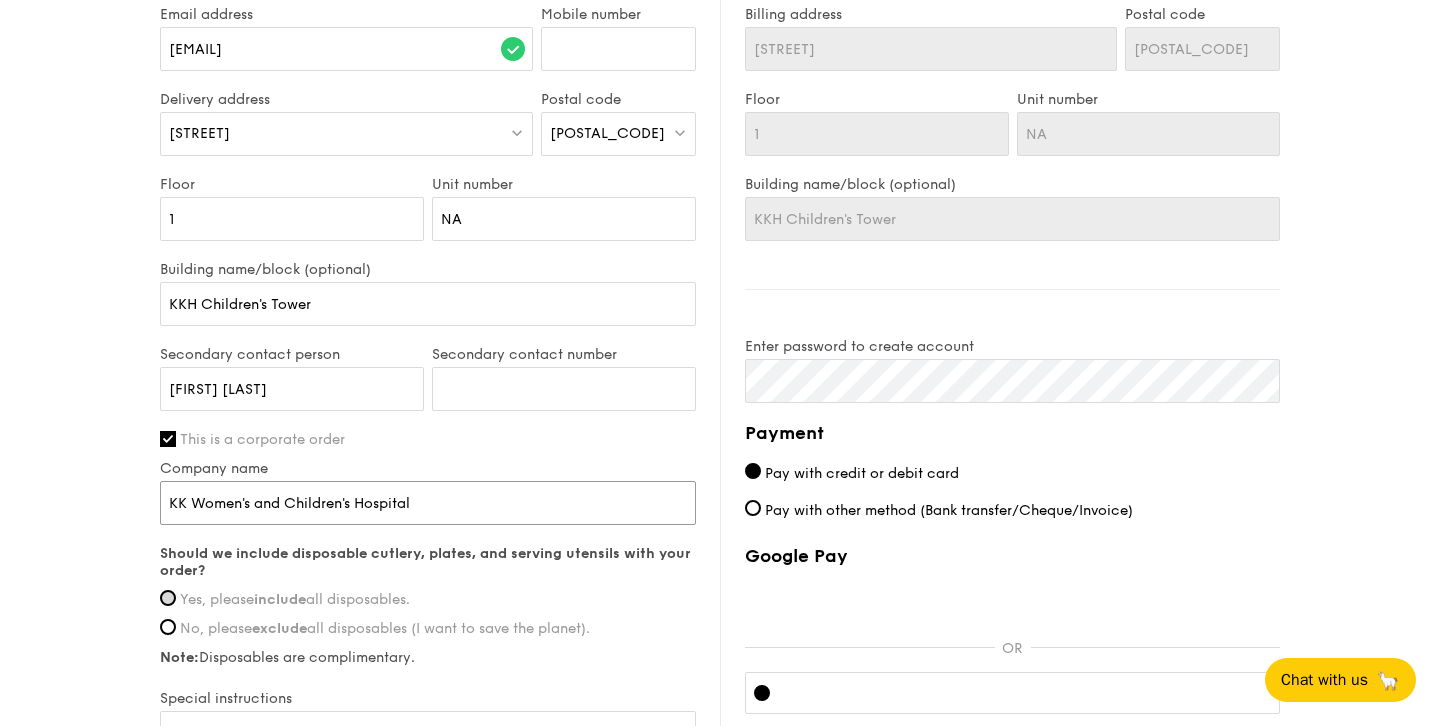 type on "KK Women's and Children's Hospital" 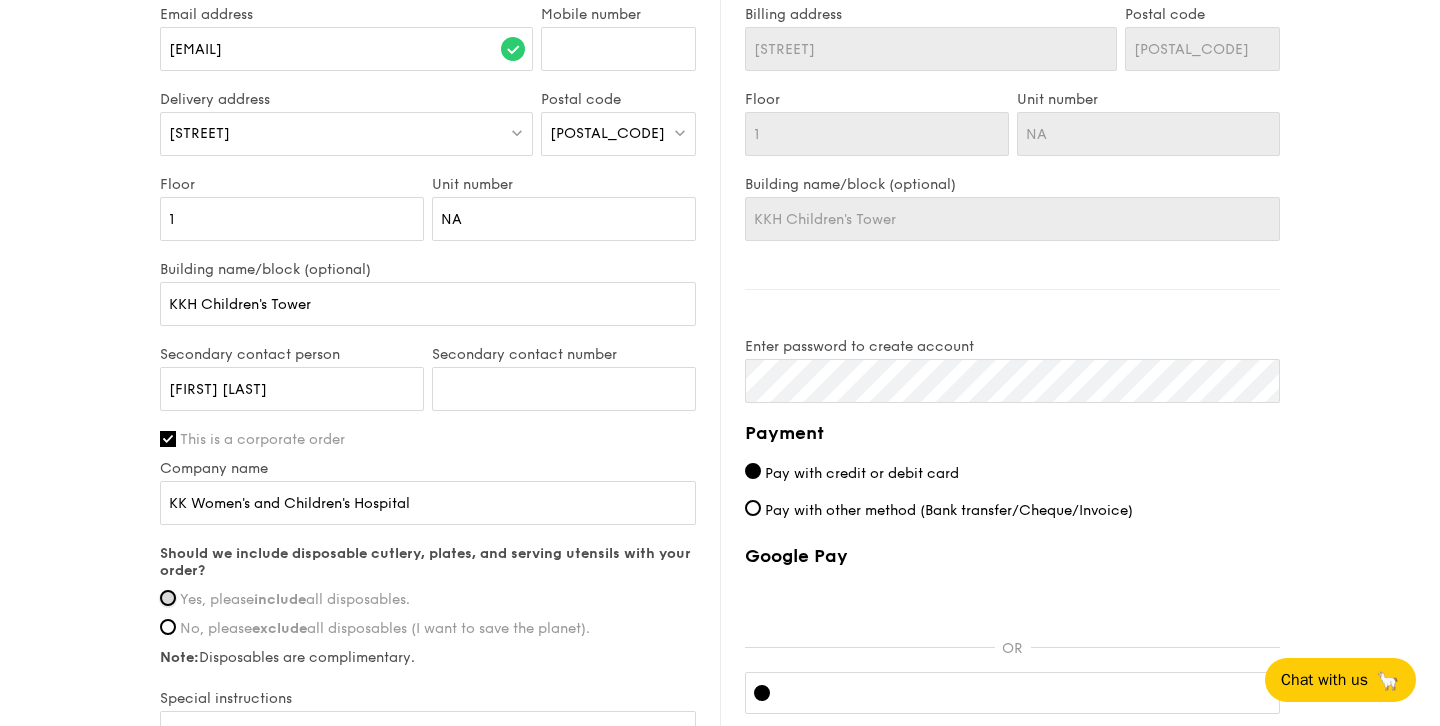 click on "Yes, please  include  all disposables." at bounding box center [168, 598] 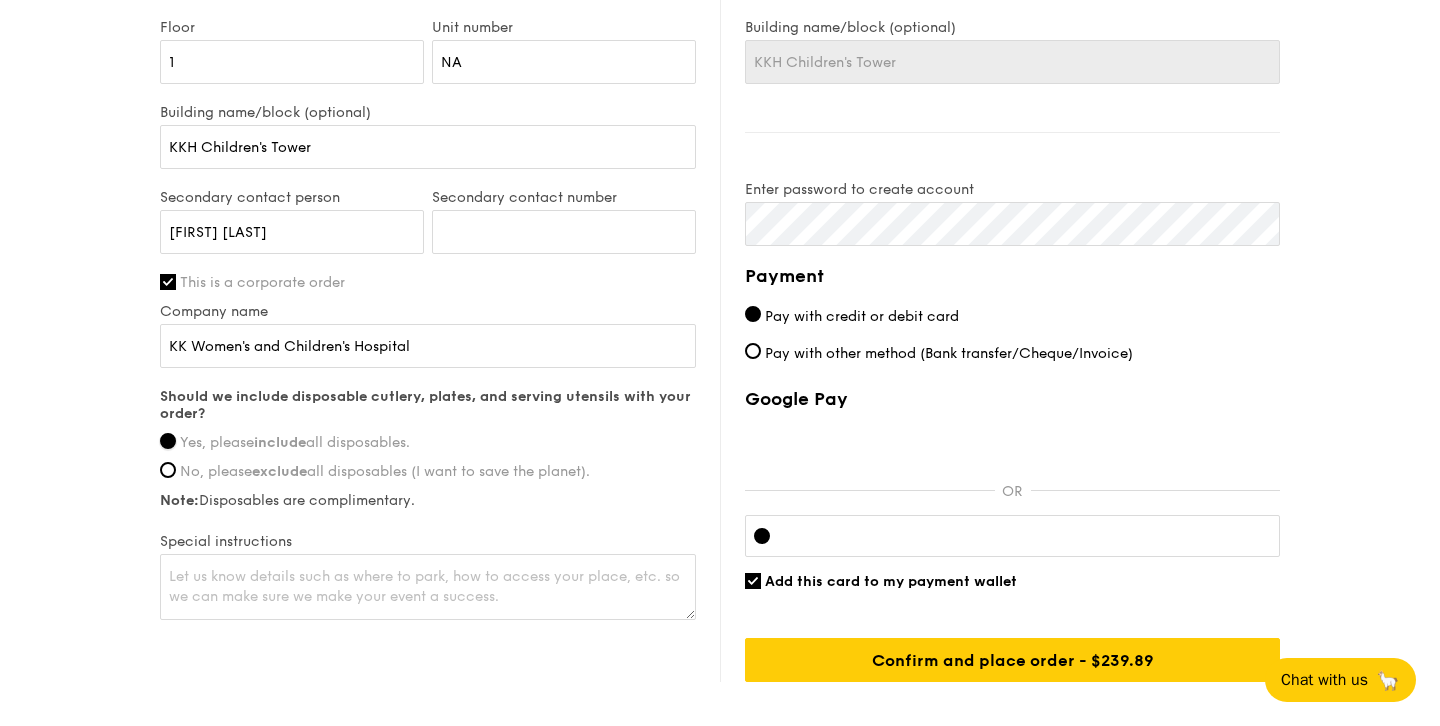scroll, scrollTop: 1191, scrollLeft: 0, axis: vertical 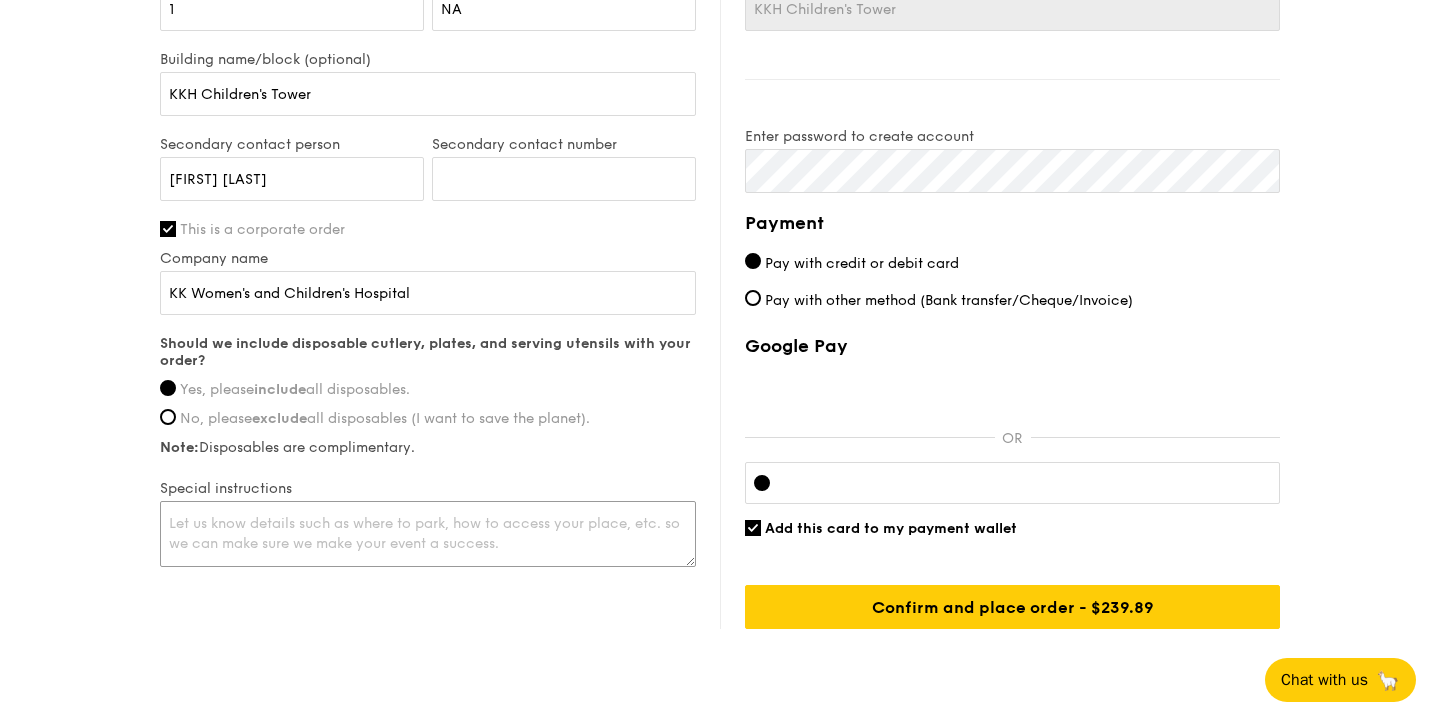 click at bounding box center (428, 534) 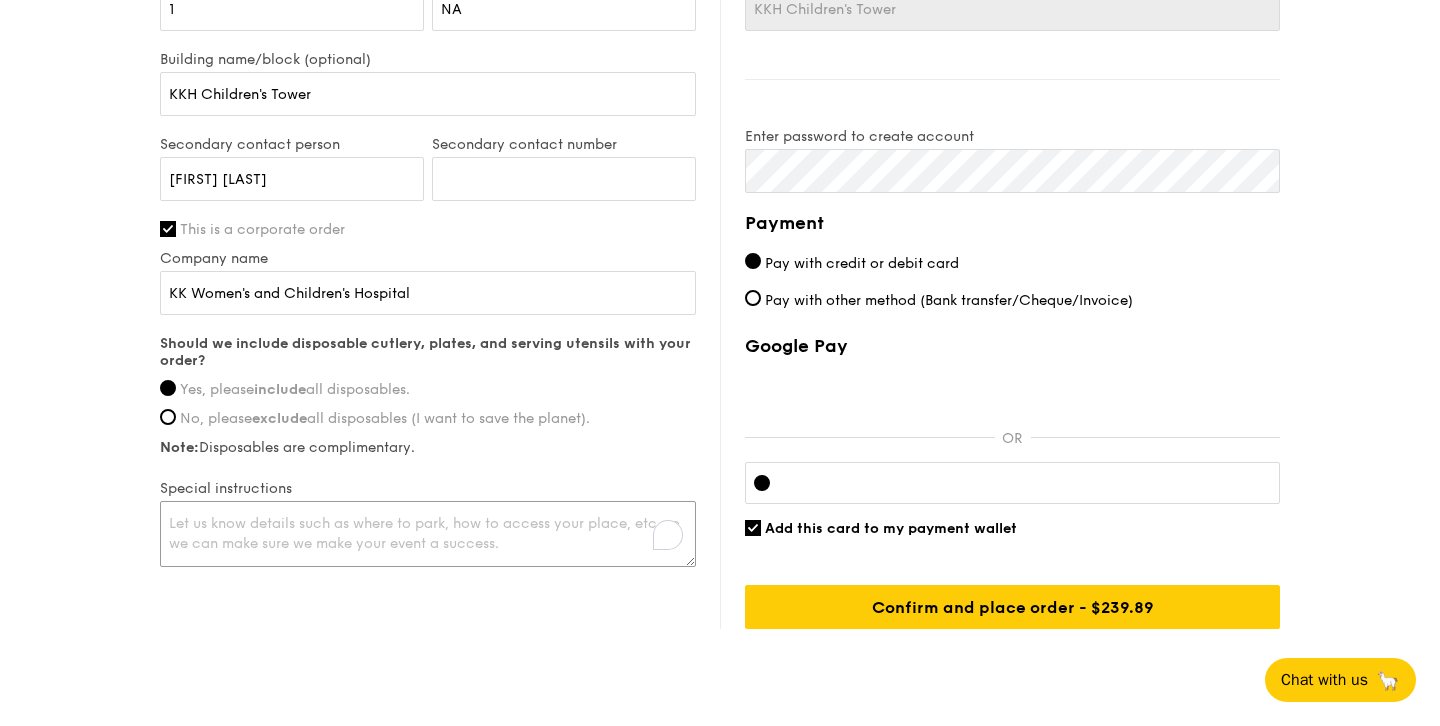 scroll, scrollTop: 1159, scrollLeft: 0, axis: vertical 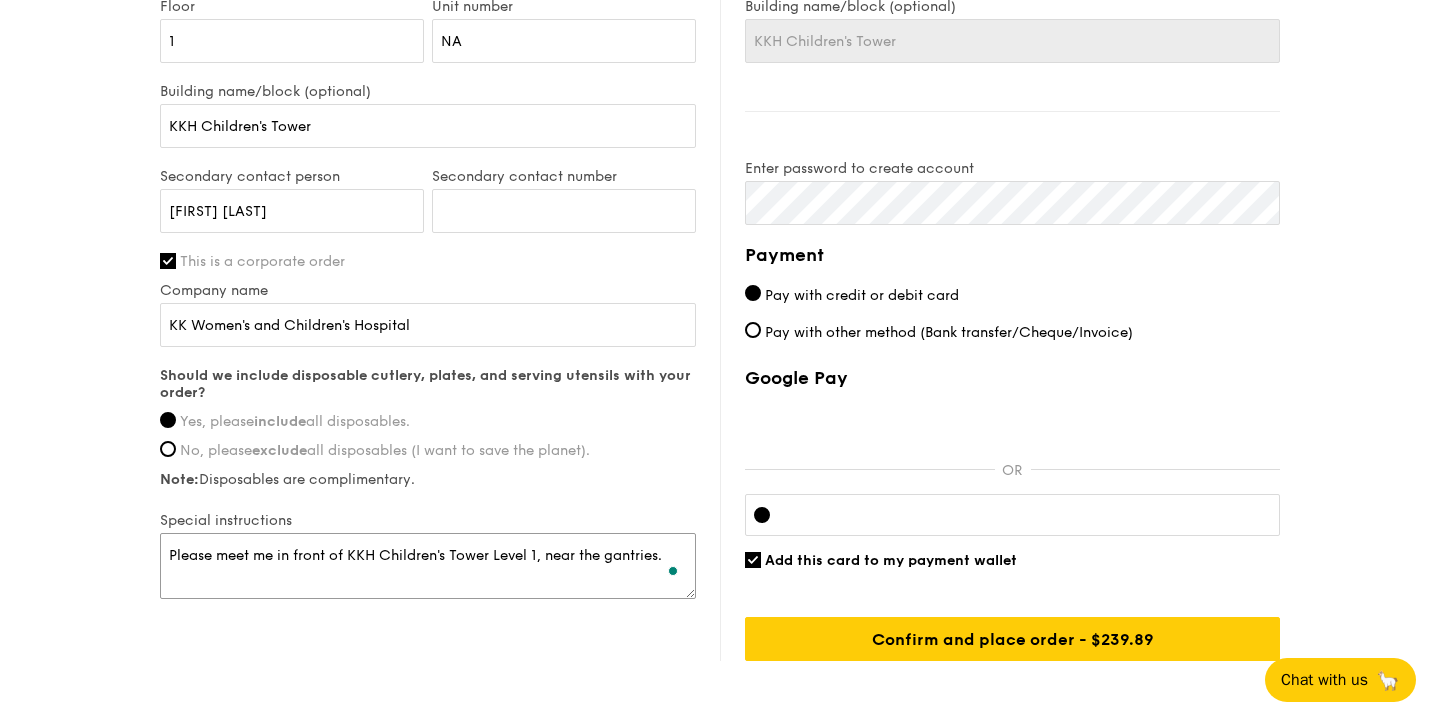 click on "Please meet me in front of KKH Children's Tower Level 1, near the gantries." at bounding box center [428, 566] 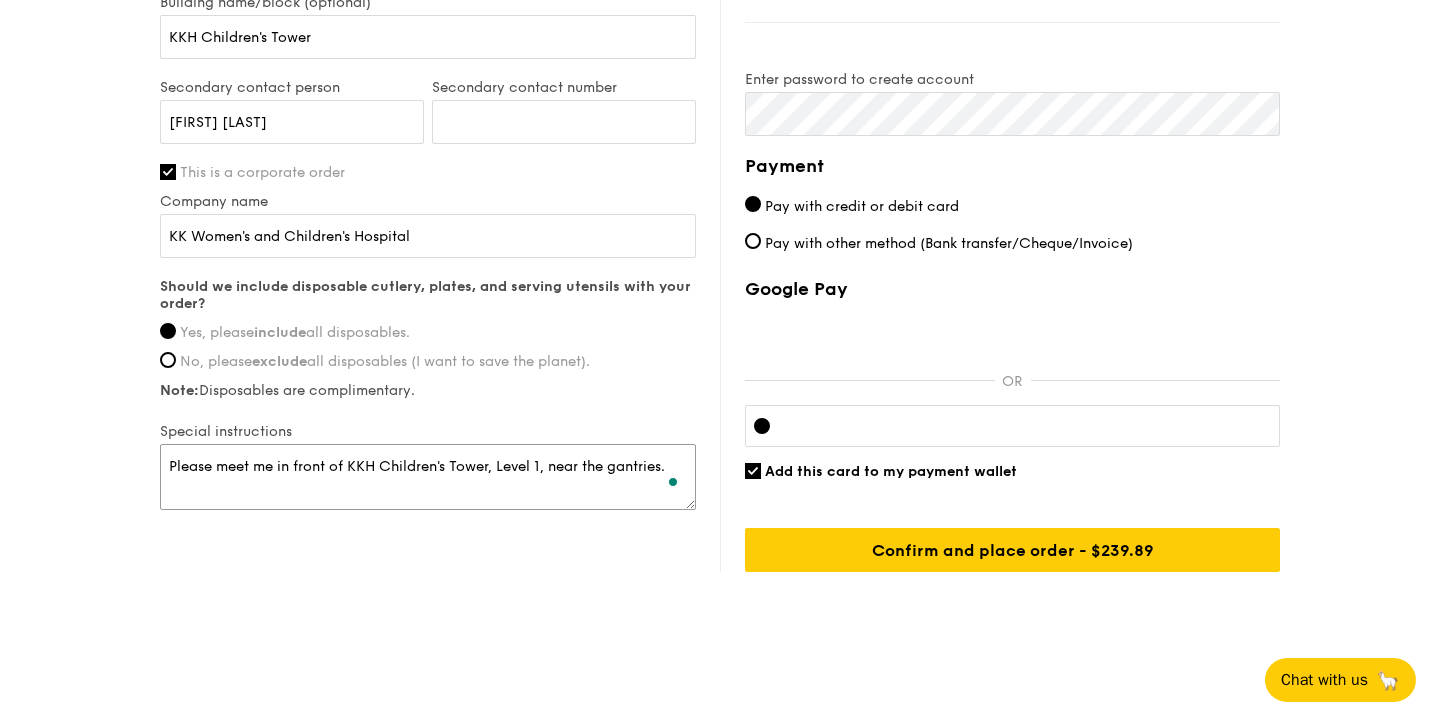 scroll, scrollTop: 1252, scrollLeft: 0, axis: vertical 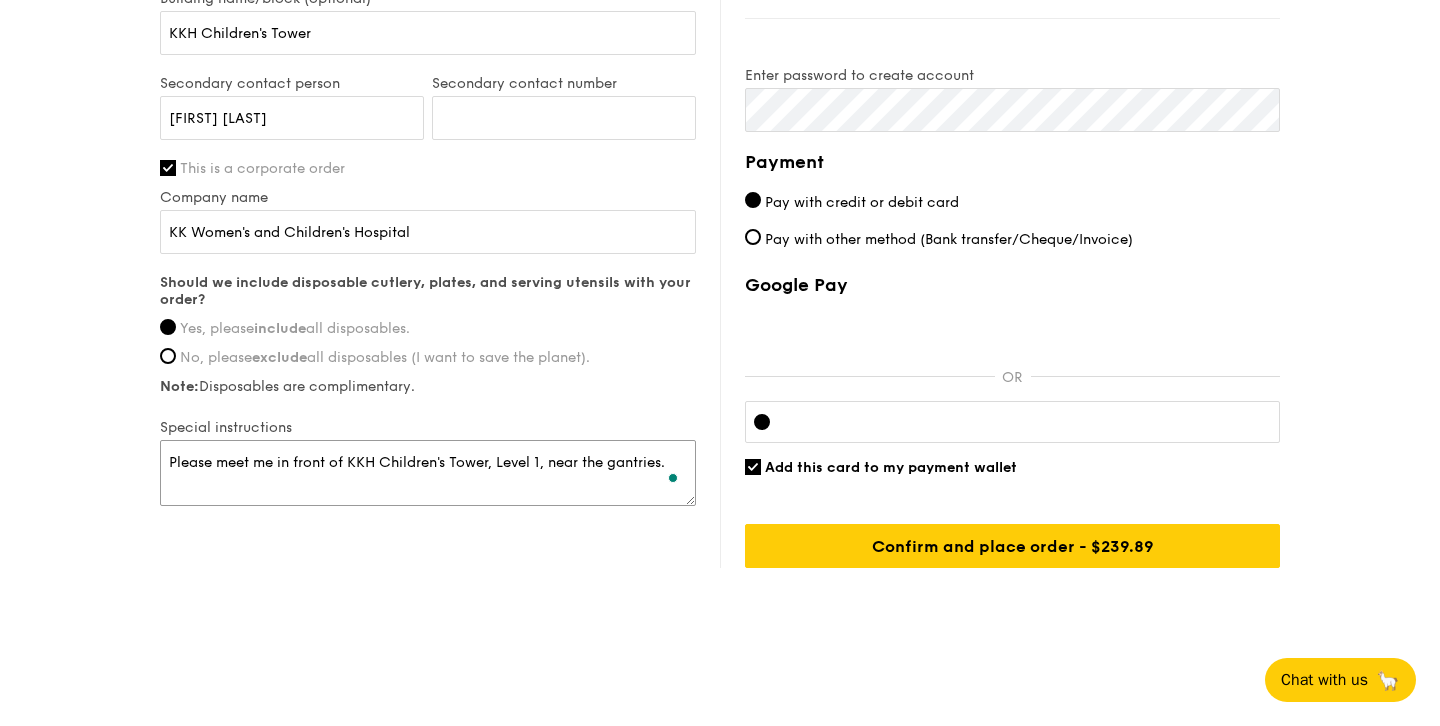 type on "Please meet me in front of KKH Children's Tower, Level 1, near the gantries." 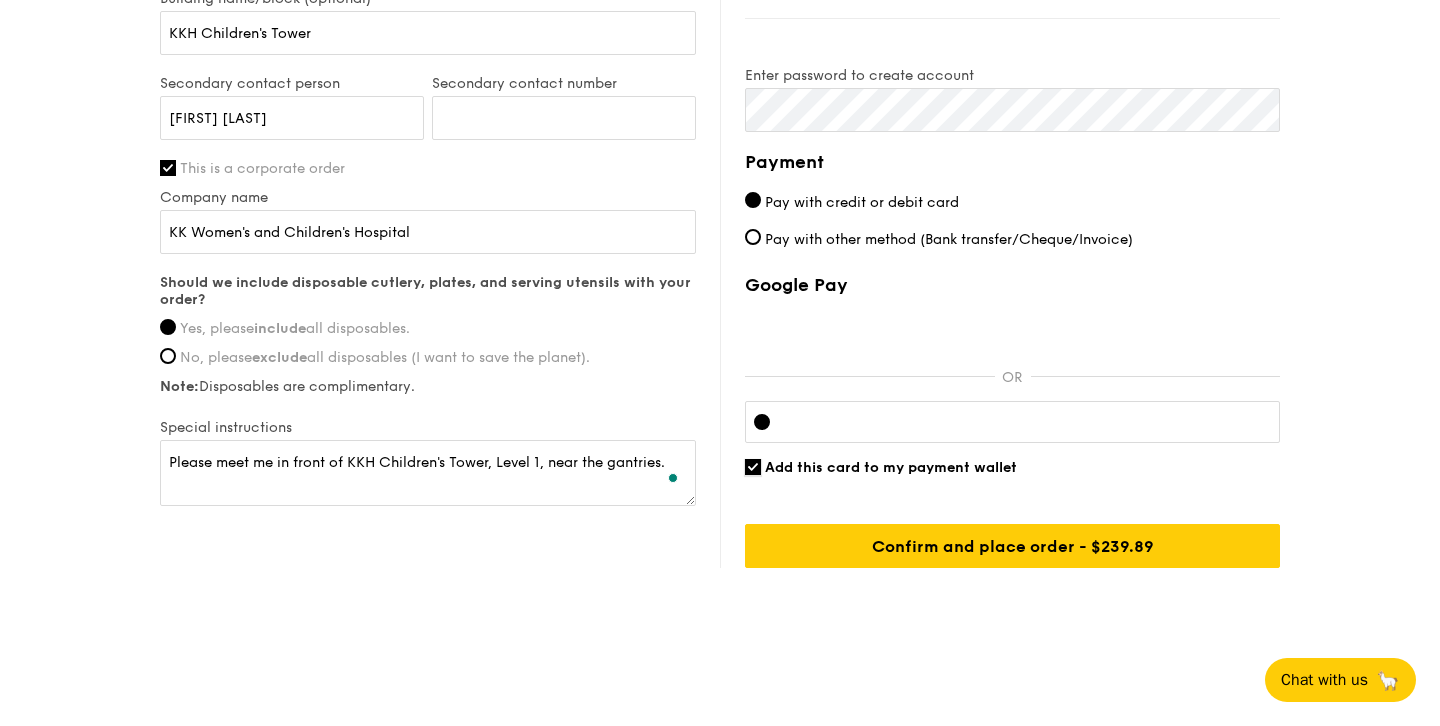 click on "Add this card to my payment wallet" at bounding box center (753, 467) 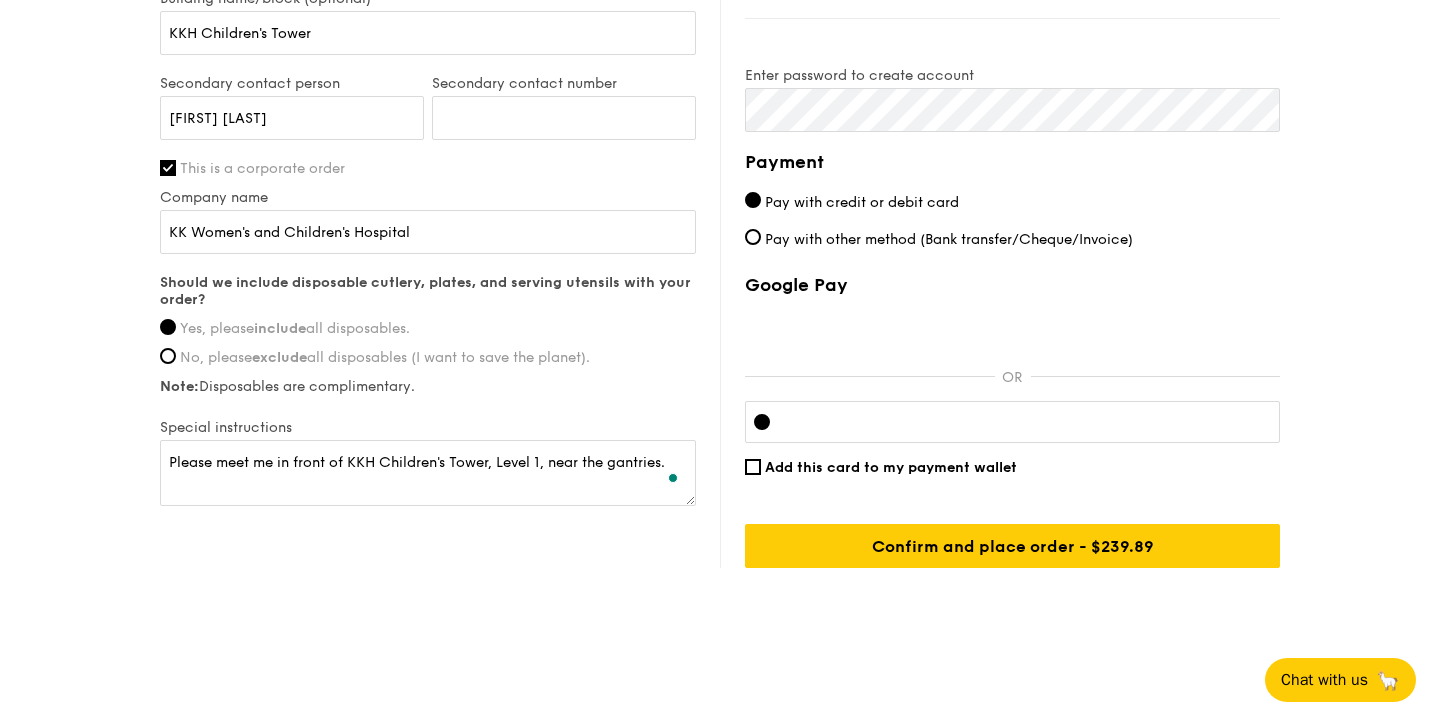 click at bounding box center [1012, 422] 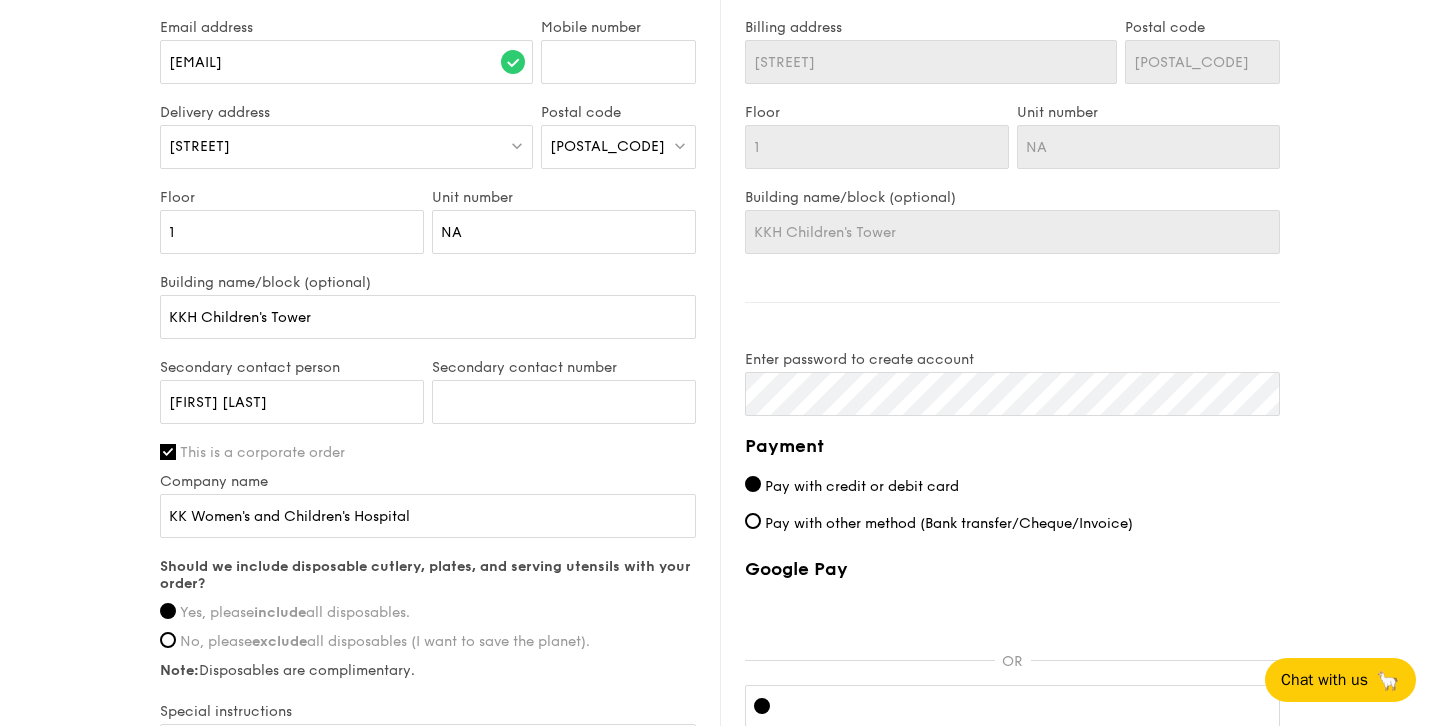 scroll, scrollTop: 997, scrollLeft: 0, axis: vertical 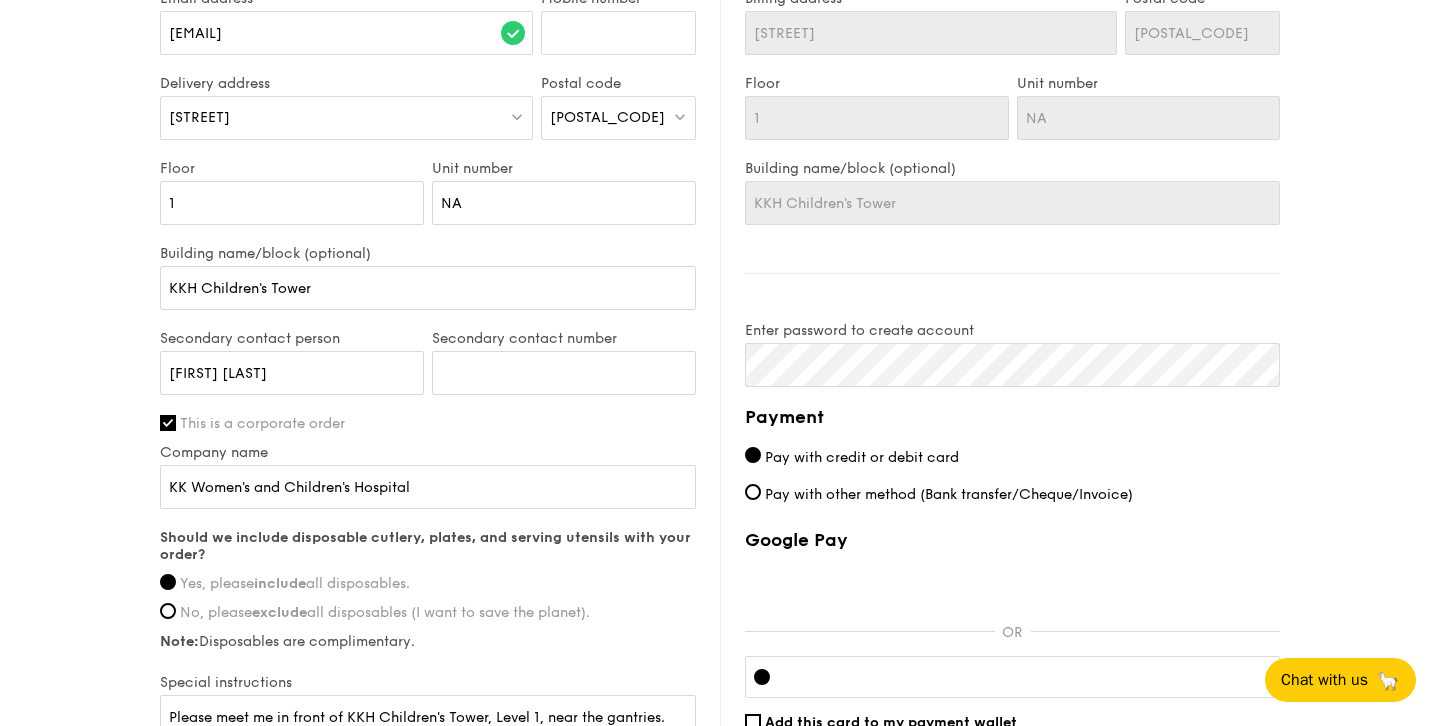 click on "[OPTION] [OPTION] [FIRST] [LAST] [STREET] [POSTAL_CODE] [NUMBER] [OPTION] [BUILDING] [OPTION] [OPTION] [OPTION] [OPTION] [OPTION] [OPTION] - $[PRICE]" at bounding box center (1000, 333) 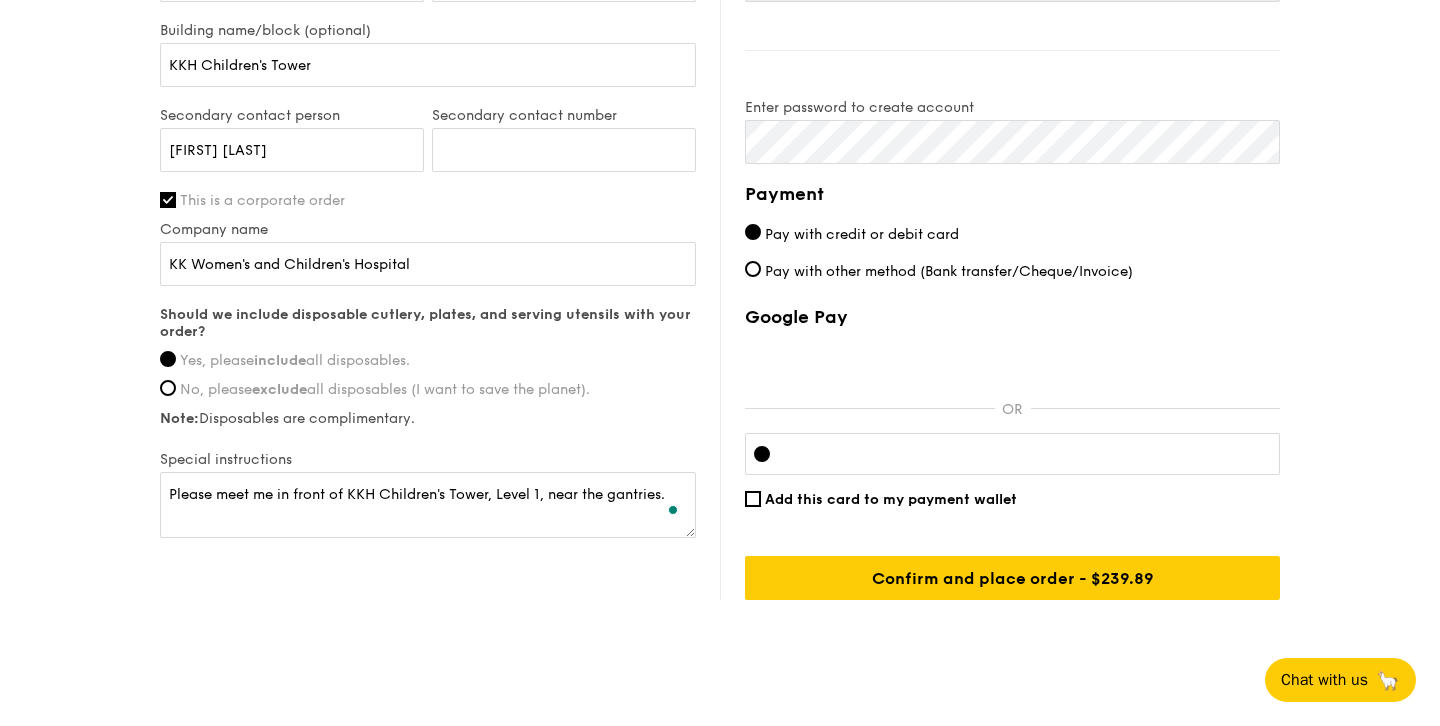 scroll, scrollTop: 1234, scrollLeft: 0, axis: vertical 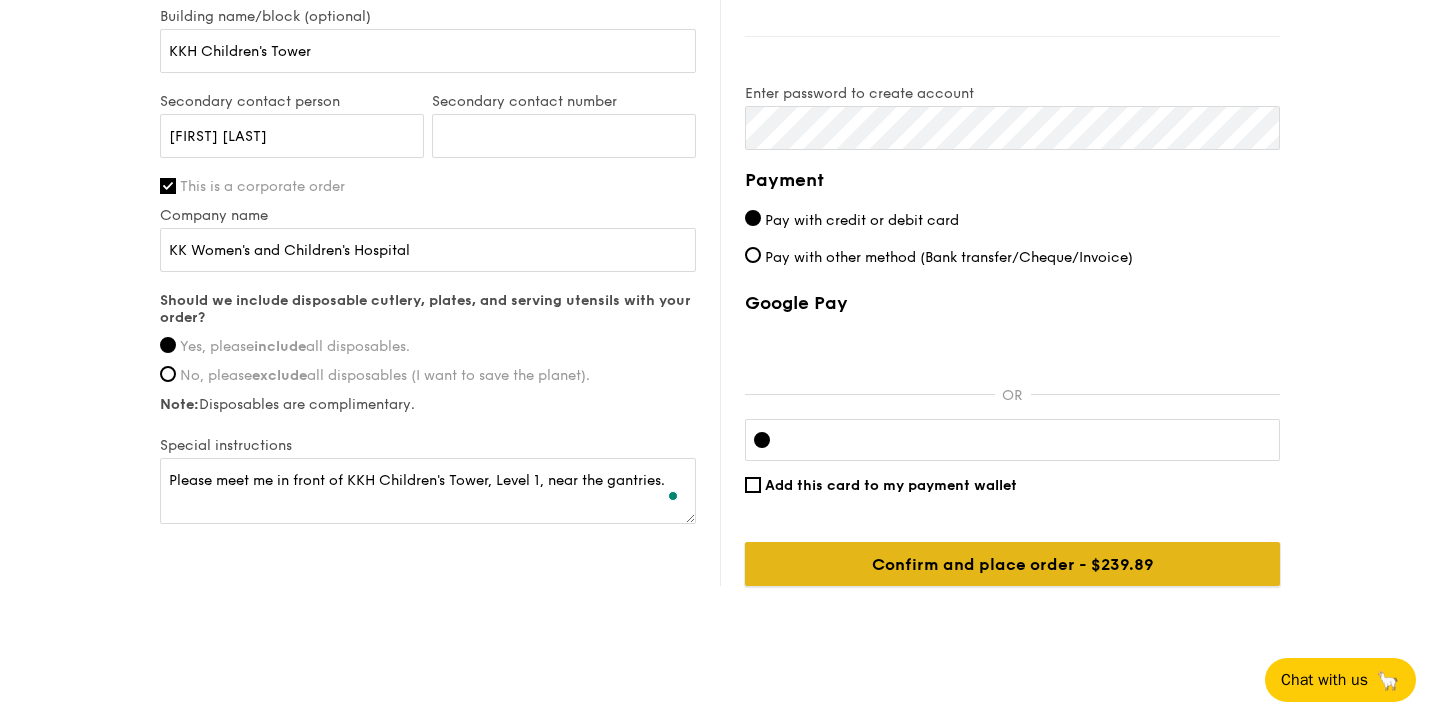 click on "Confirm and place order - $239.89" at bounding box center (1012, 564) 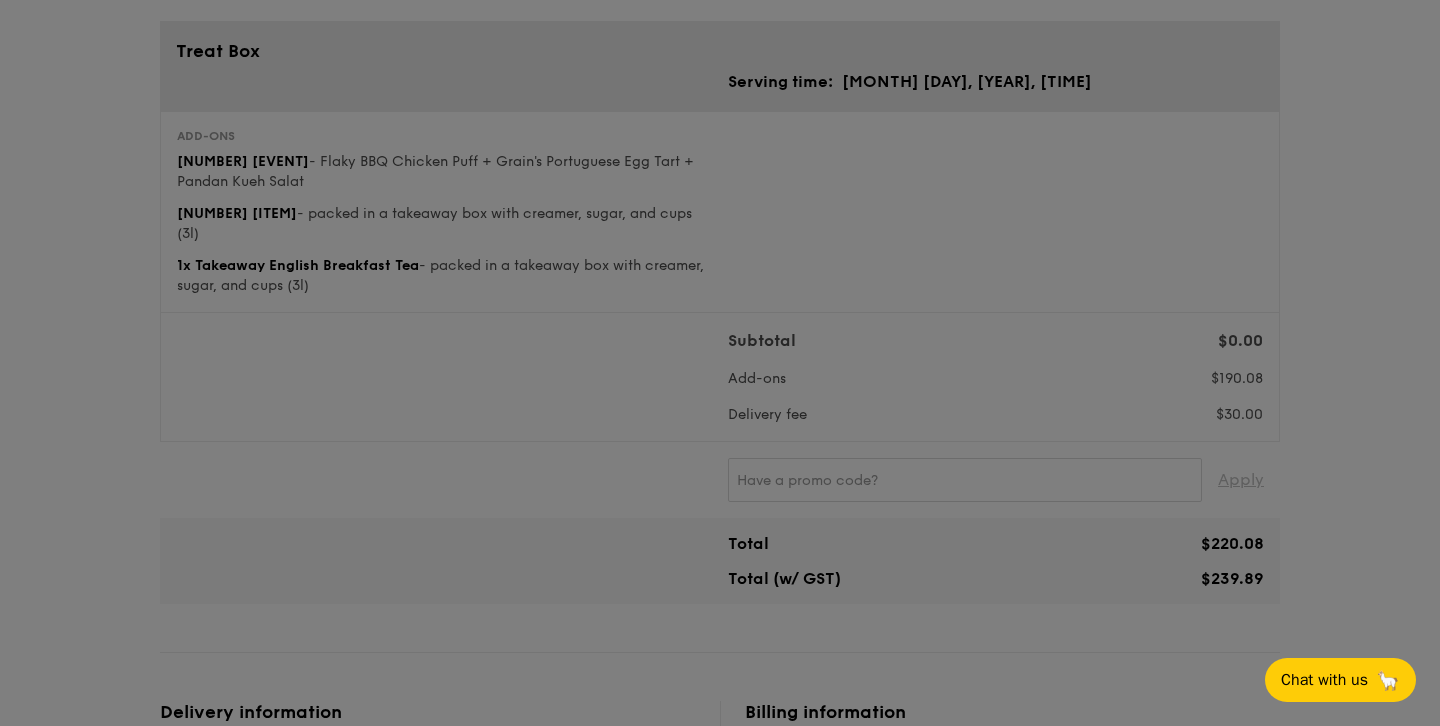 scroll, scrollTop: 0, scrollLeft: 0, axis: both 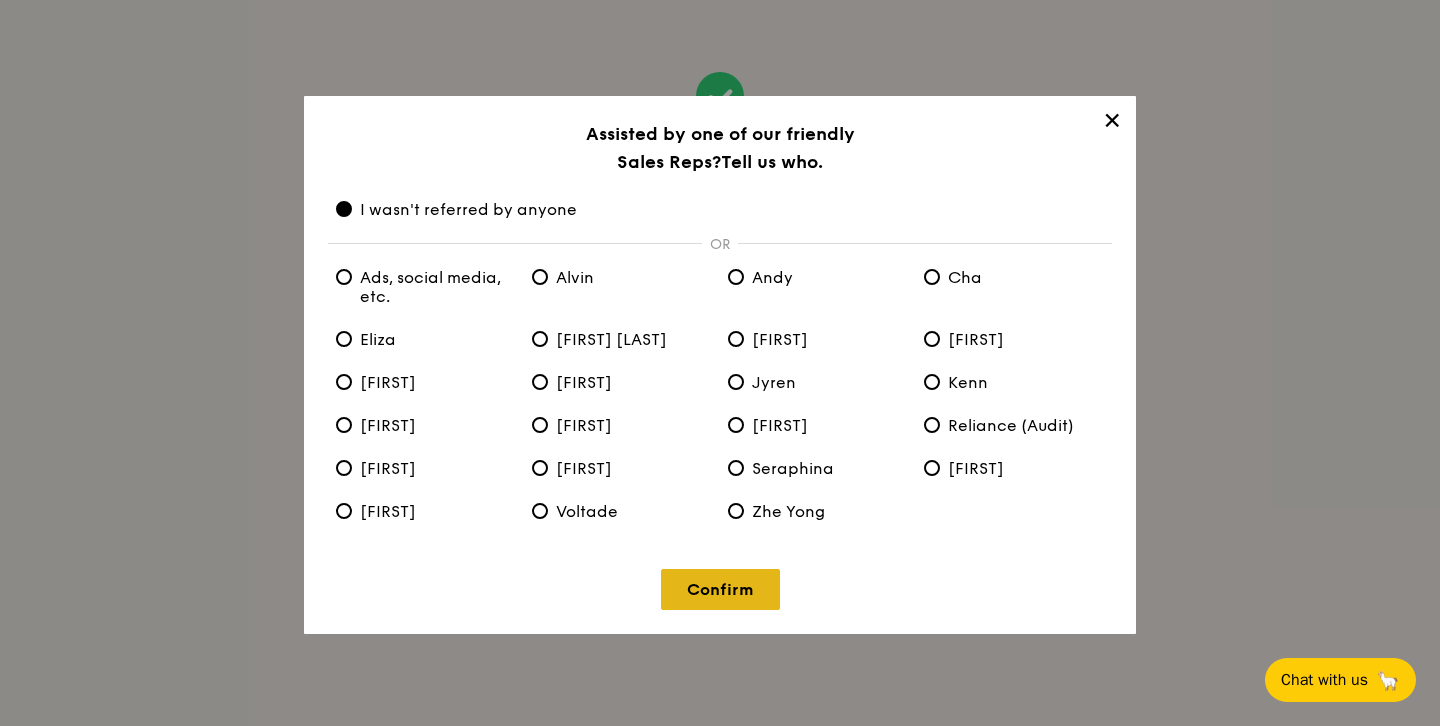 click on "Confirm" at bounding box center [720, 589] 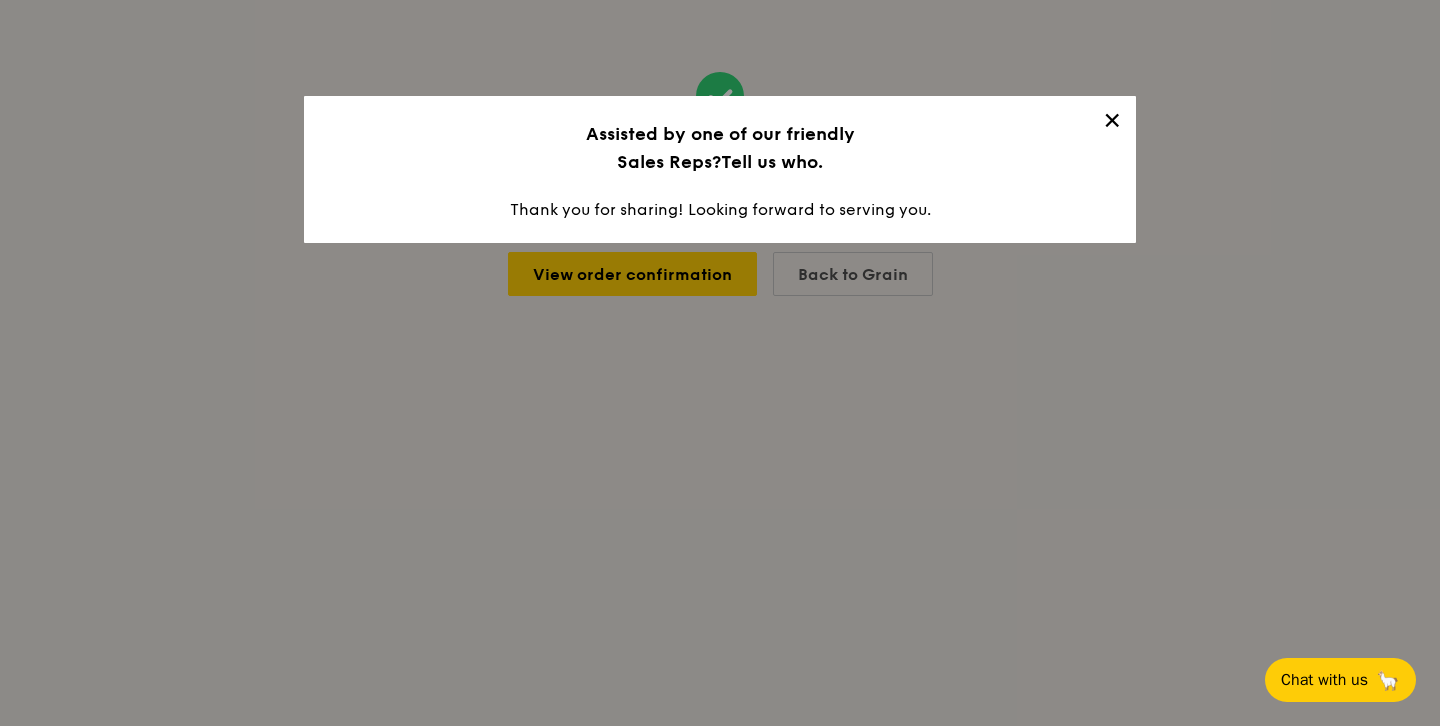 click on "✕" at bounding box center [1112, 124] 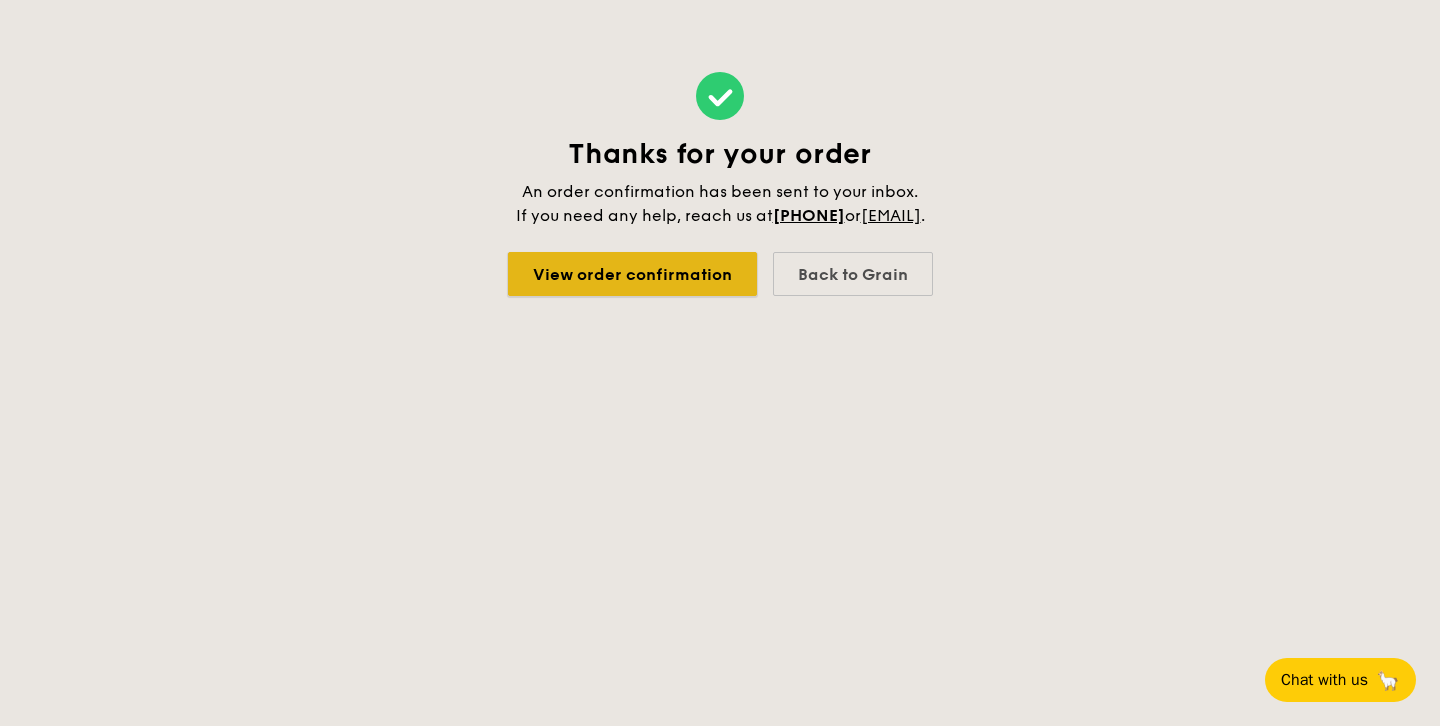 click on "View order confirmation" at bounding box center (632, 274) 